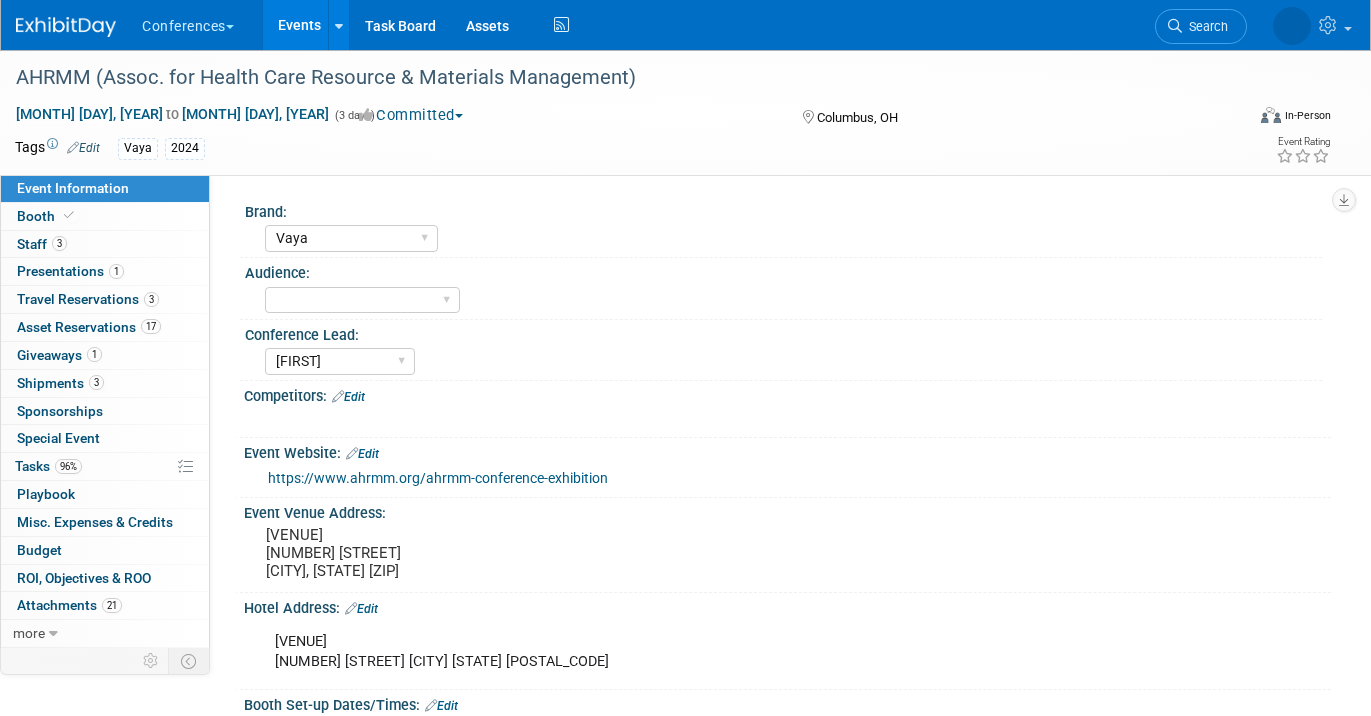 select on "Vaya" 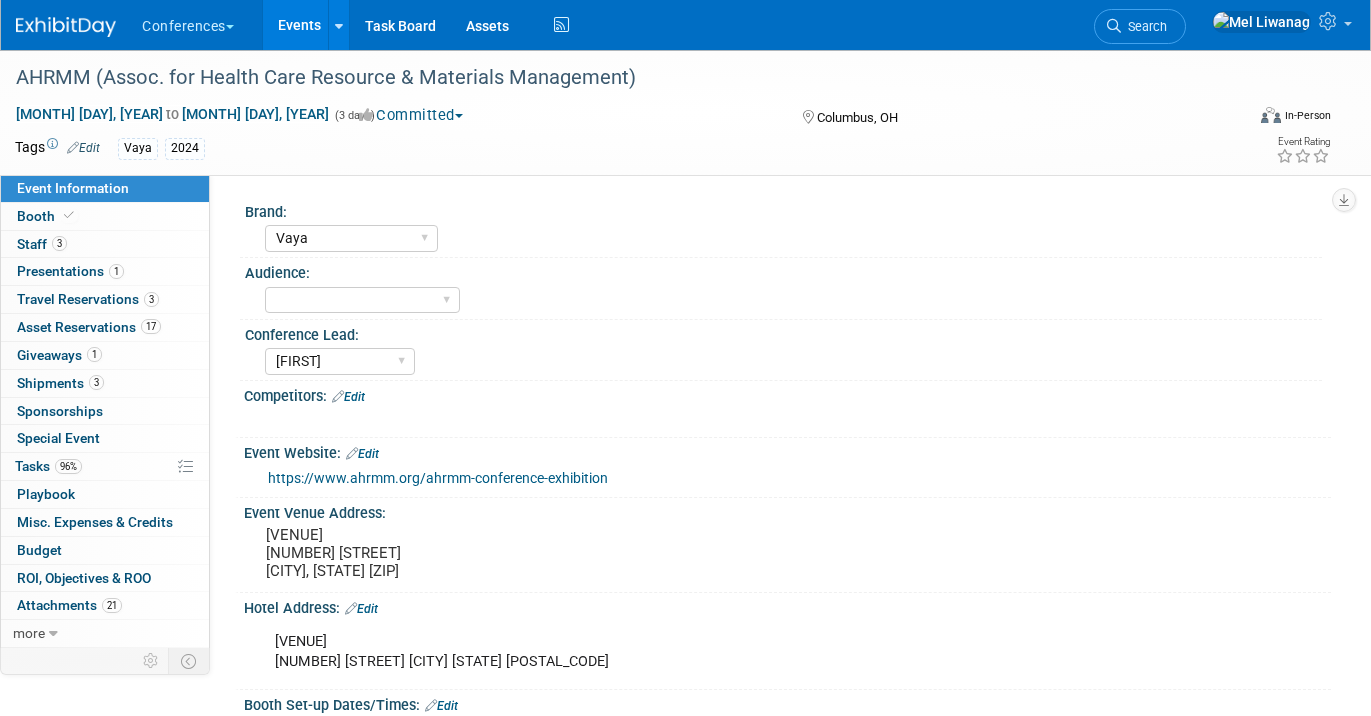 scroll, scrollTop: 0, scrollLeft: 0, axis: both 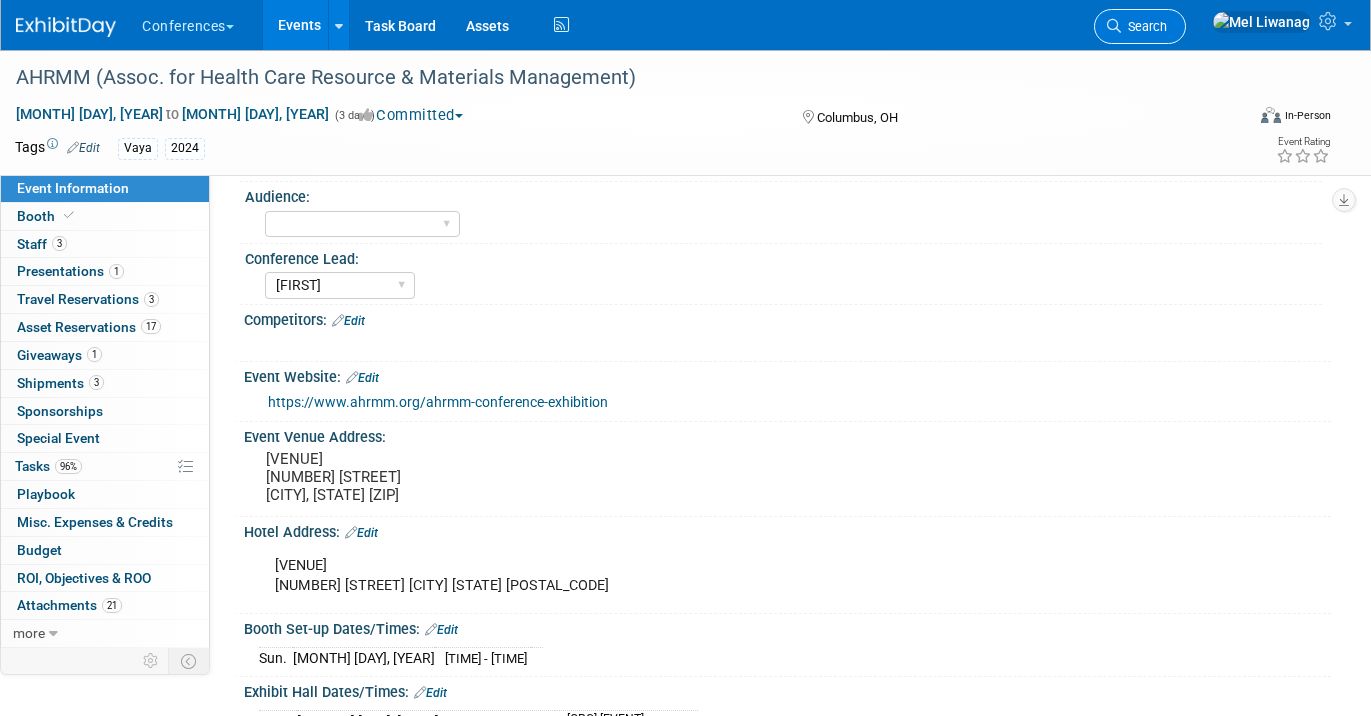 drag, startPoint x: 0, startPoint y: 0, endPoint x: 1188, endPoint y: 32, distance: 1188.4309 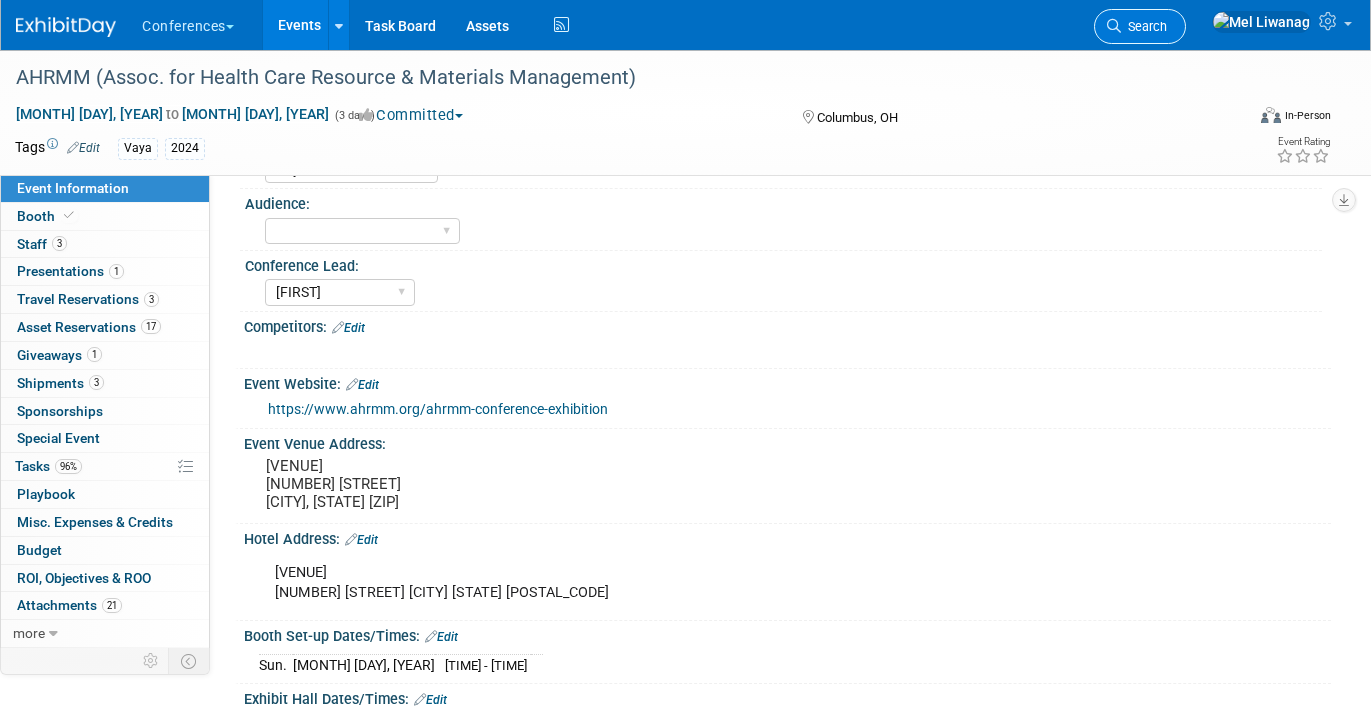 click on "Search" at bounding box center (1144, 26) 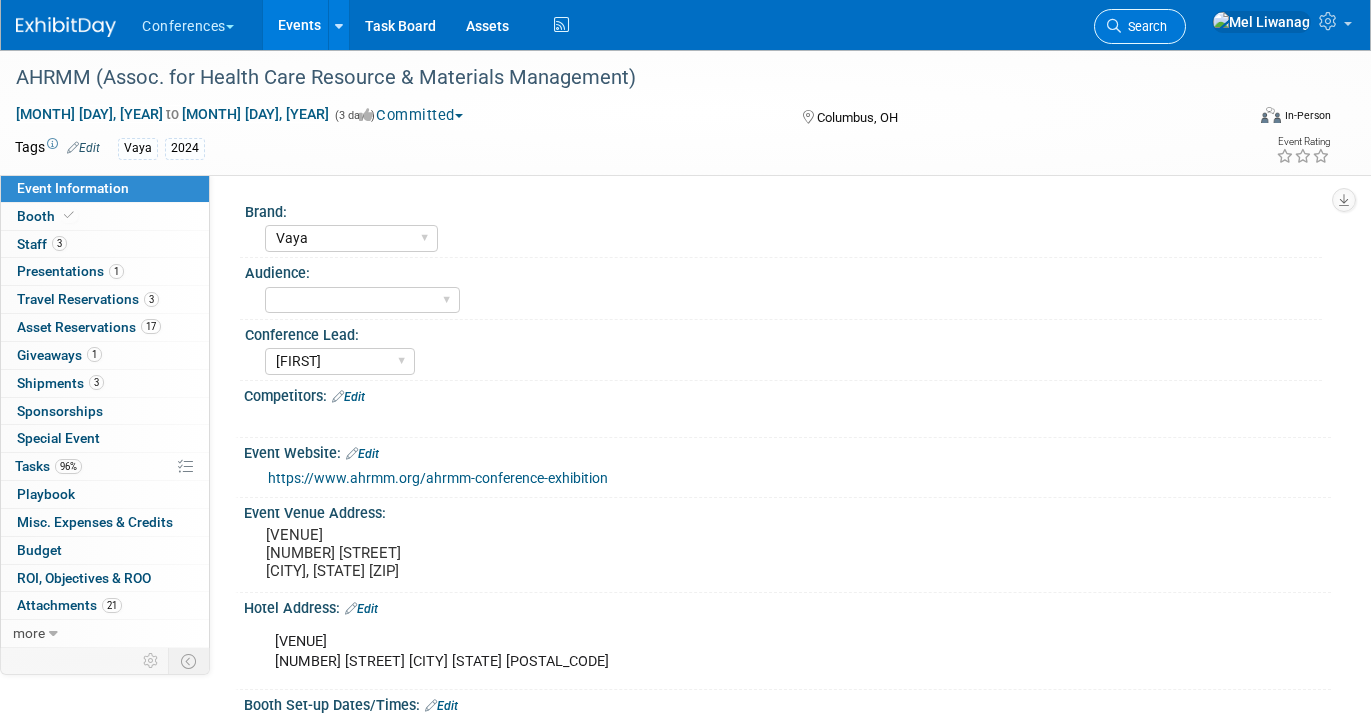 scroll, scrollTop: 0, scrollLeft: 0, axis: both 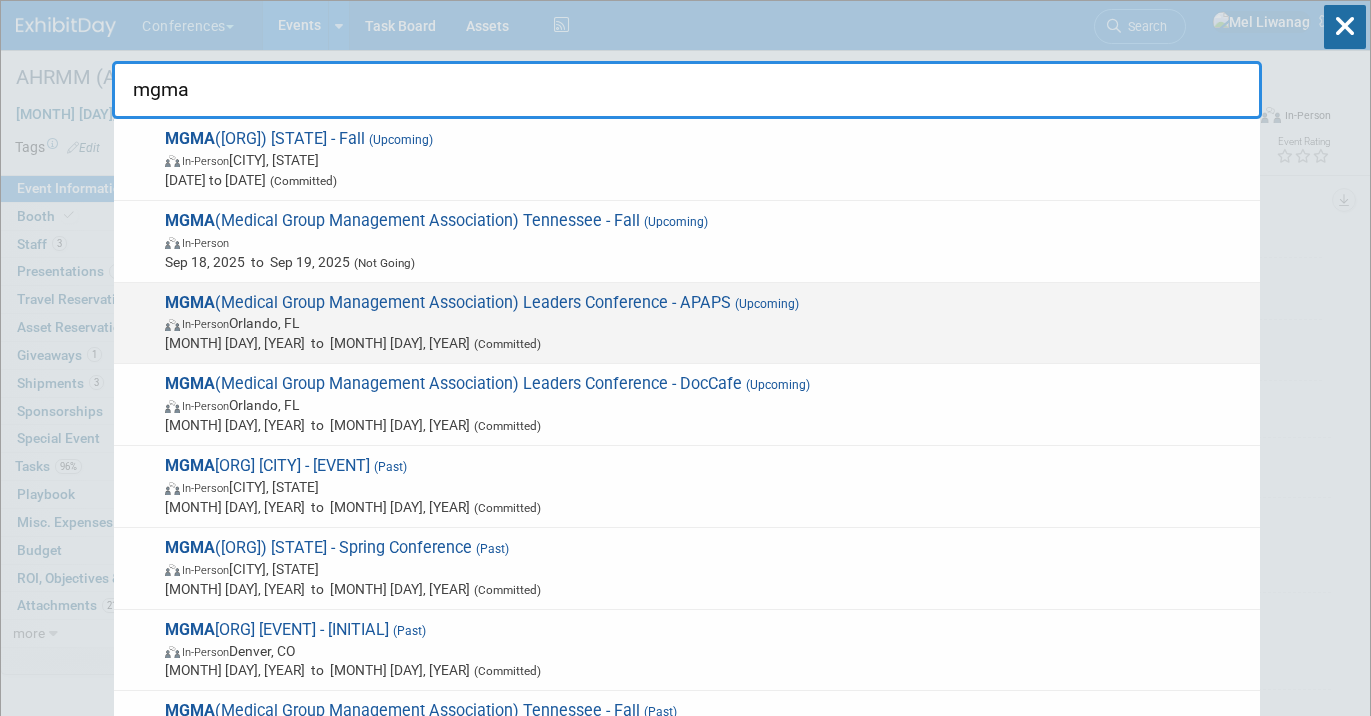 type on "mgma" 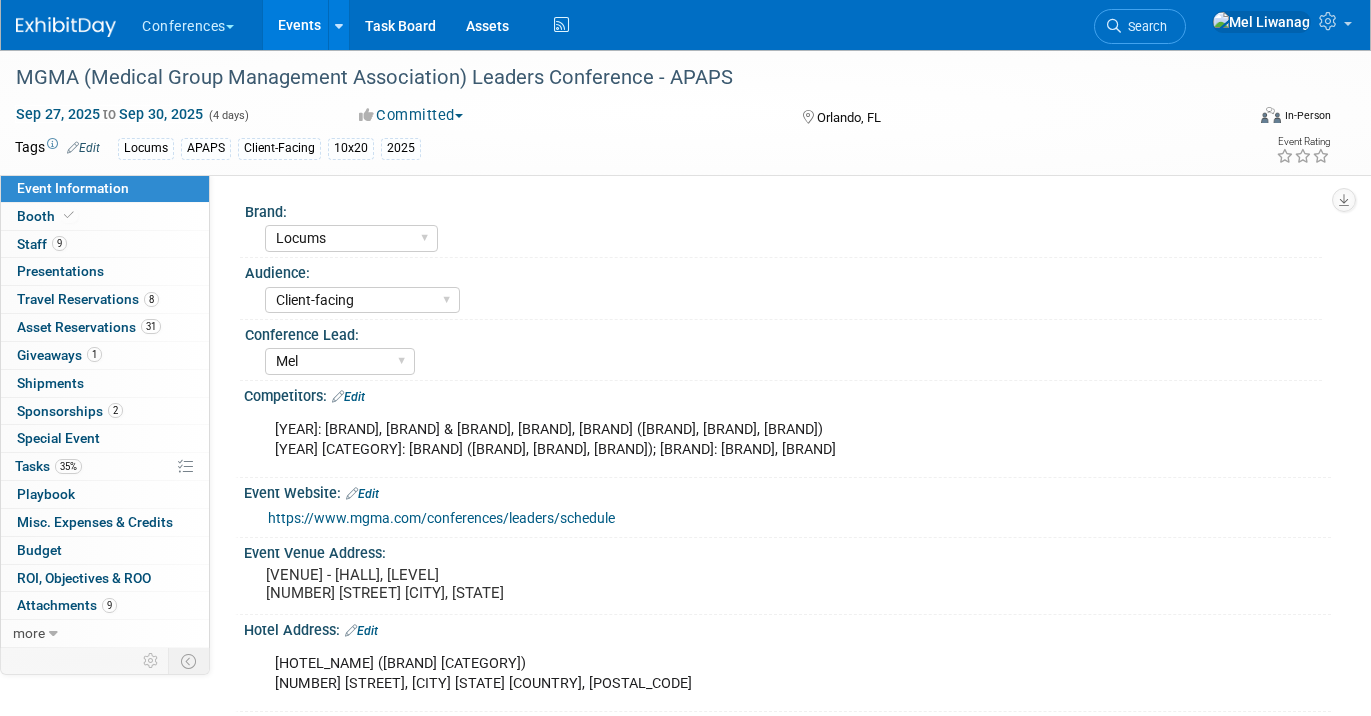 select on "Locums" 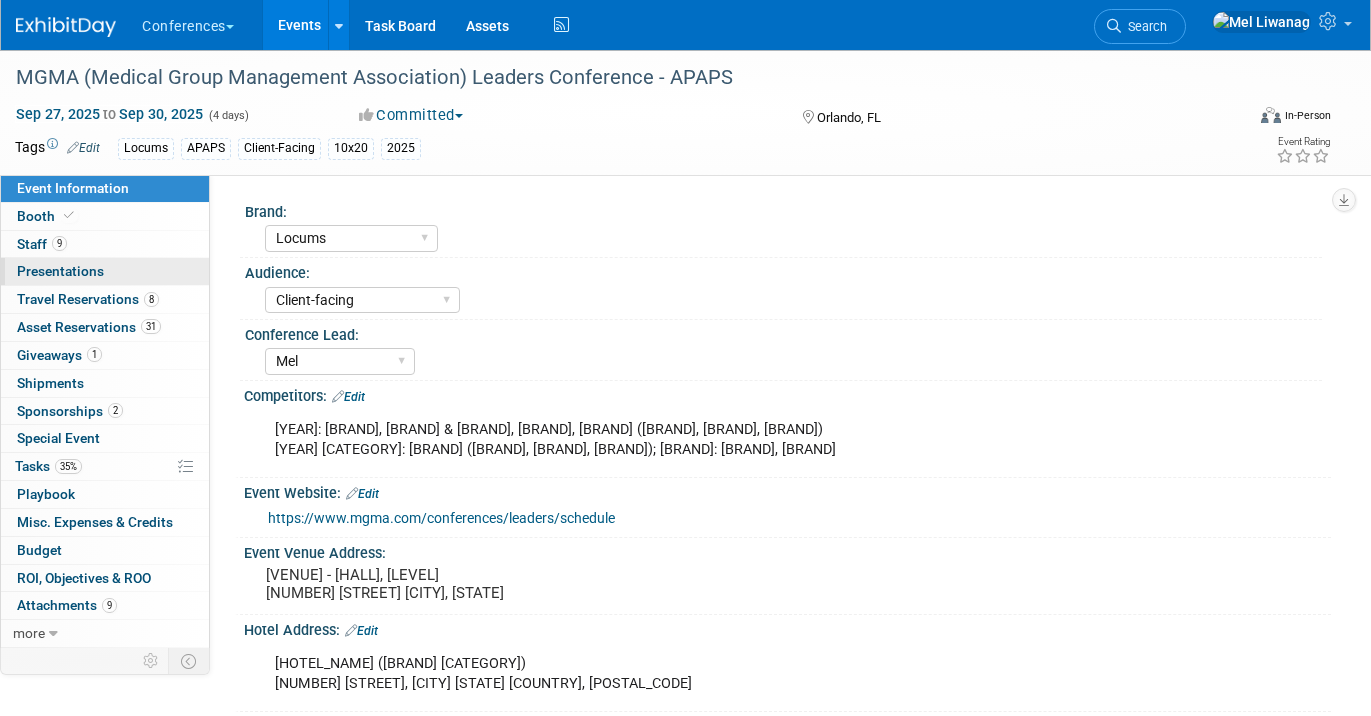 scroll, scrollTop: 0, scrollLeft: 0, axis: both 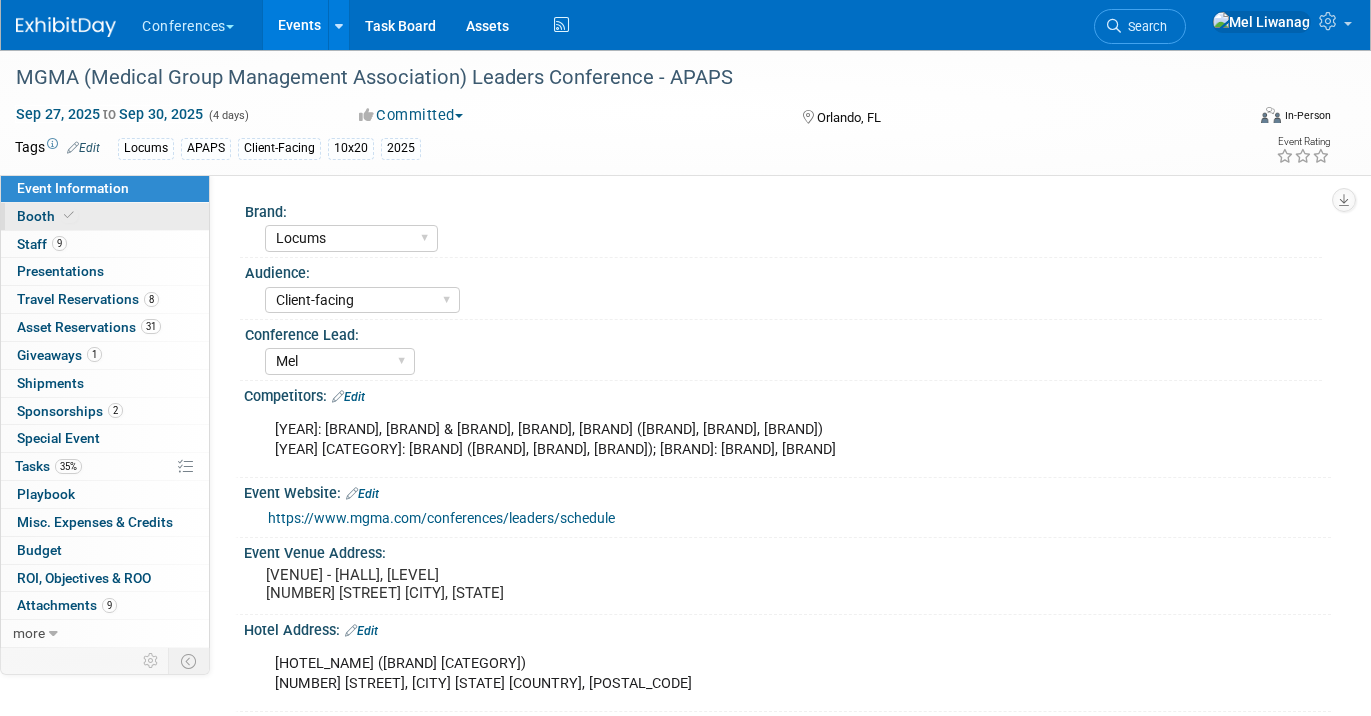 click on "Booth" at bounding box center [105, 216] 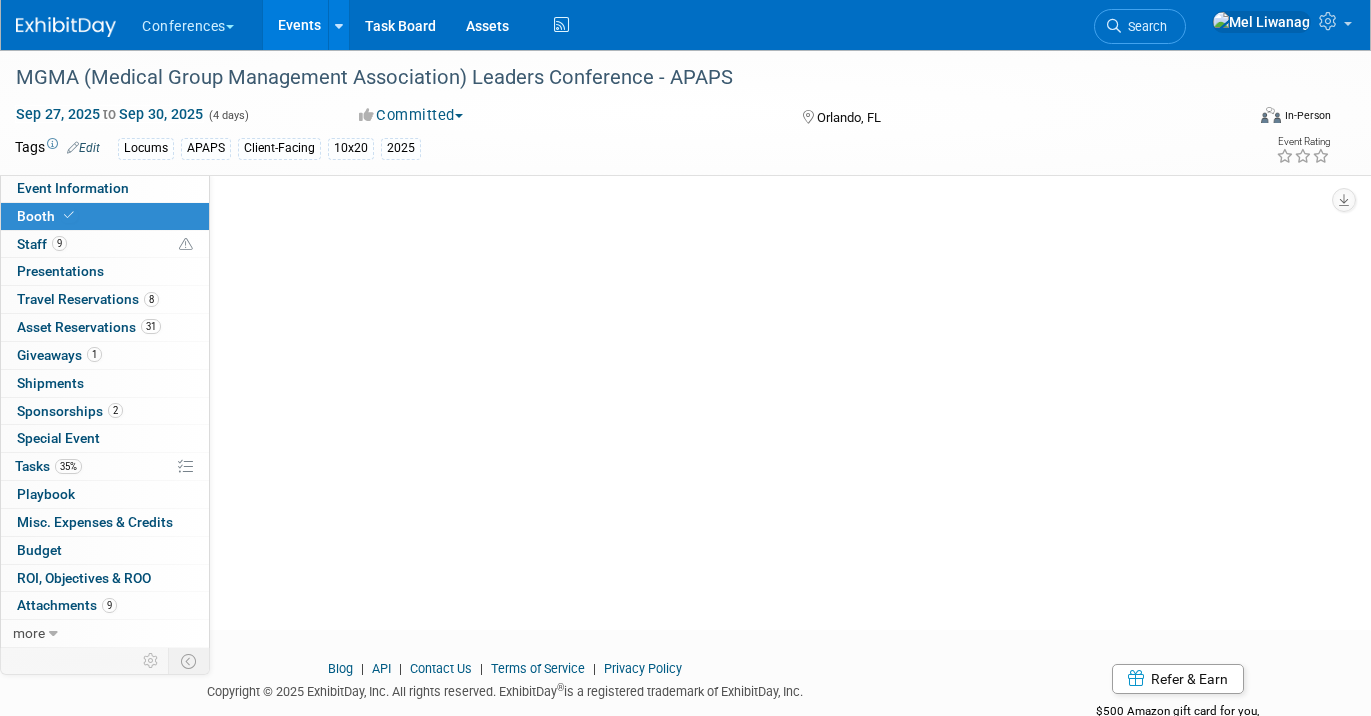 select on "10'x20'" 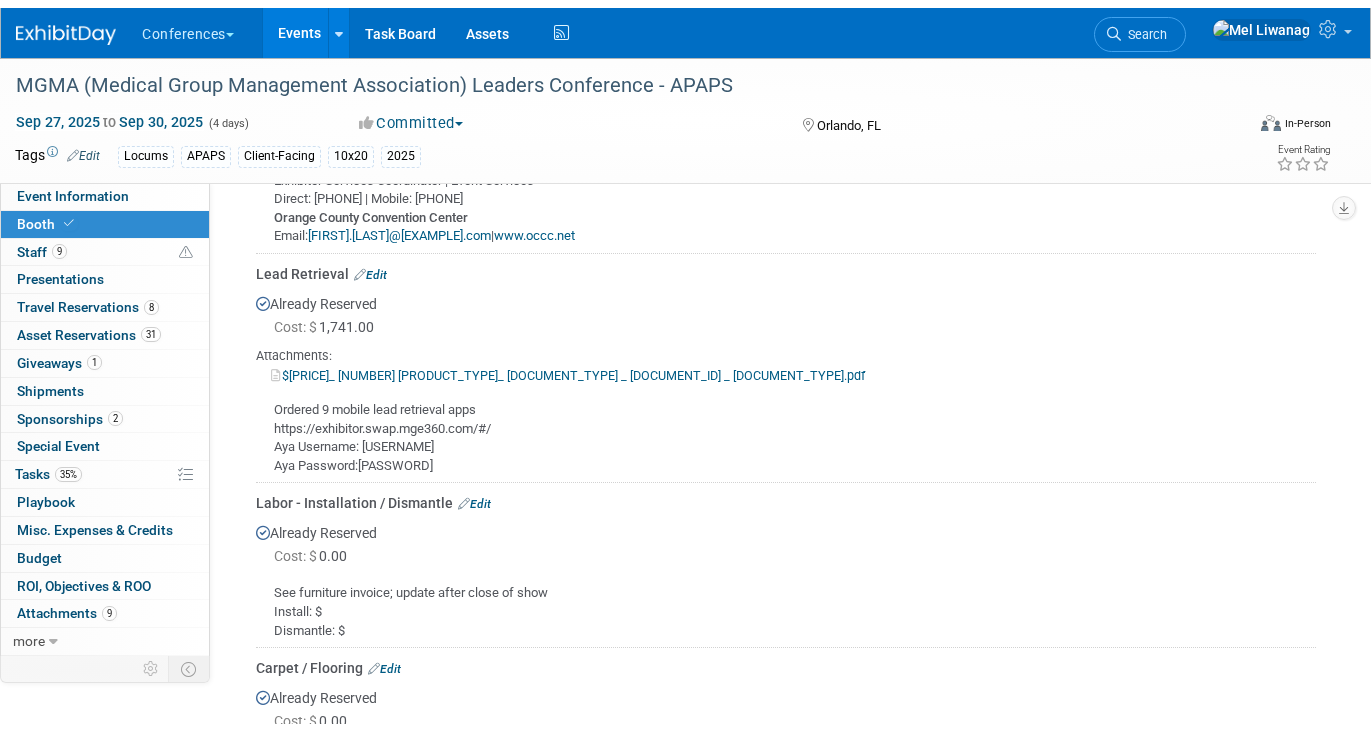 scroll, scrollTop: 746, scrollLeft: 0, axis: vertical 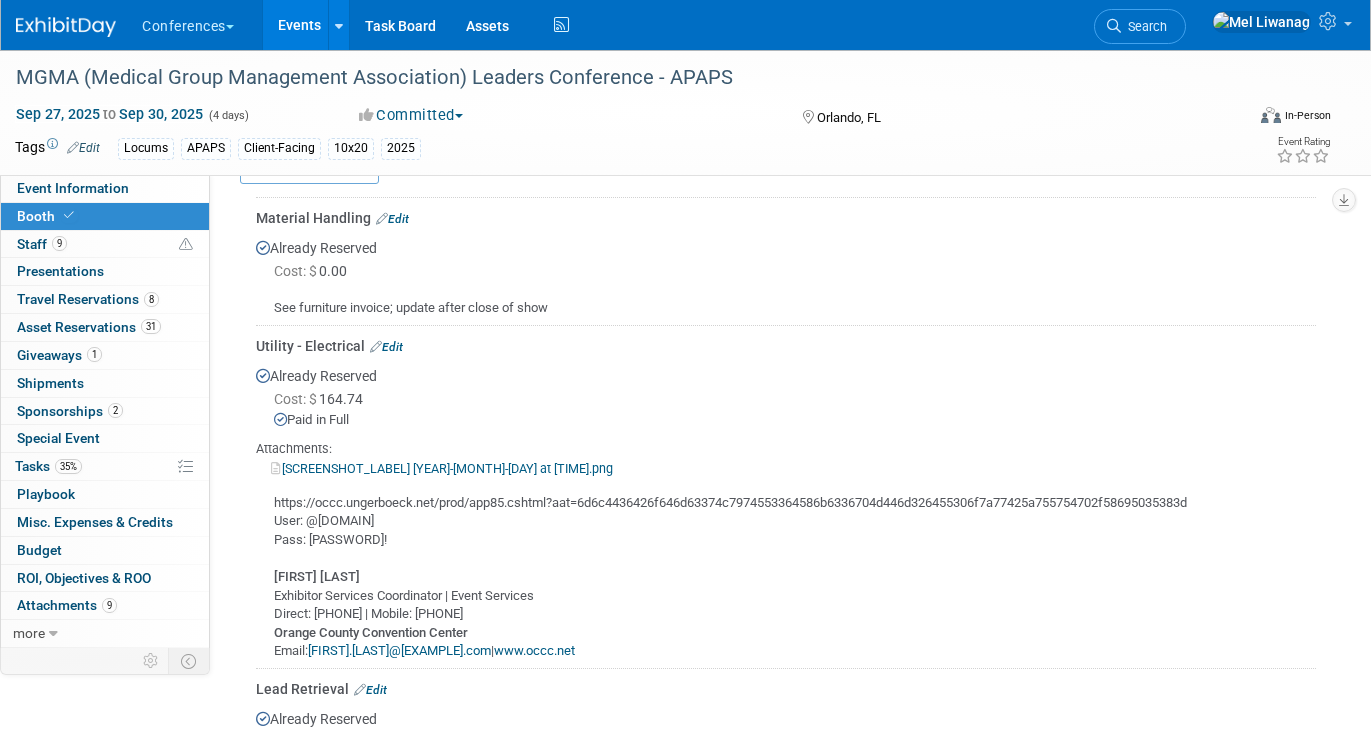 click at bounding box center [66, 27] 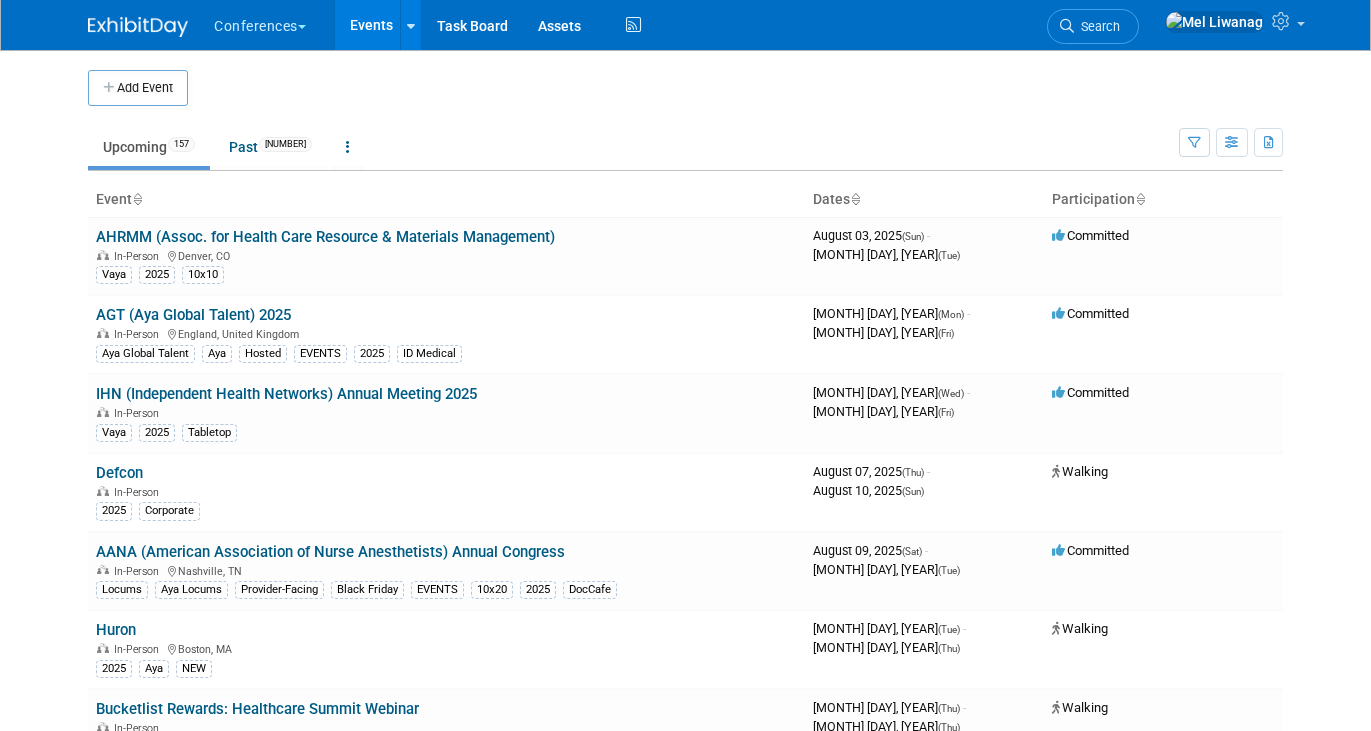 scroll, scrollTop: 0, scrollLeft: 0, axis: both 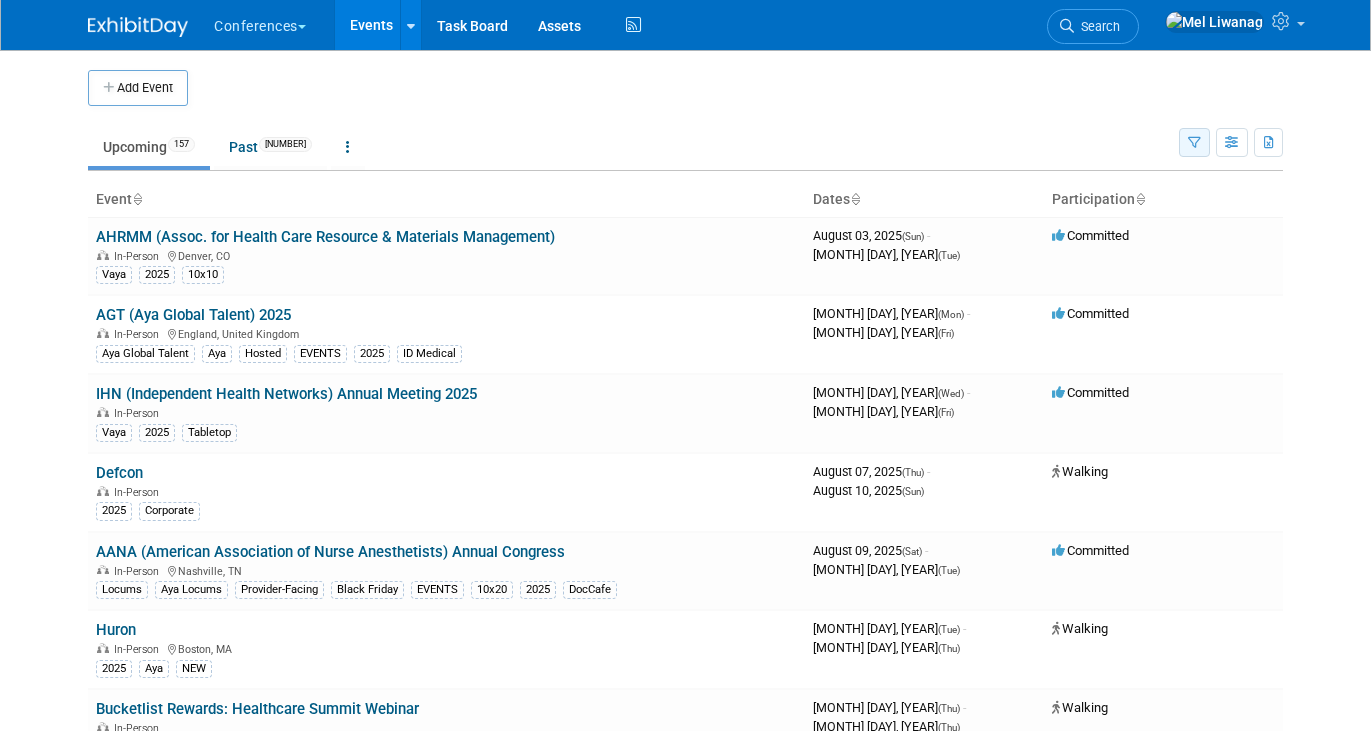 click at bounding box center (1194, 142) 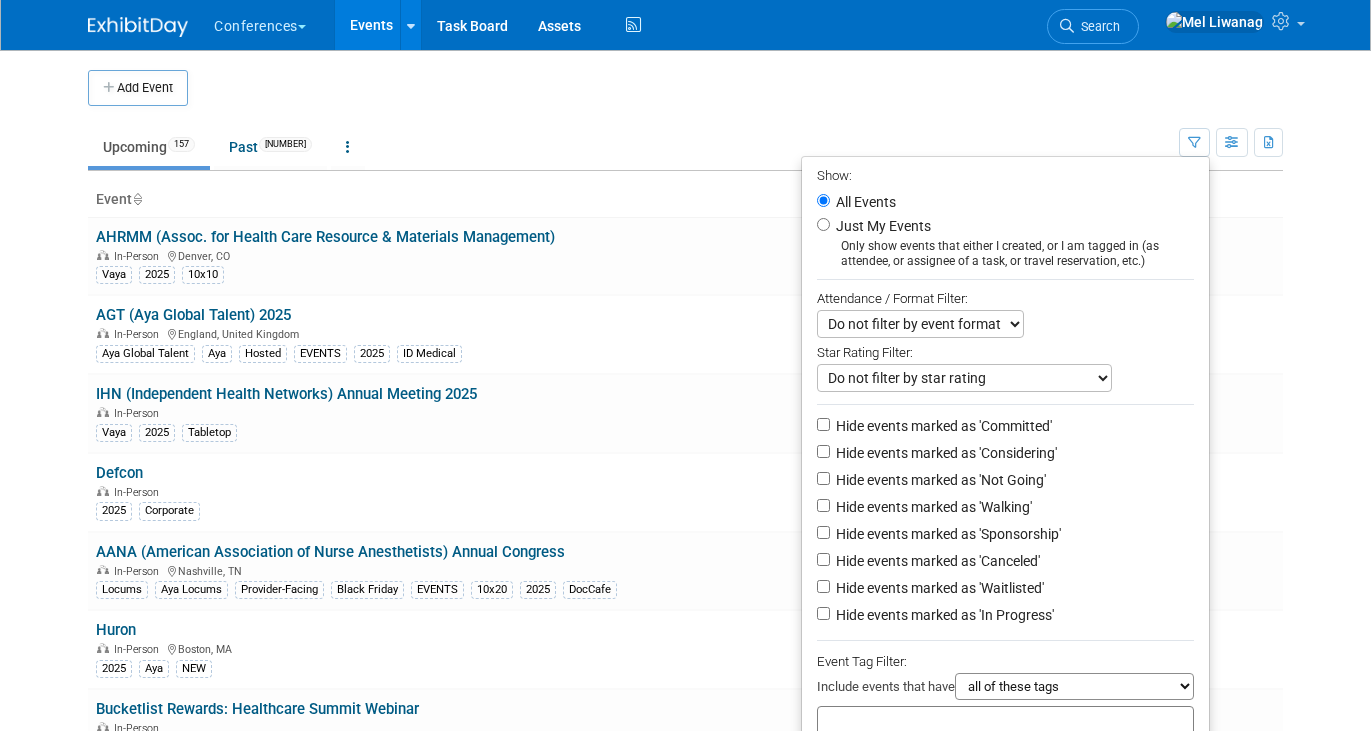 click on "Just My Events" at bounding box center [881, 226] 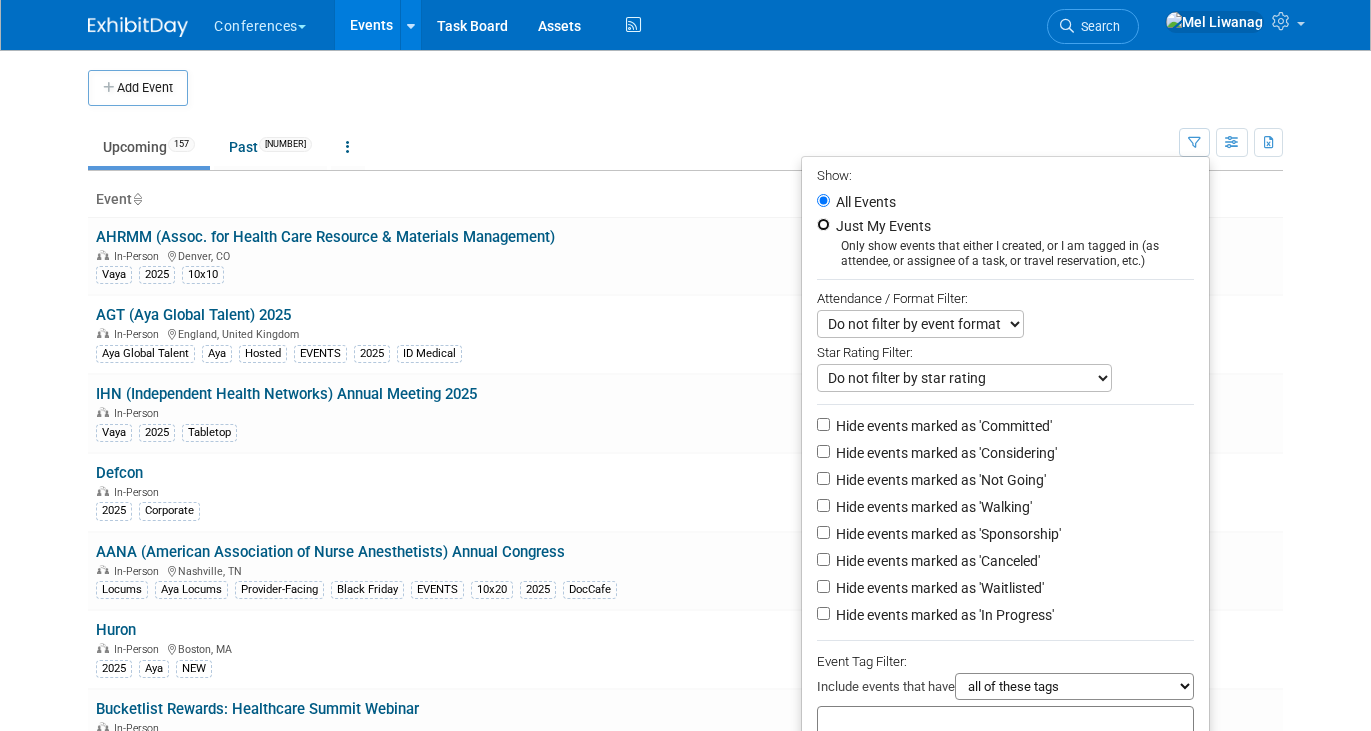 click on "Just My Events" at bounding box center [823, 224] 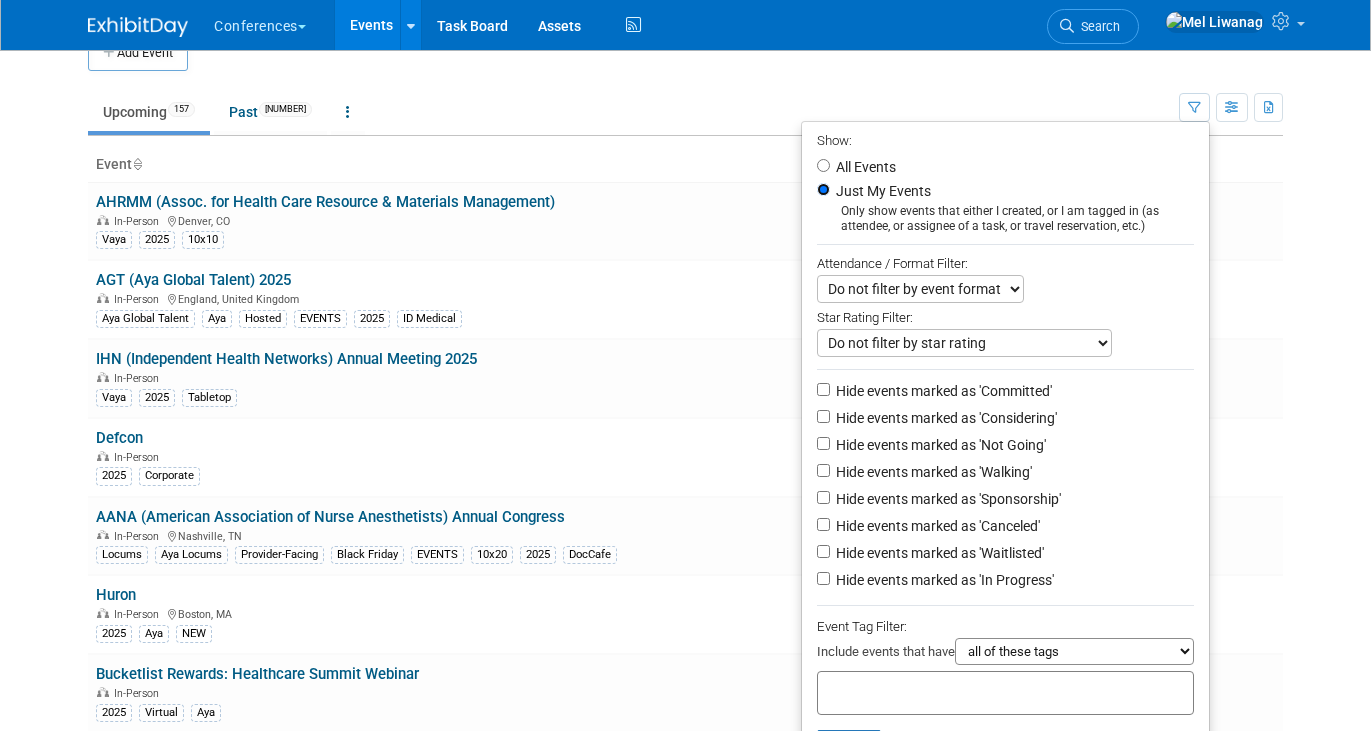 scroll, scrollTop: 39, scrollLeft: 0, axis: vertical 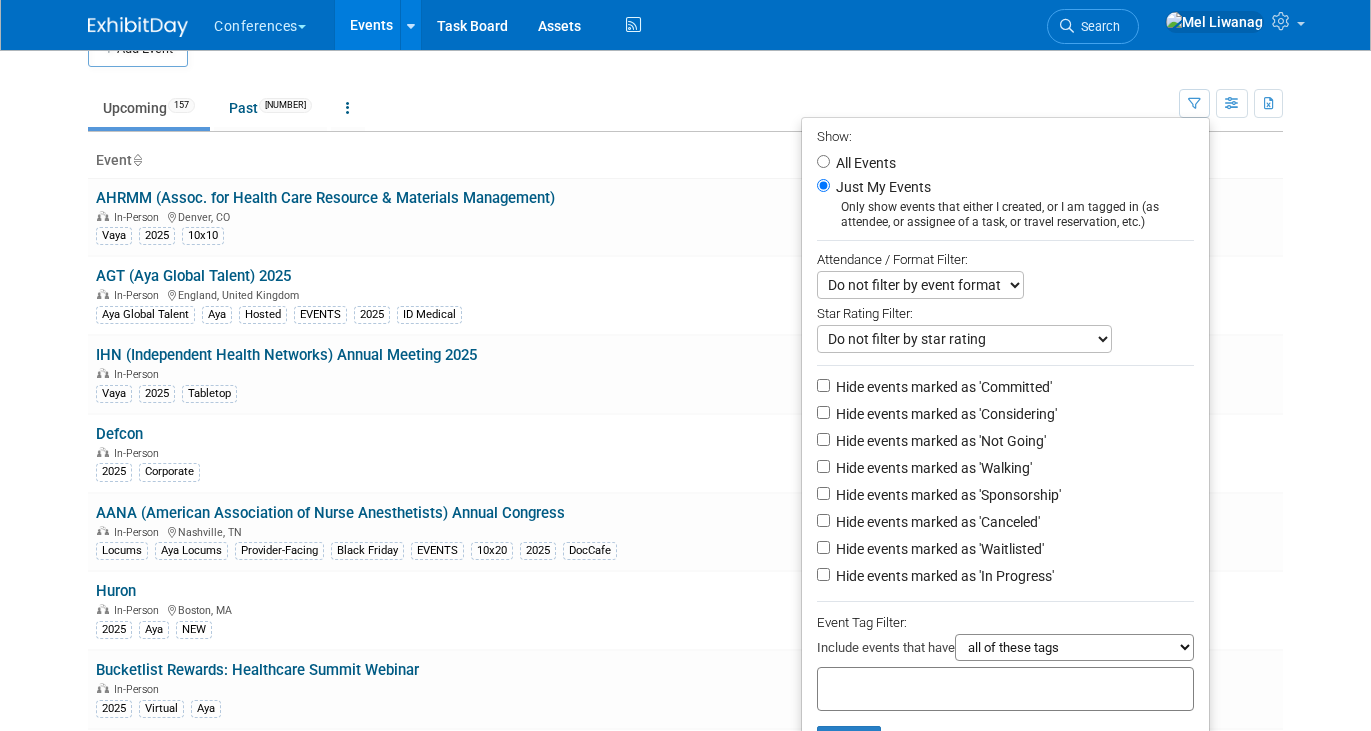 click on "Hide events marked as 'Not Going'" at bounding box center [939, 441] 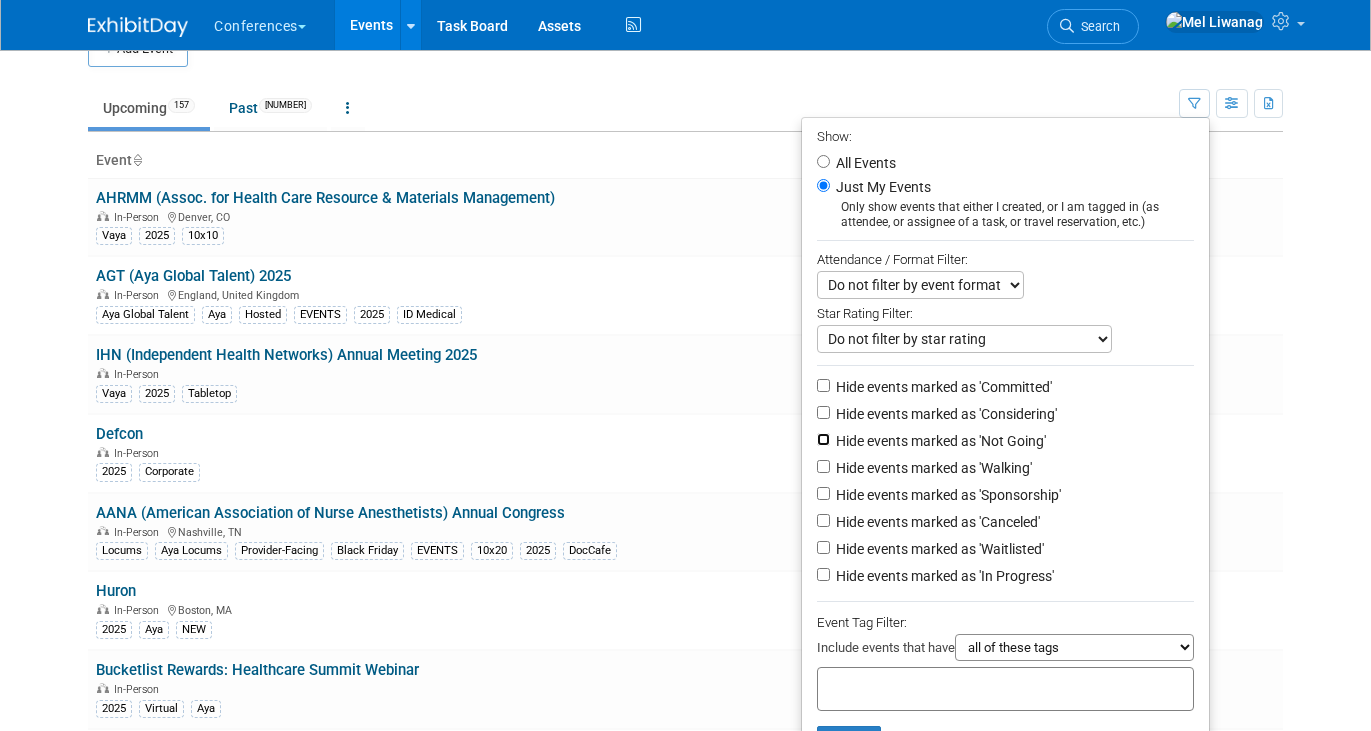 click on "Hide events marked as 'Not Going'" at bounding box center (823, 439) 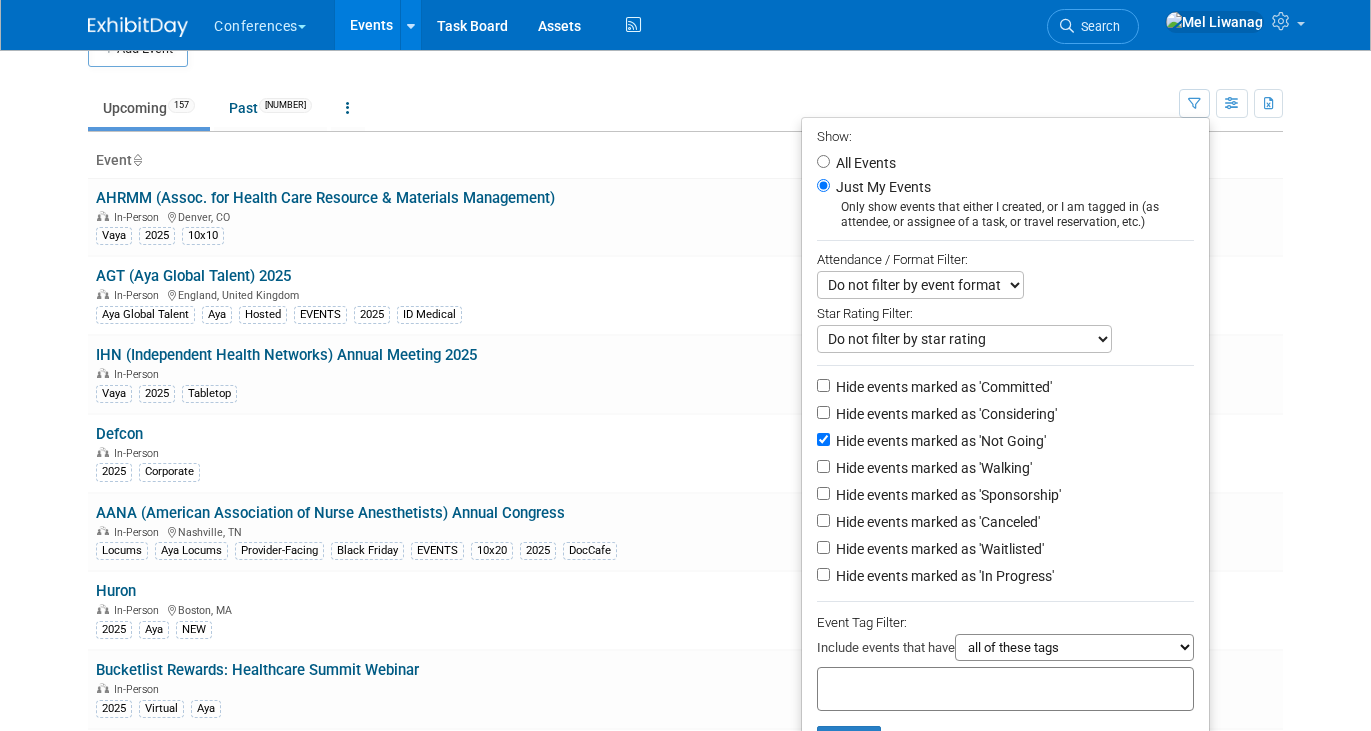 click on "Hide events marked as 'Waitlisted'" at bounding box center [938, 549] 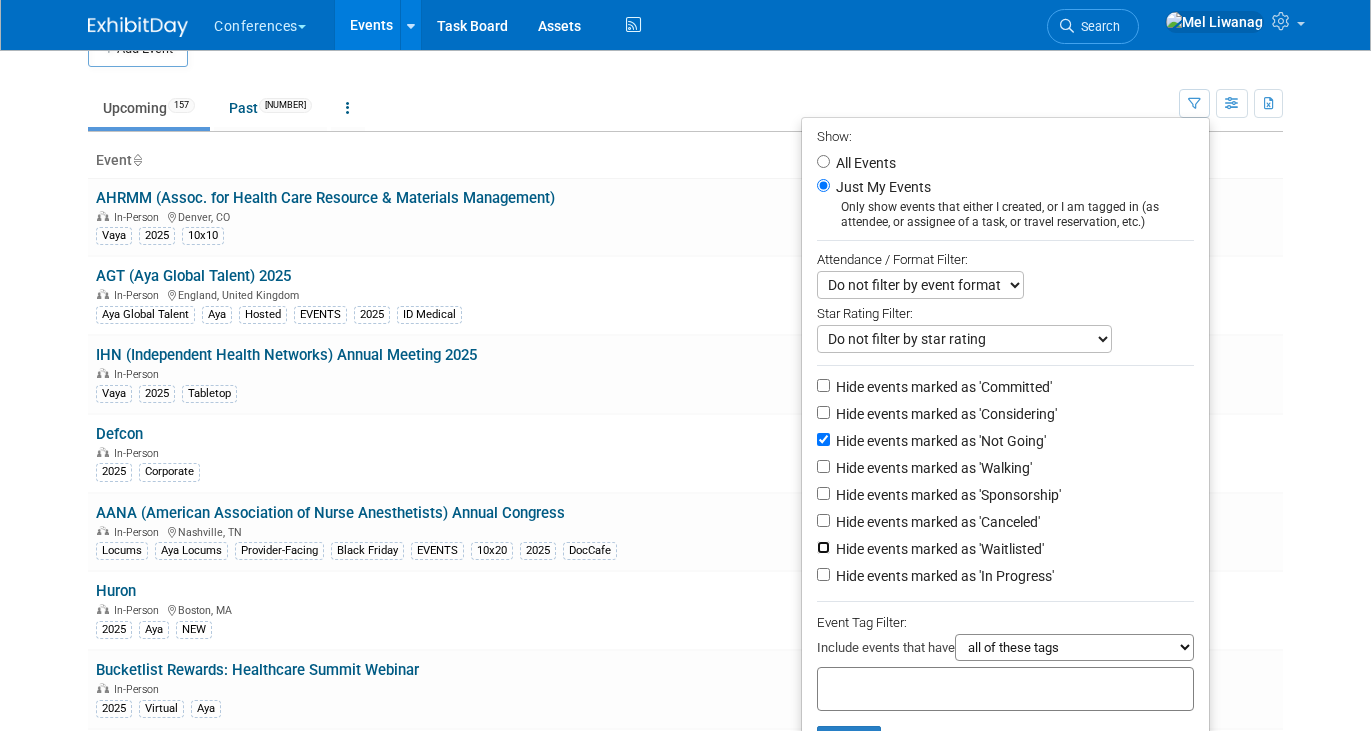 click on "Hide events marked as 'Waitlisted'" at bounding box center [823, 547] 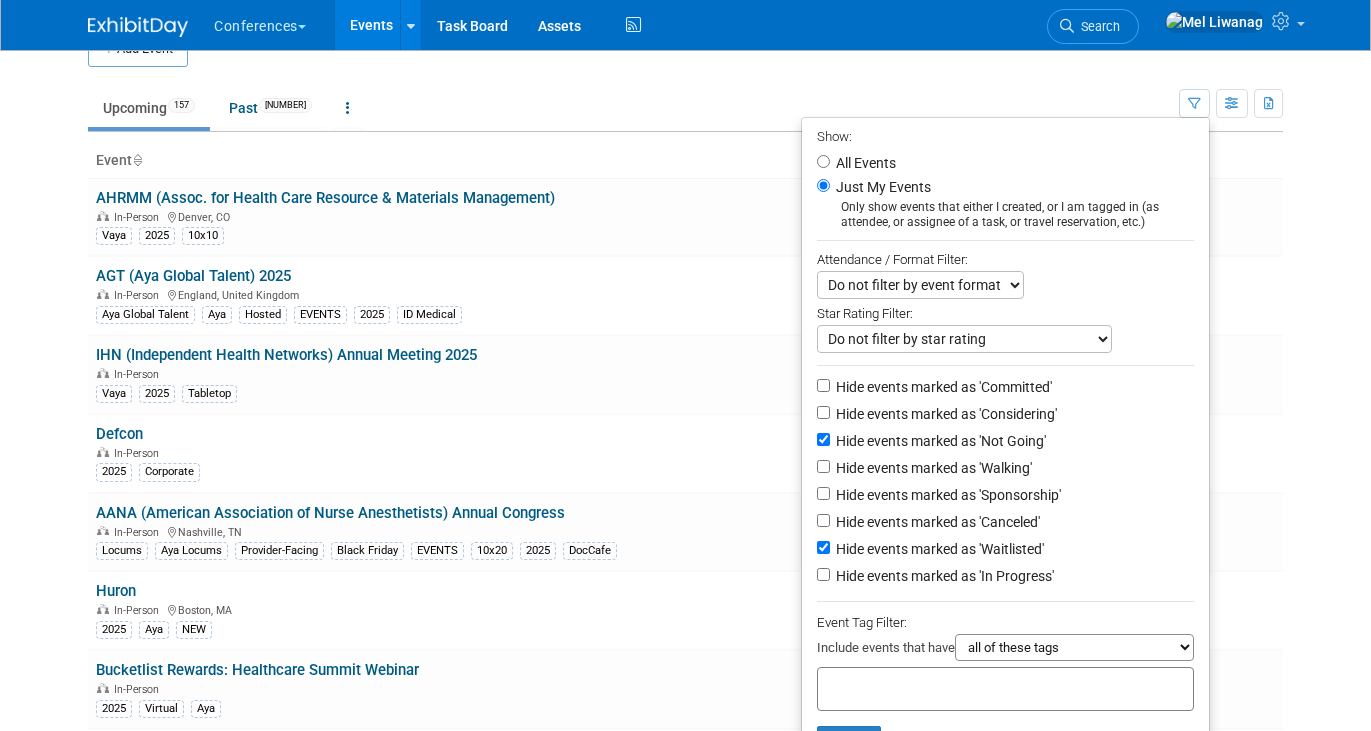 click on "Hide events marked as 'Canceled'" at bounding box center [936, 522] 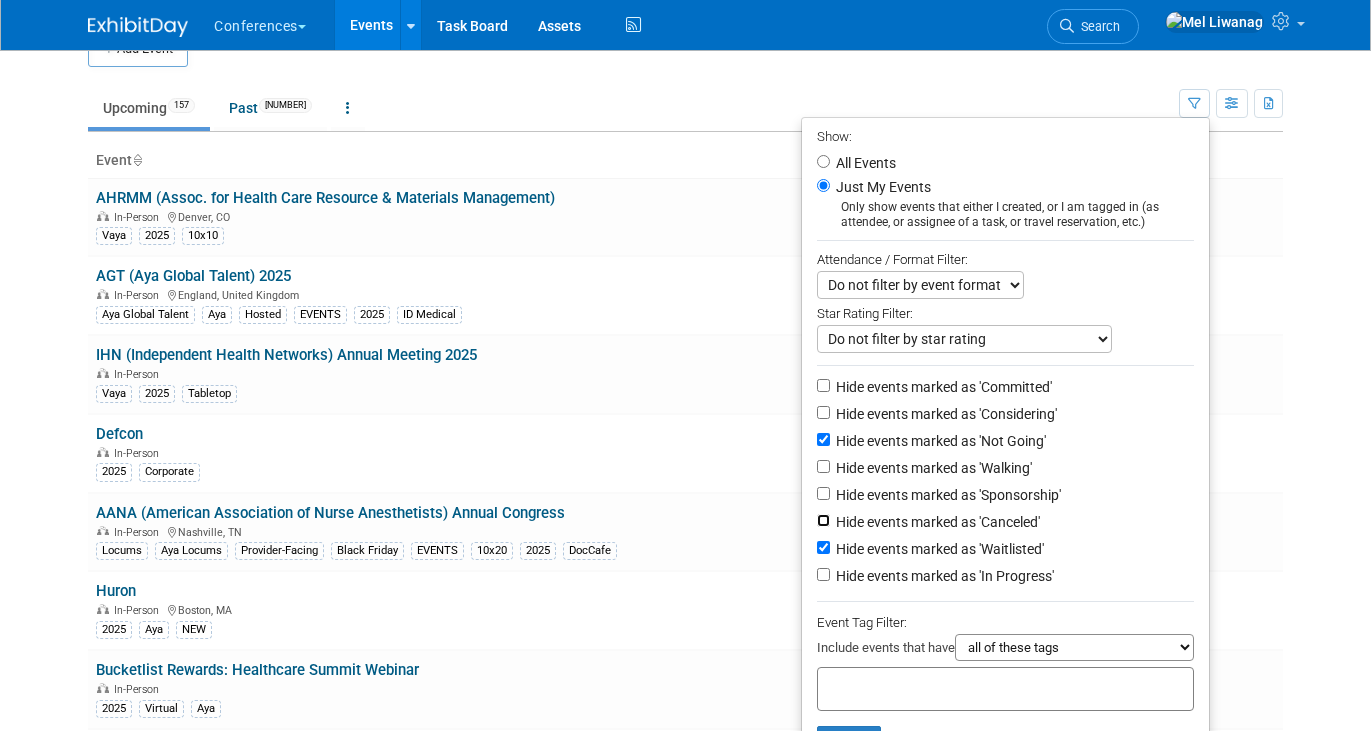 click on "Hide events marked as 'Canceled'" at bounding box center (823, 520) 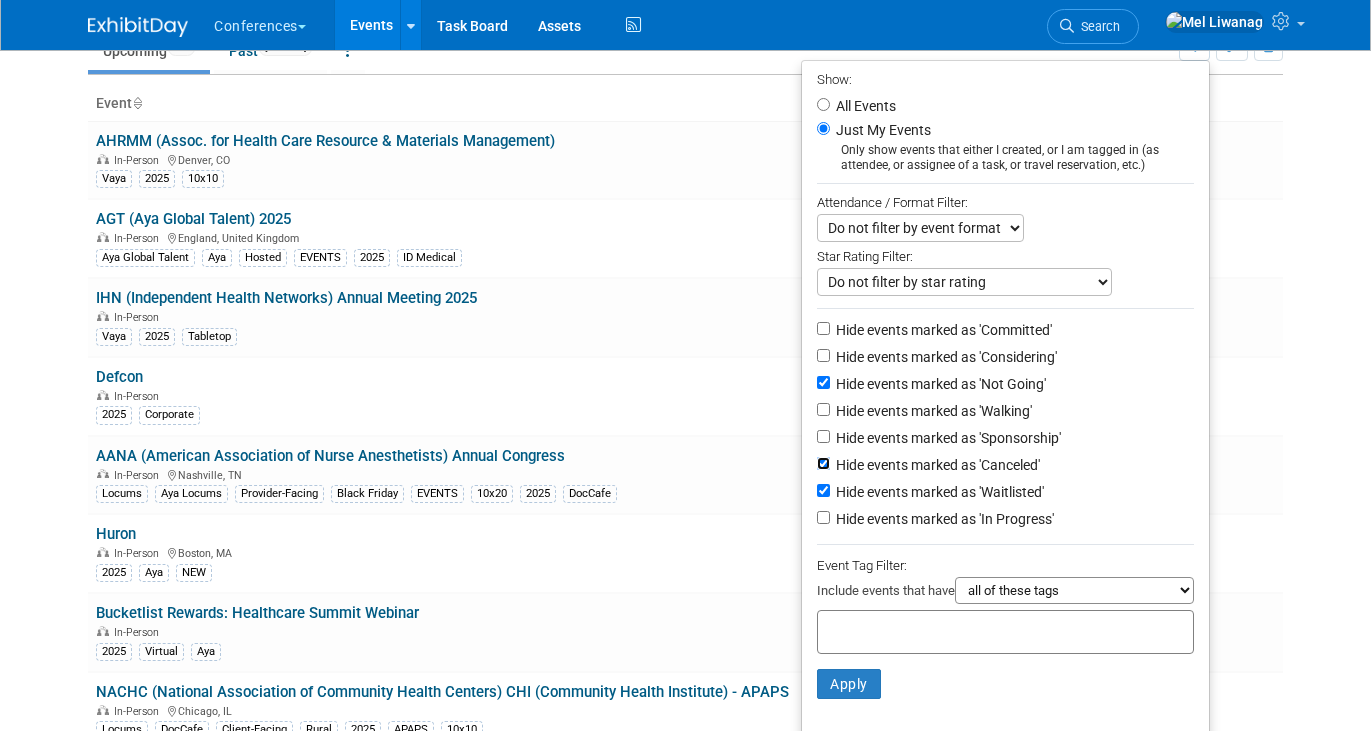 scroll, scrollTop: 391, scrollLeft: 0, axis: vertical 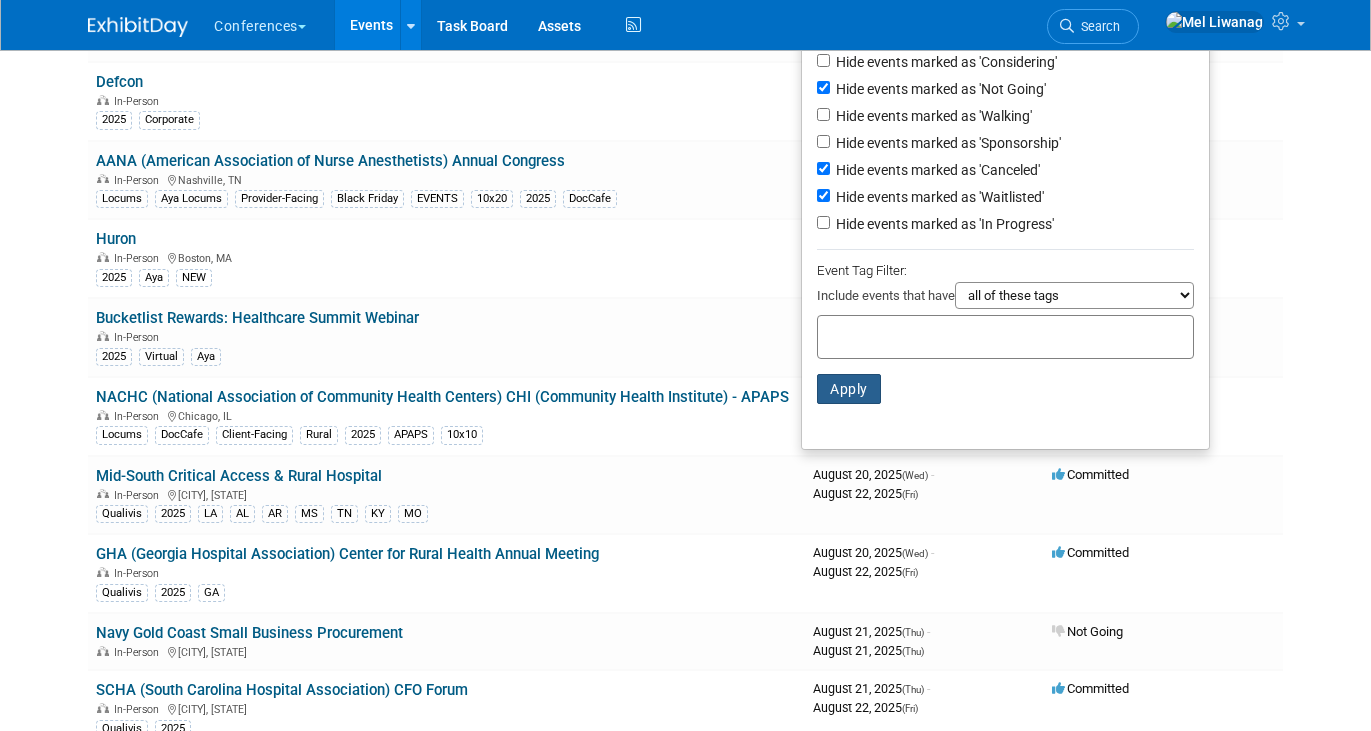 click on "Apply" at bounding box center [849, 389] 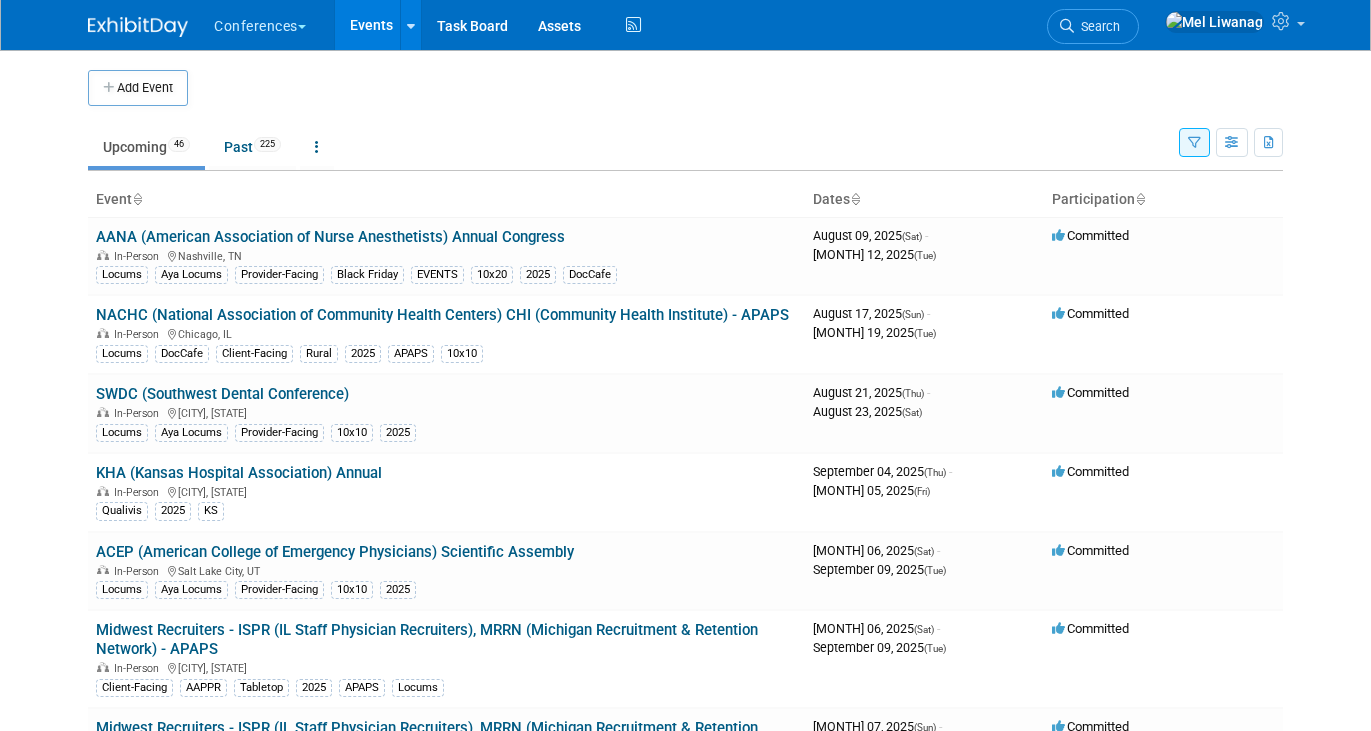 scroll, scrollTop: 0, scrollLeft: 0, axis: both 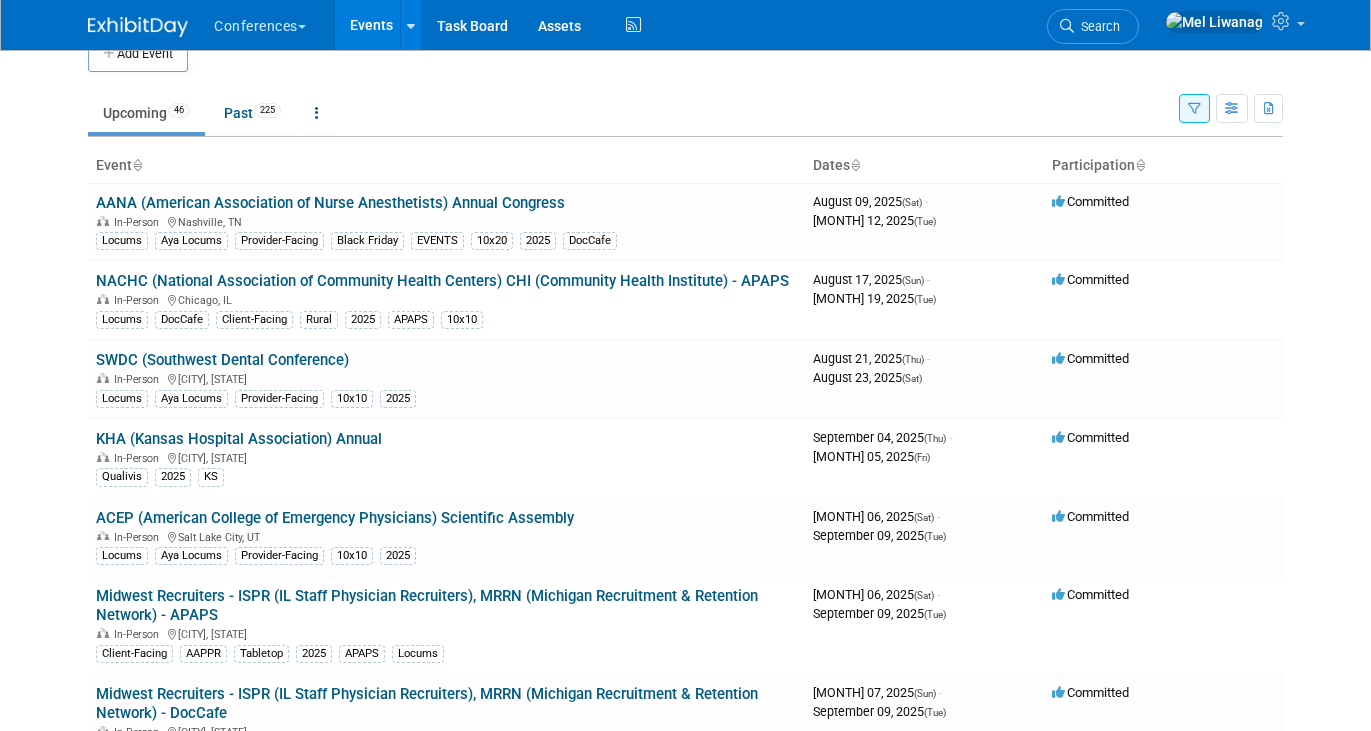 click on "Add Event
Bulk Upload Events
Shareable Event Boards
Recently Viewed Events:
MGMA (Medical Group Management Association) Leaders Conference - APAPS
[CITY], [STATE]
[MONTH] 27, 2025  to  [MONTH] 30, 2025
AHRMM (Assoc. for Health Care Resource & Materials Management)
[CITY], [STATE]
[MONTH] 22, 2024  to  [MONTH] 24, 2024
AANA (American Association of Nurse Anesthetists) Annual Congress
[CITY], [STATE]
[MONTH] 9, 2025  to  [MONTH] 12, 2025
Task Board
Assets
Activity Feed
My Account
My Profile & Preferences
Sync to External Calendar...
Team Workspace
Users and Permissions
Workspace Settings
Metrics & Analytics" at bounding box center (685, 331) 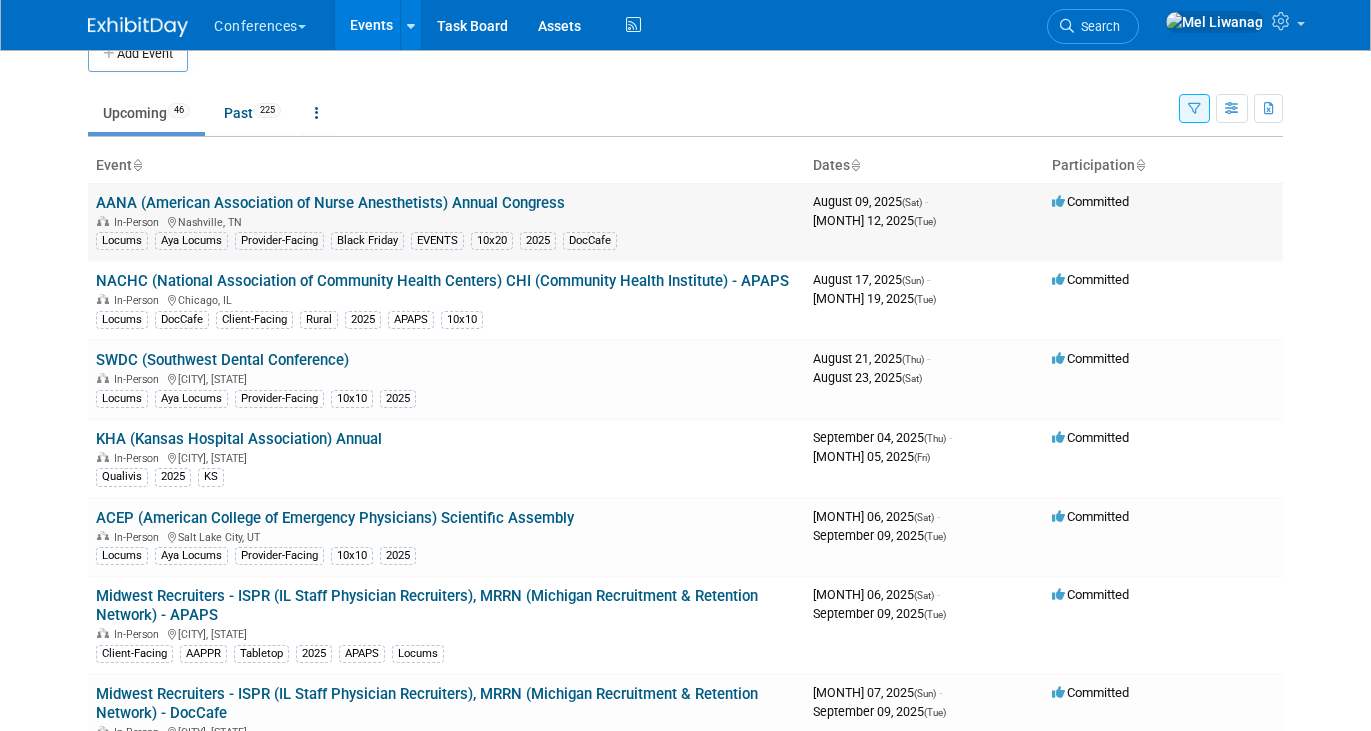 drag, startPoint x: 556, startPoint y: 199, endPoint x: 110, endPoint y: 194, distance: 446.028 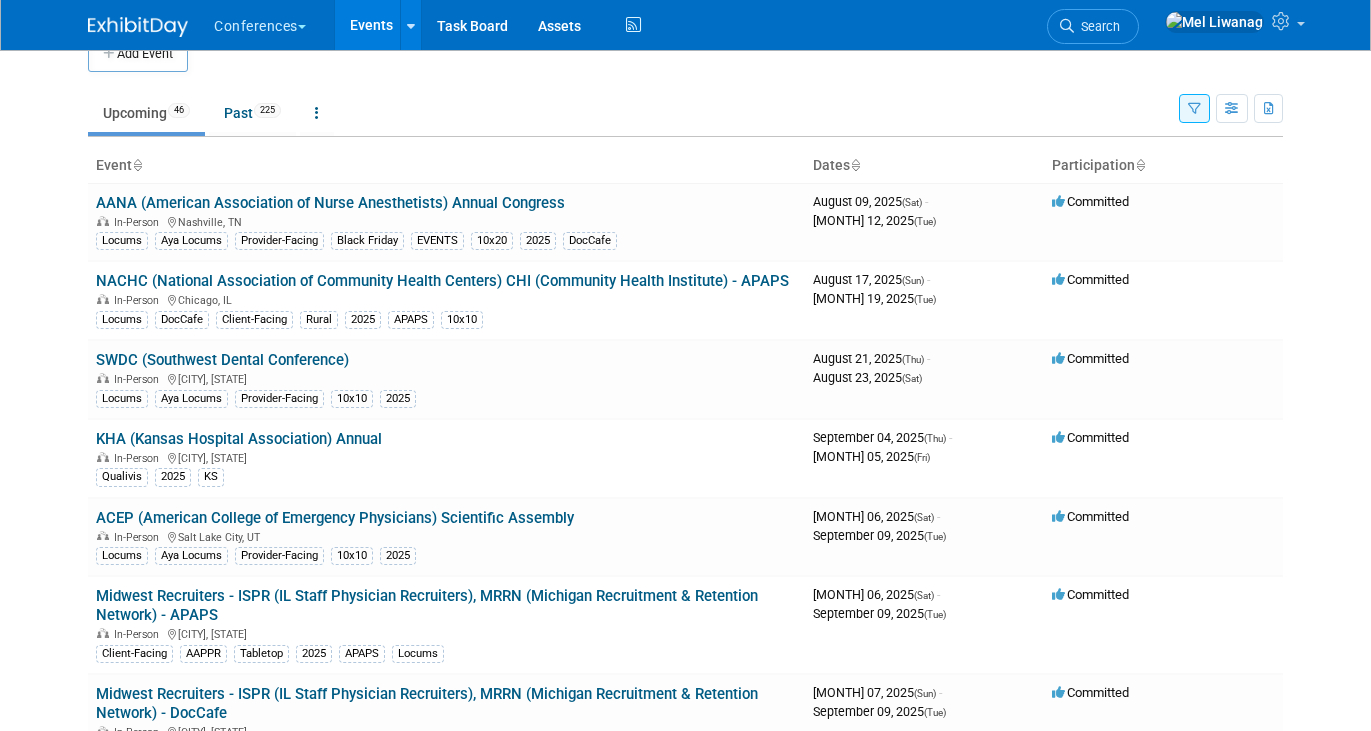 click on "Upcoming
46
Past
225
All Events
271
Past and Upcoming
Grouped Annually
Events grouped by year" at bounding box center (633, 114) 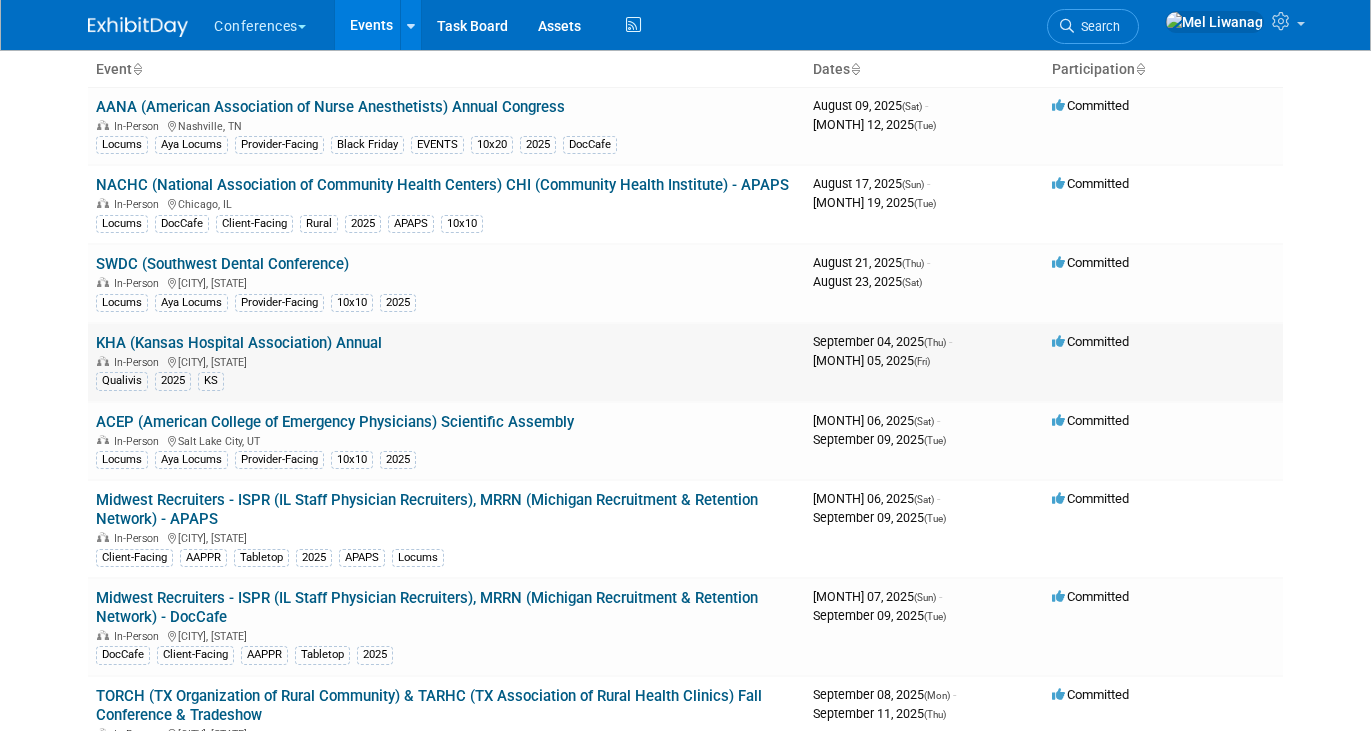 scroll, scrollTop: 167, scrollLeft: 0, axis: vertical 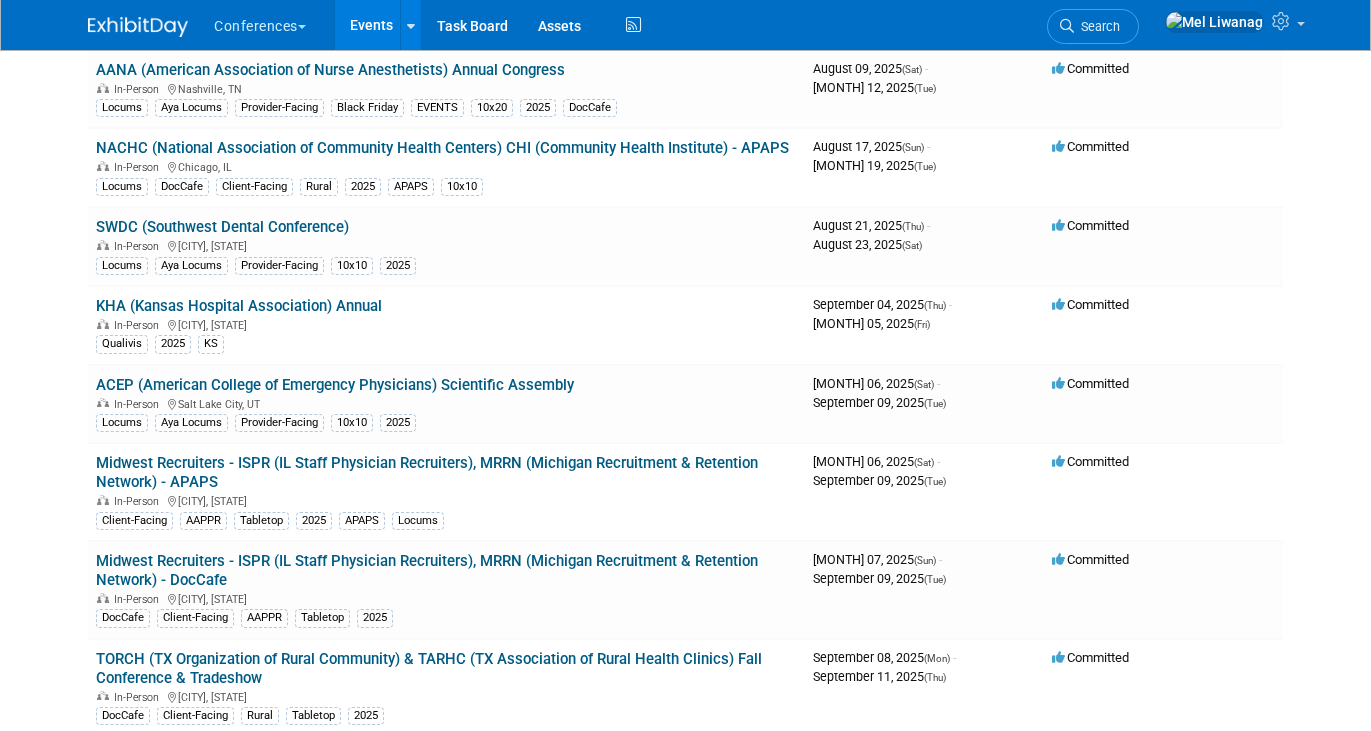drag, startPoint x: 584, startPoint y: 382, endPoint x: 68, endPoint y: 379, distance: 516.0087 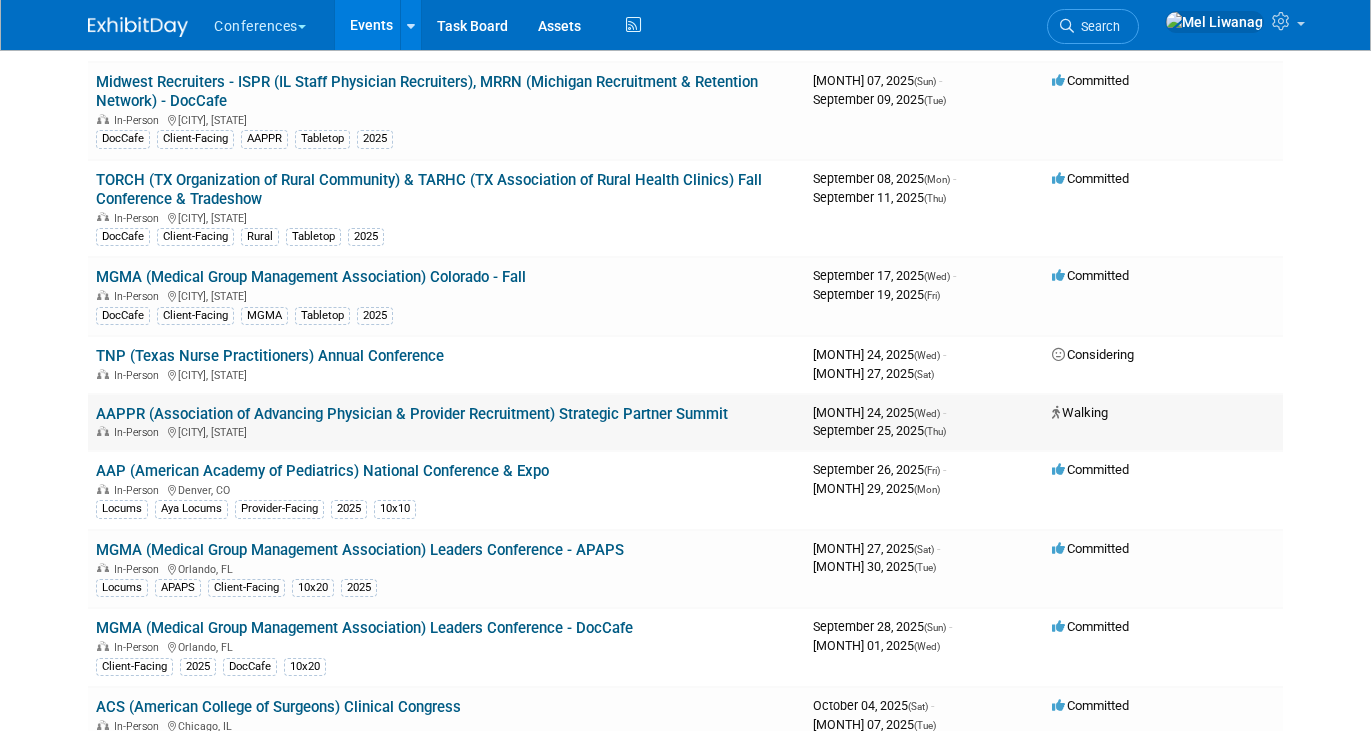scroll, scrollTop: 679, scrollLeft: 0, axis: vertical 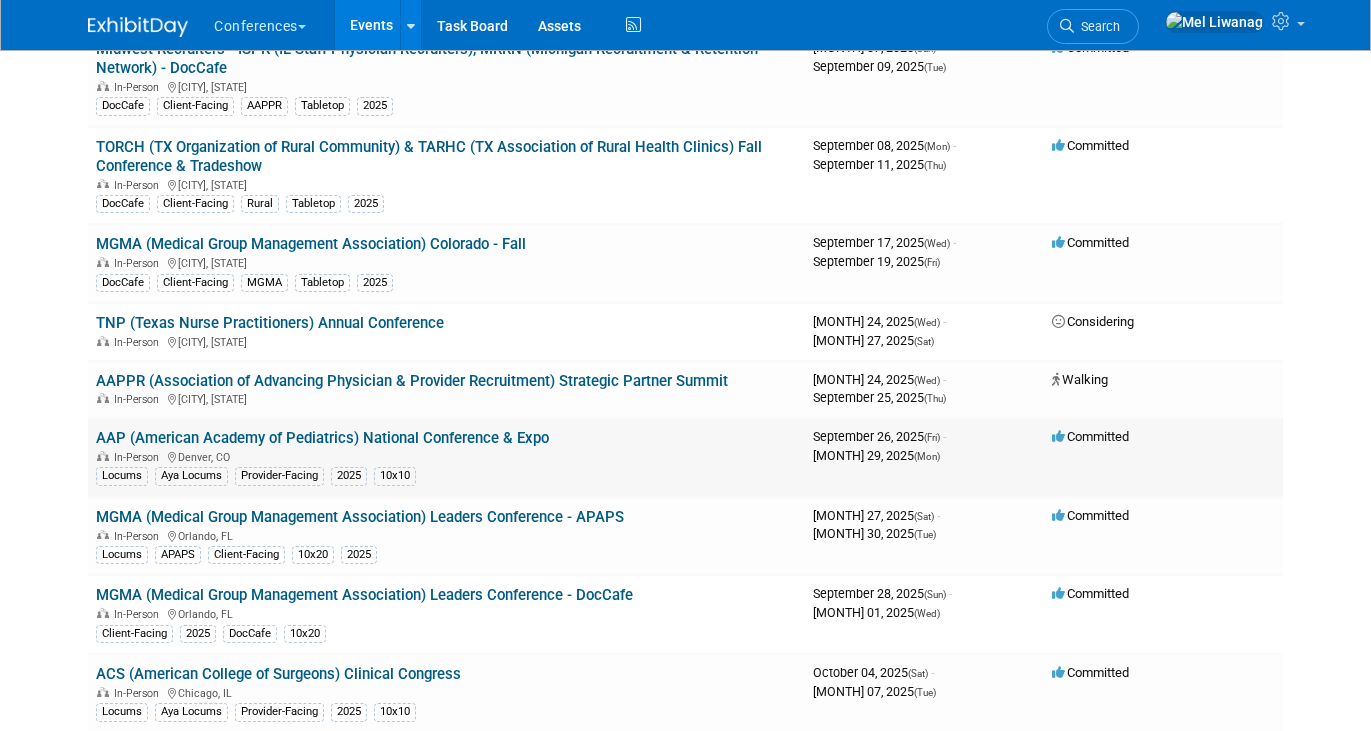 drag, startPoint x: 555, startPoint y: 438, endPoint x: 81, endPoint y: 436, distance: 474.0042 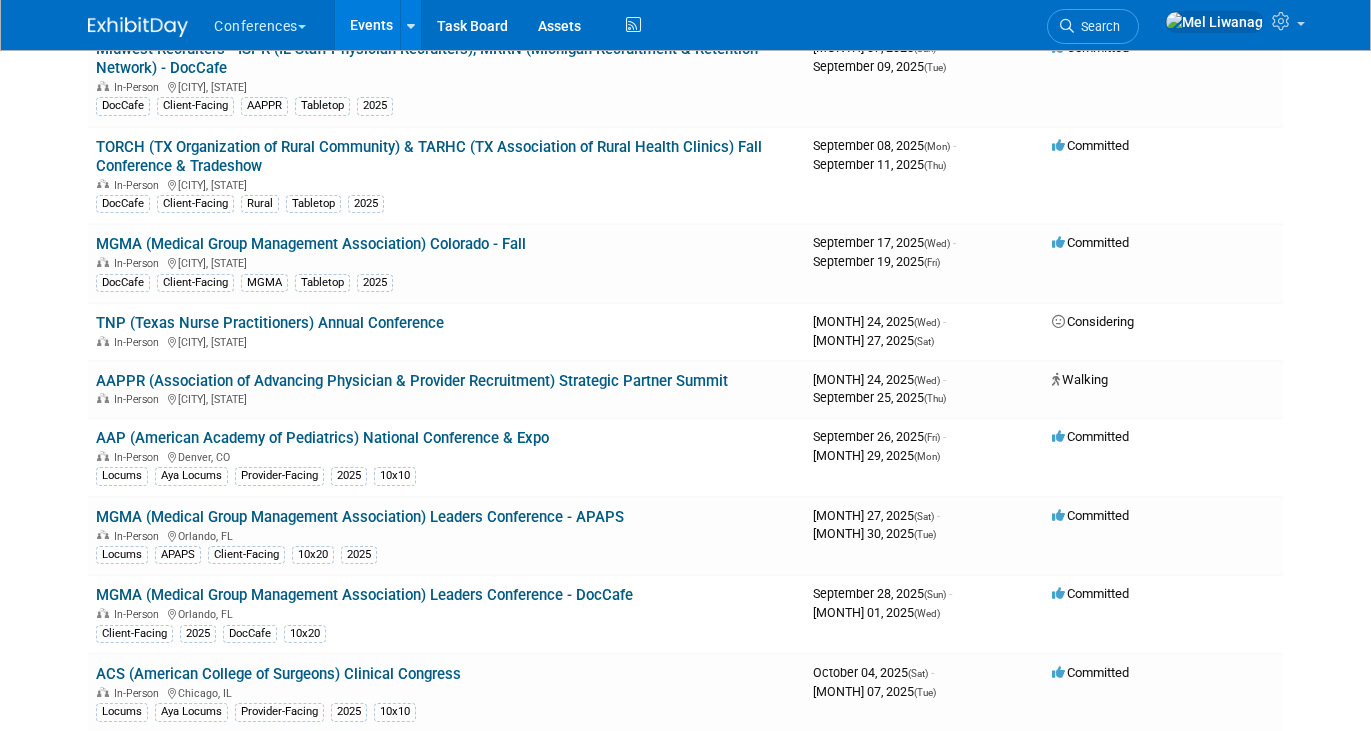 copy on "AAP (American Academy of Pediatrics) National Conference & Expo" 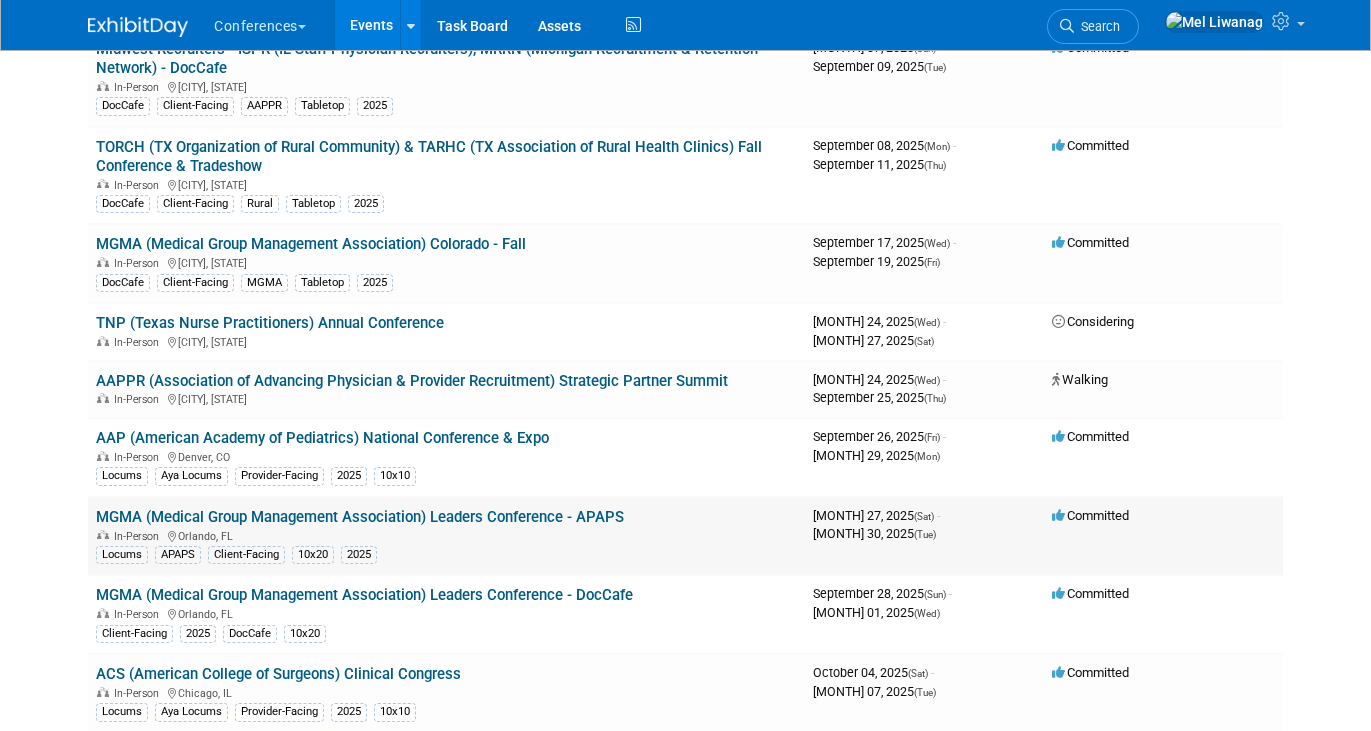 drag, startPoint x: 621, startPoint y: 510, endPoint x: 80, endPoint y: 510, distance: 541 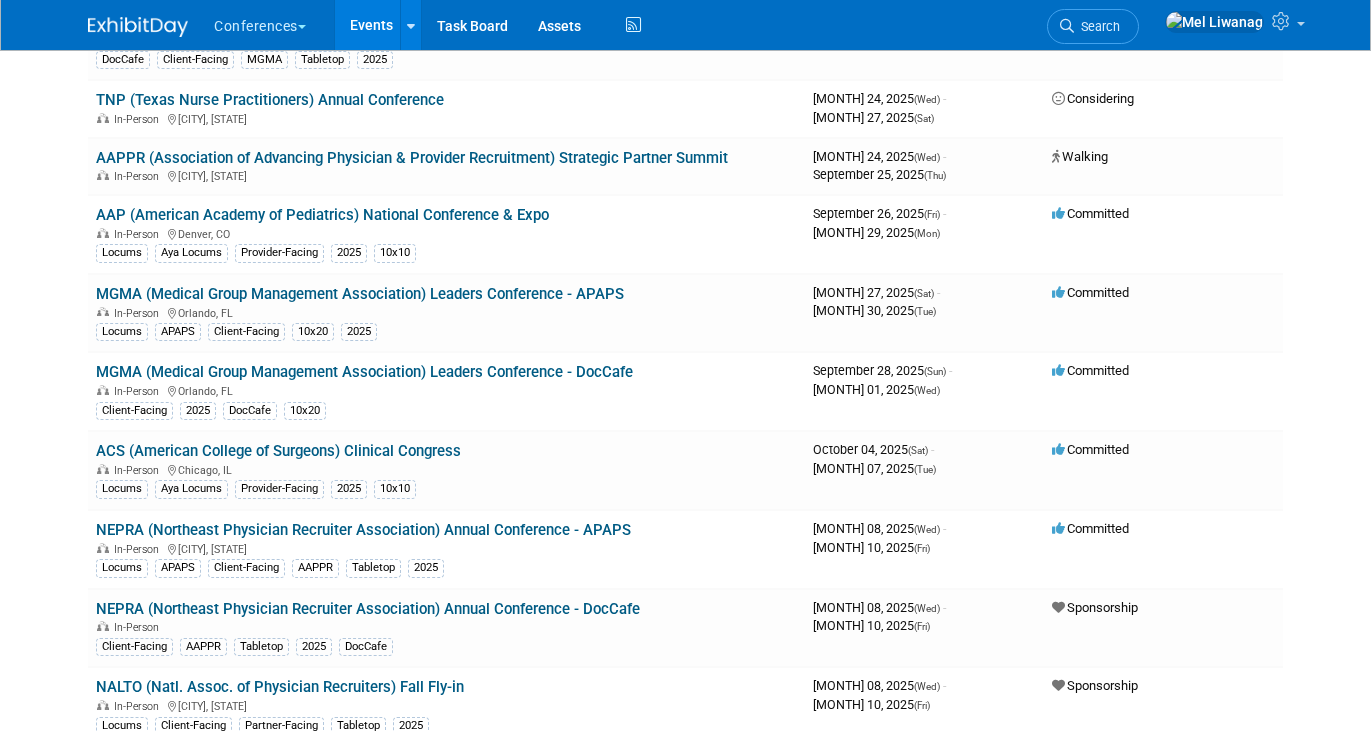 scroll, scrollTop: 947, scrollLeft: 0, axis: vertical 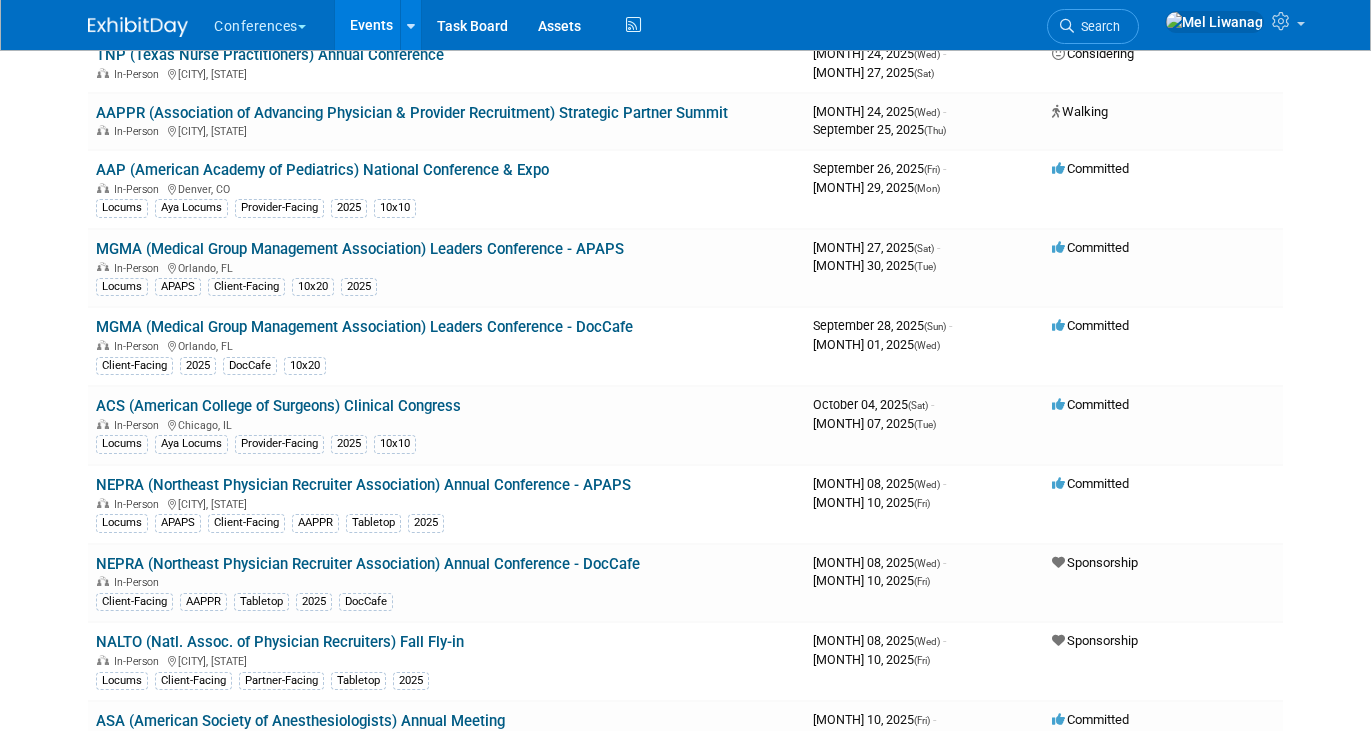click on "Conferences
Explore:
My Workspaces  2
Go to Workspace:
Conferences
Marketing Requests
Events
Add Event
Bulk Upload Events
Shareable Event Boards
Recently Viewed Events:
MGMA (Medical Group Management Association) Leaders Conference - APAPS
Orlando, FL
Sep 27, 2025  to  Sep 30, 2025
AHRMM (Assoc. for Health Care Resource & Materials Management)
Columbus, OH
Sep 22, 2024  to  Sep 24, 2024
AANA (American Association of Nurse Anesthetists) Annual Congress
Nashville, TN
Aug 9, 2025  to  Aug 12, 2025
Task Board
Assets
Activity Feed
My Account
My Profile & Preferences
Sync to External Calendar...
Team Workspace
Users and Permissions
Workspace Settings
Metrics & Analytics" at bounding box center [685, -582] 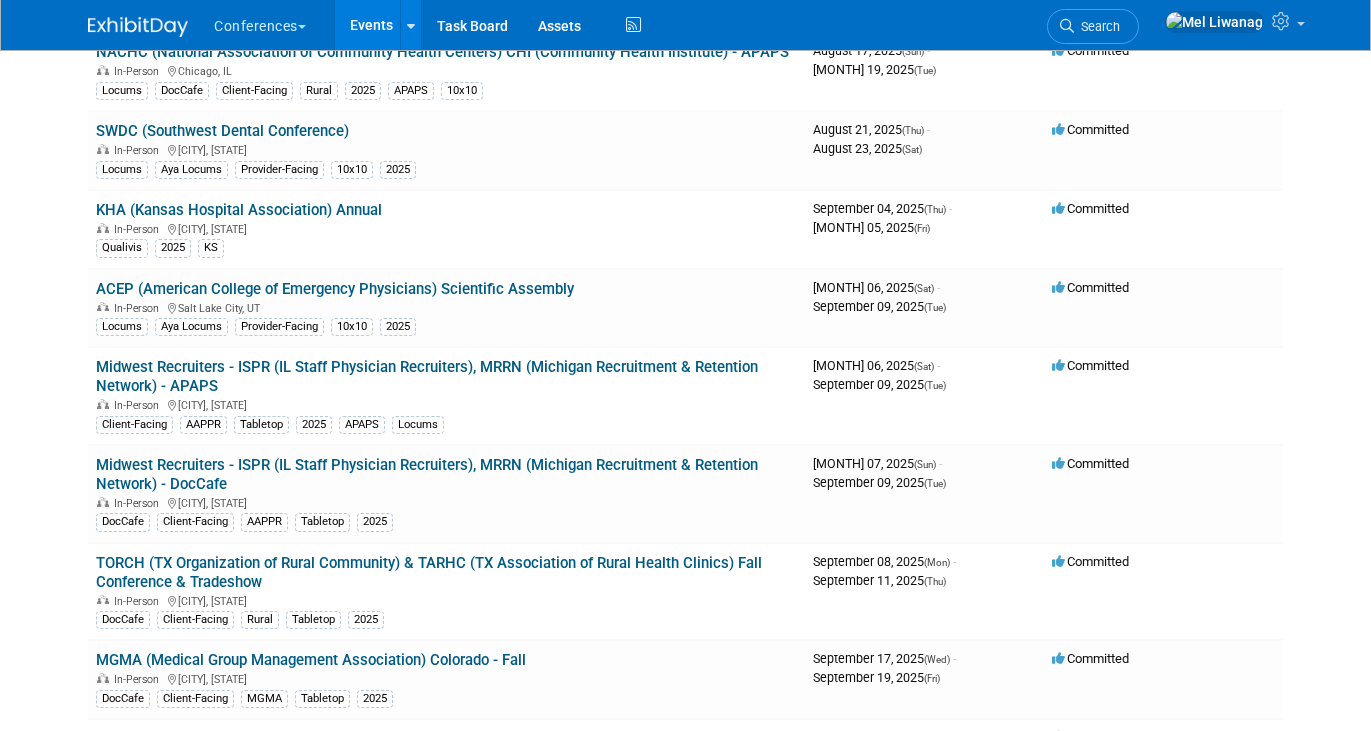 scroll, scrollTop: 0, scrollLeft: 0, axis: both 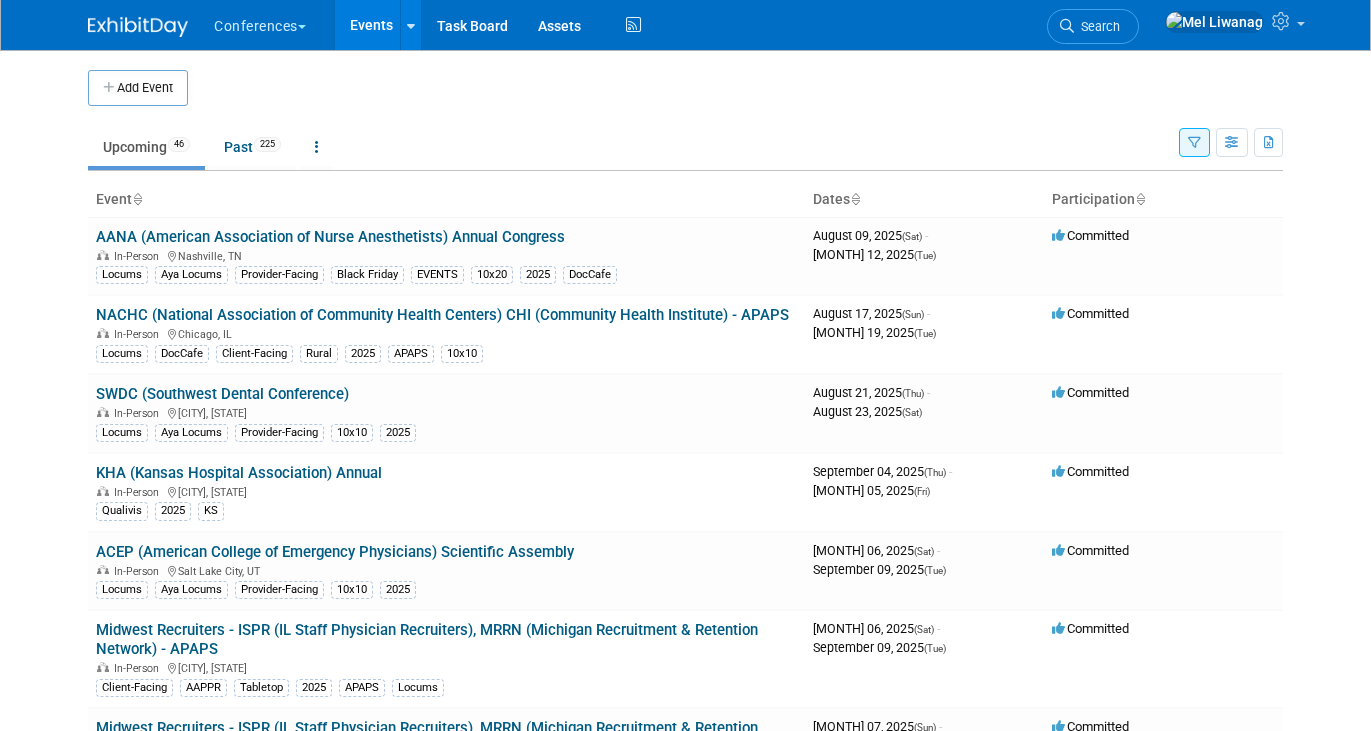 click on "Conferences
Explore:
My Workspaces  2
Go to Workspace:
Conferences
Marketing Requests
Events
Add Event
Bulk Upload Events
Shareable Event Boards
Recently Viewed Events:
MGMA (Medical Group Management Association) Leaders Conference - APAPS
Orlando, FL
Sep 27, 2025  to  Sep 30, 2025
AHRMM (Assoc. for Health Care Resource & Materials Management)
Columbus, OH
Sep 22, 2024  to  Sep 24, 2024
AANA (American Association of Nurse Anesthetists) Annual Congress
Nashville, TN
Aug 9, 2025  to  Aug 12, 2025
Task Board
Assets
Activity Feed
My Account
My Profile & Preferences
Sync to External Calendar...
Team Workspace
Users and Permissions
Workspace Settings
Metrics & Analytics" at bounding box center [685, 365] 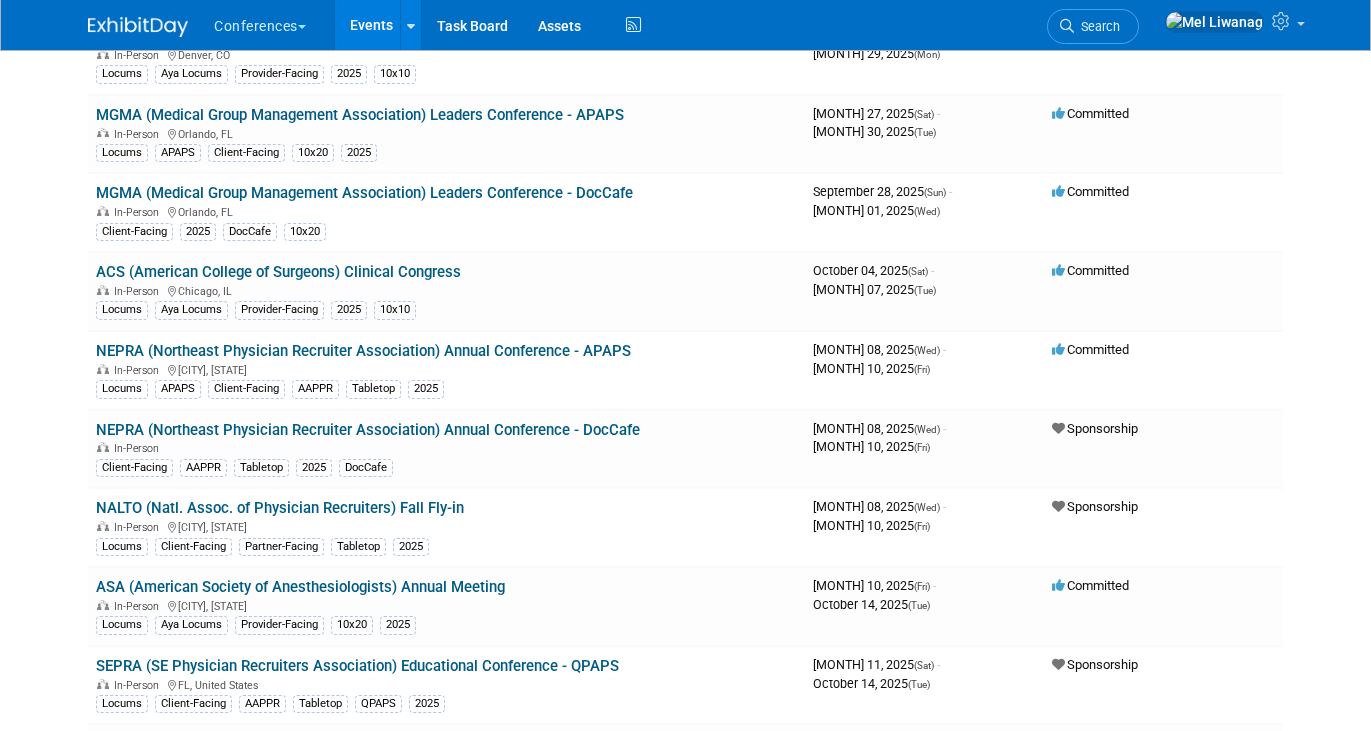 scroll, scrollTop: 1087, scrollLeft: 0, axis: vertical 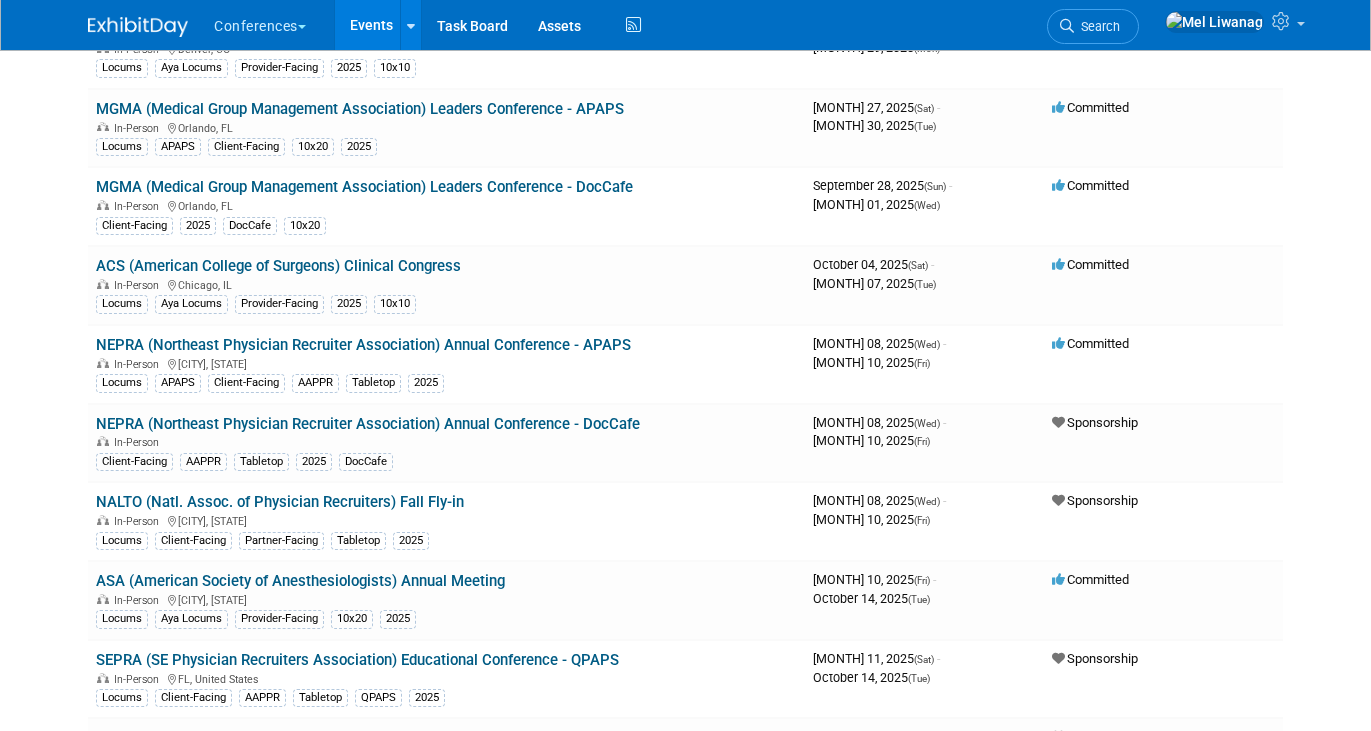 click on "Conferences
Explore:
My Workspaces  2
Go to Workspace:
Conferences
Marketing Requests
Events
Add Event
Bulk Upload Events
Shareable Event Boards
Recently Viewed Events:
MGMA (Medical Group Management Association) Leaders Conference - APAPS
Orlando, FL
Sep 27, 2025  to  Sep 30, 2025
AHRMM (Assoc. for Health Care Resource & Materials Management)
Columbus, OH
Sep 22, 2024  to  Sep 24, 2024
AANA (American Association of Nurse Anesthetists) Annual Congress
Nashville, TN
Aug 9, 2025  to  Aug 12, 2025
Task Board
Assets
Activity Feed
My Account
My Profile & Preferences
Sync to External Calendar...
Team Workspace
Users and Permissions
Workspace Settings
Metrics & Analytics" at bounding box center (685, -722) 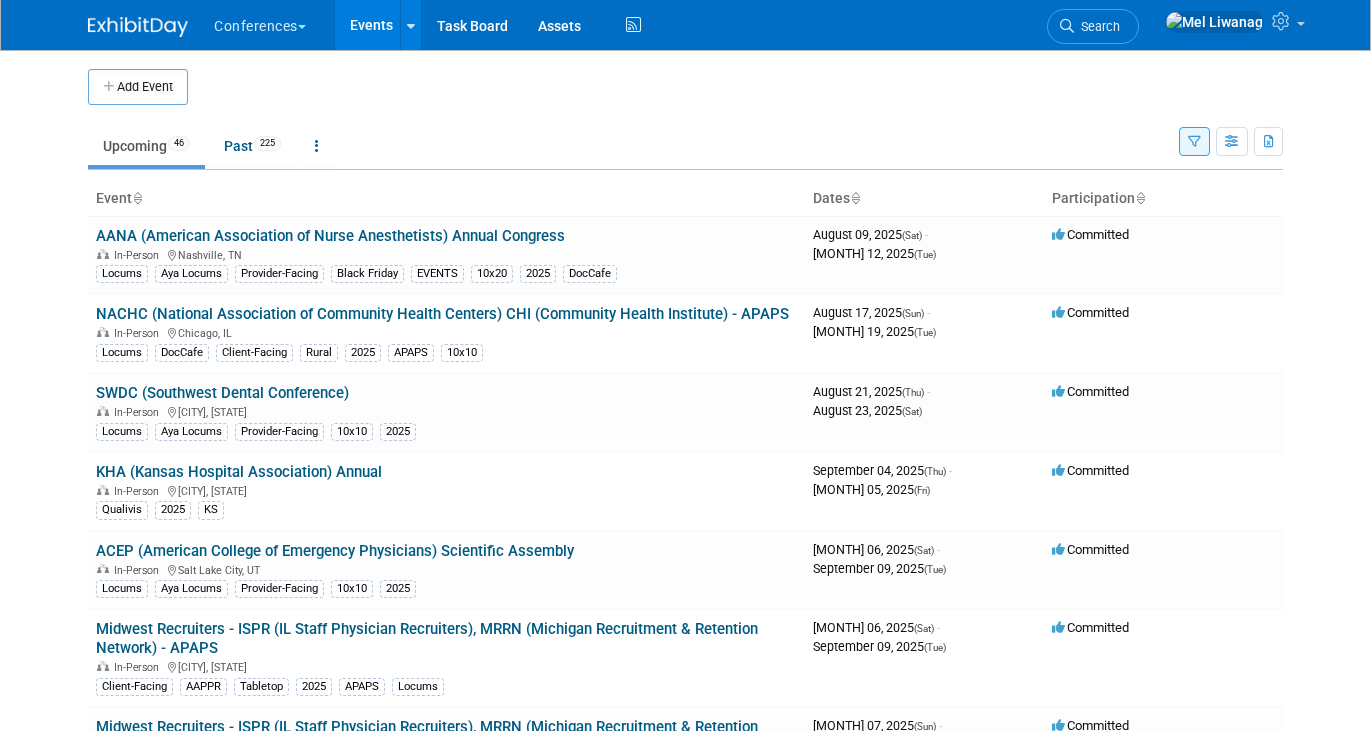 scroll, scrollTop: 0, scrollLeft: 0, axis: both 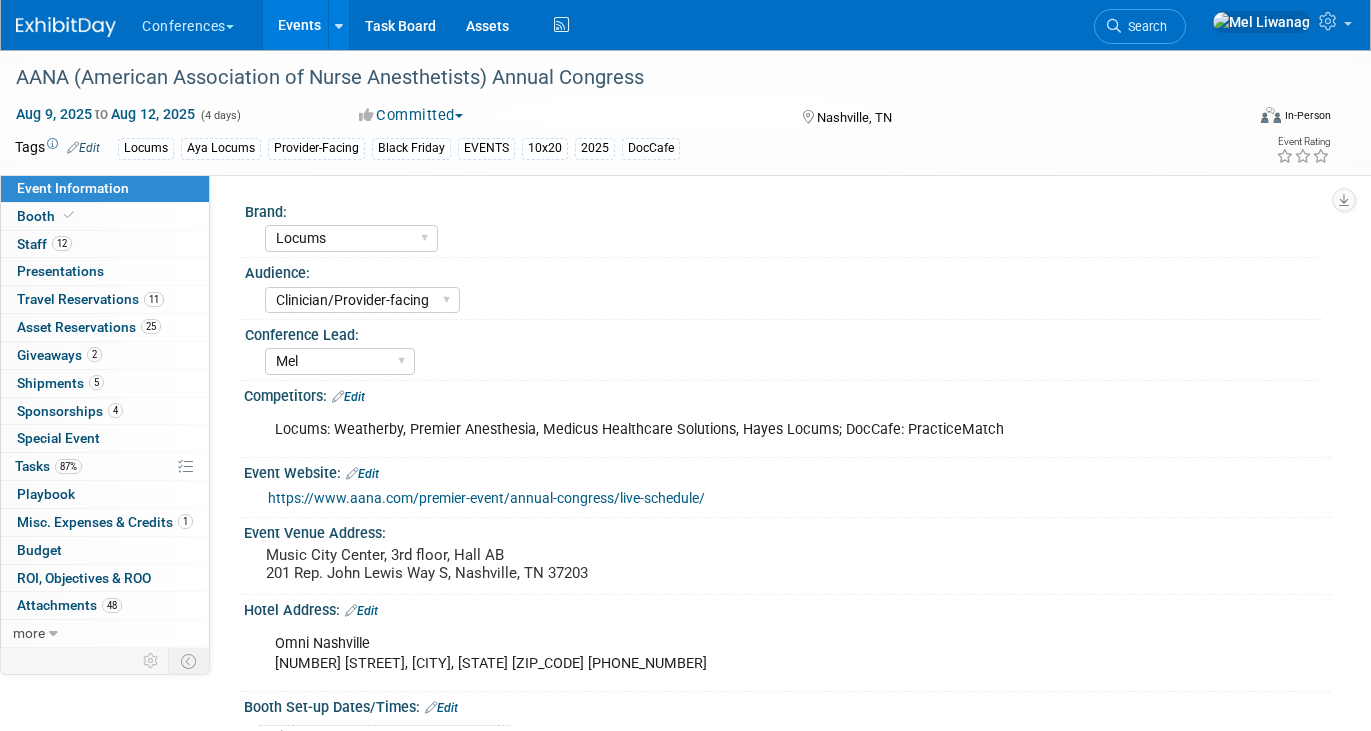 select on "Locums" 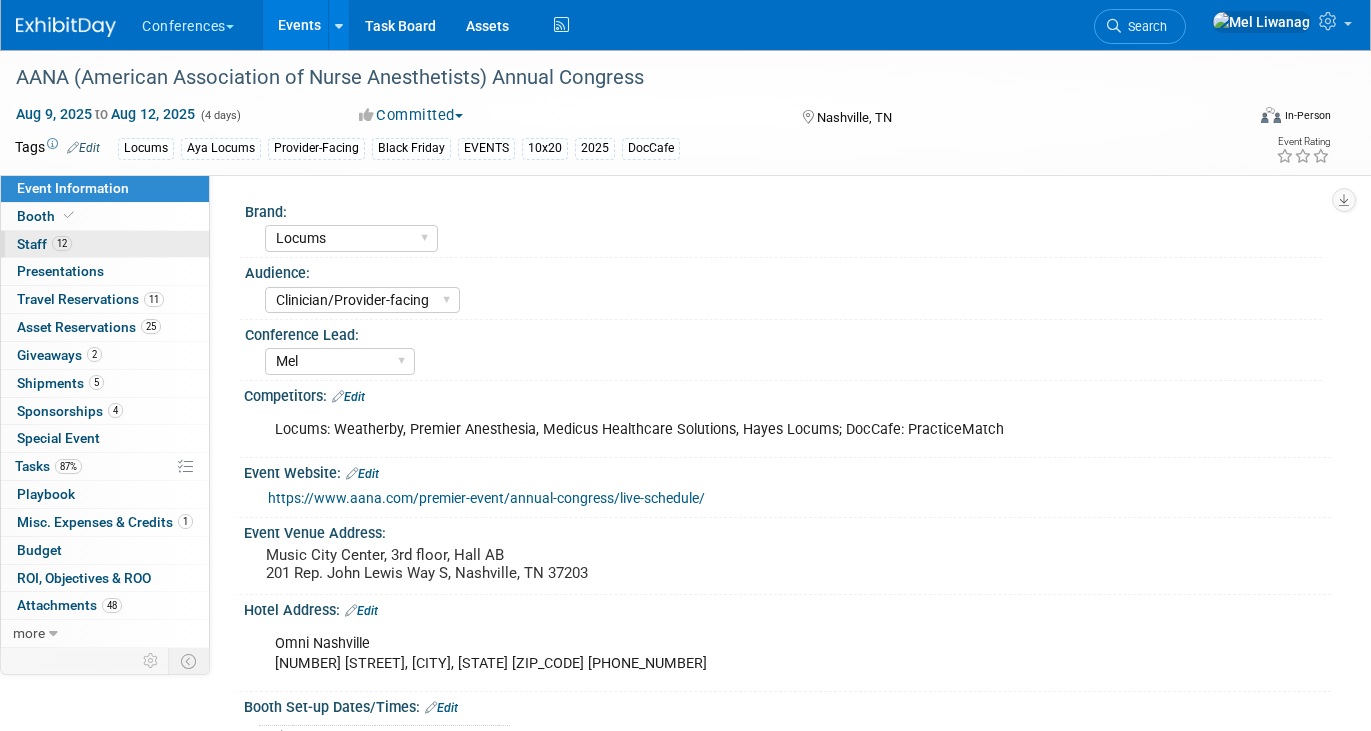 scroll, scrollTop: 0, scrollLeft: 0, axis: both 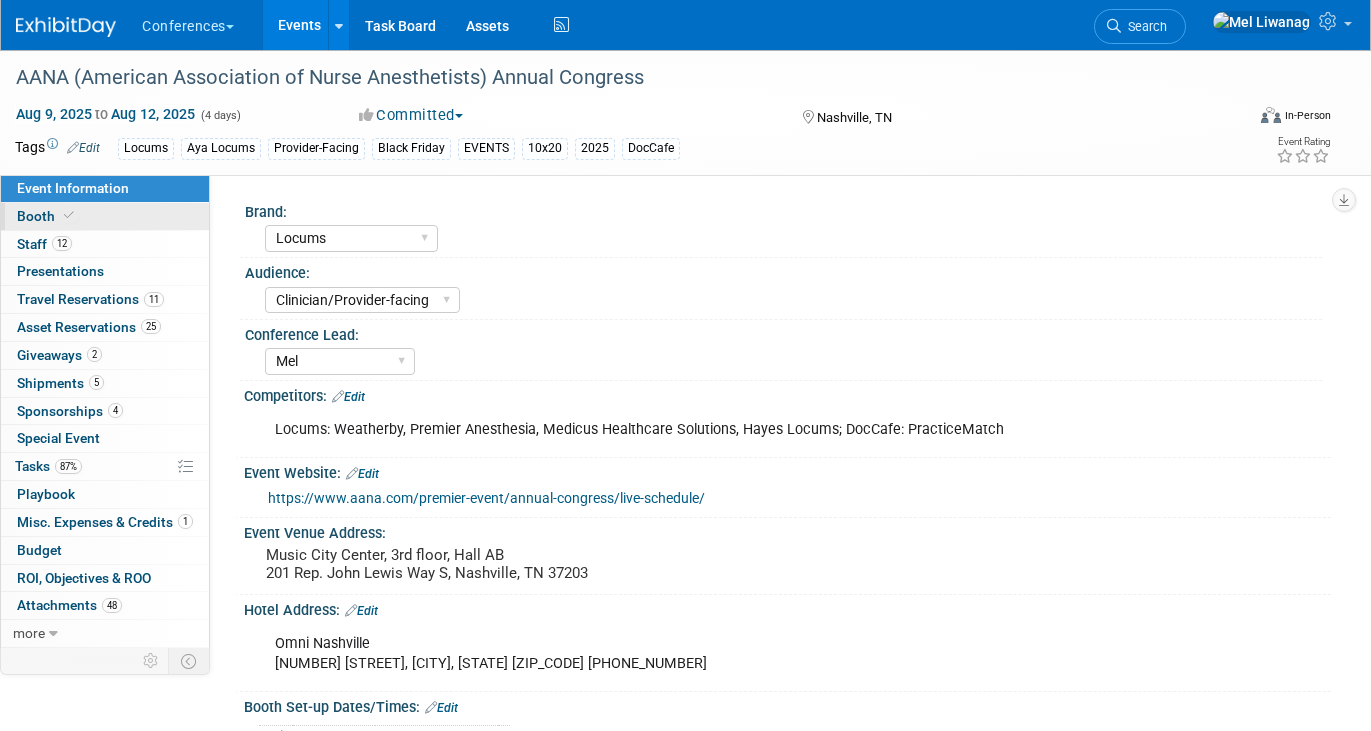 click on "Booth" at bounding box center [105, 216] 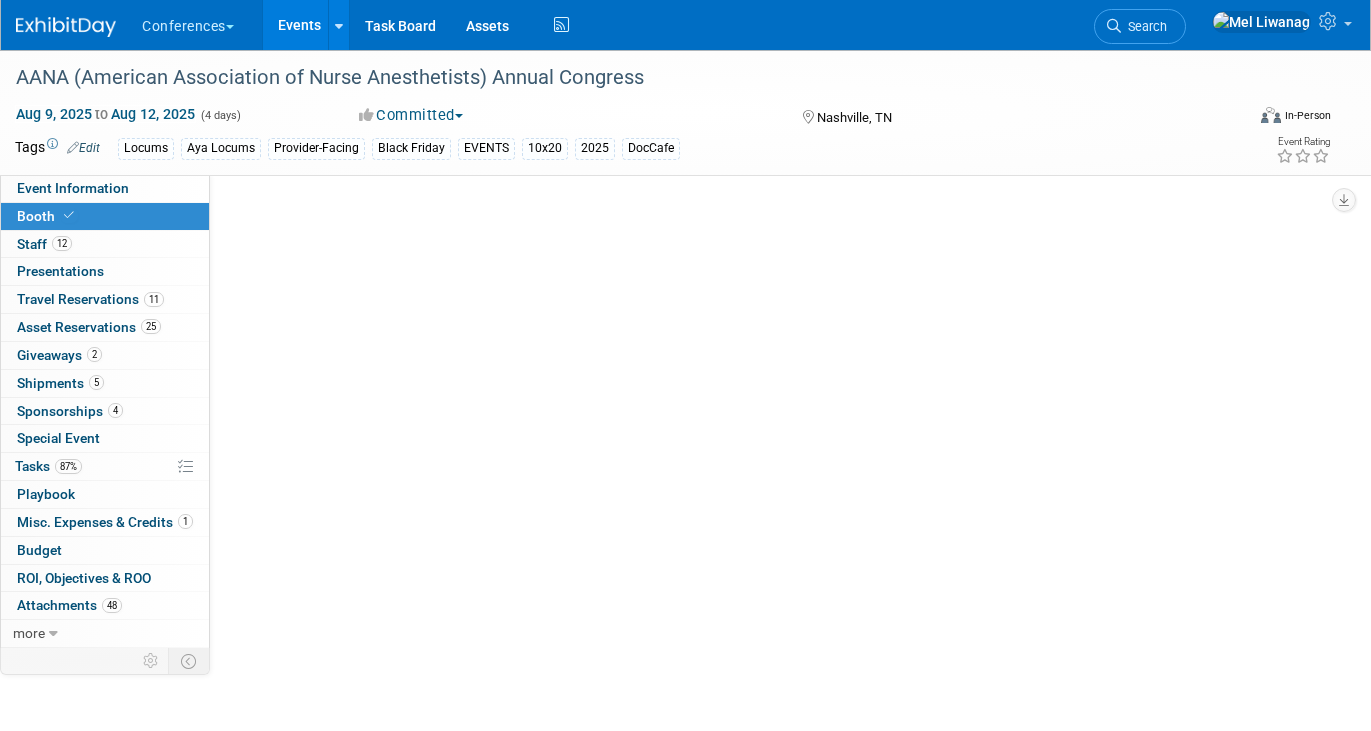 select on "10'x20'" 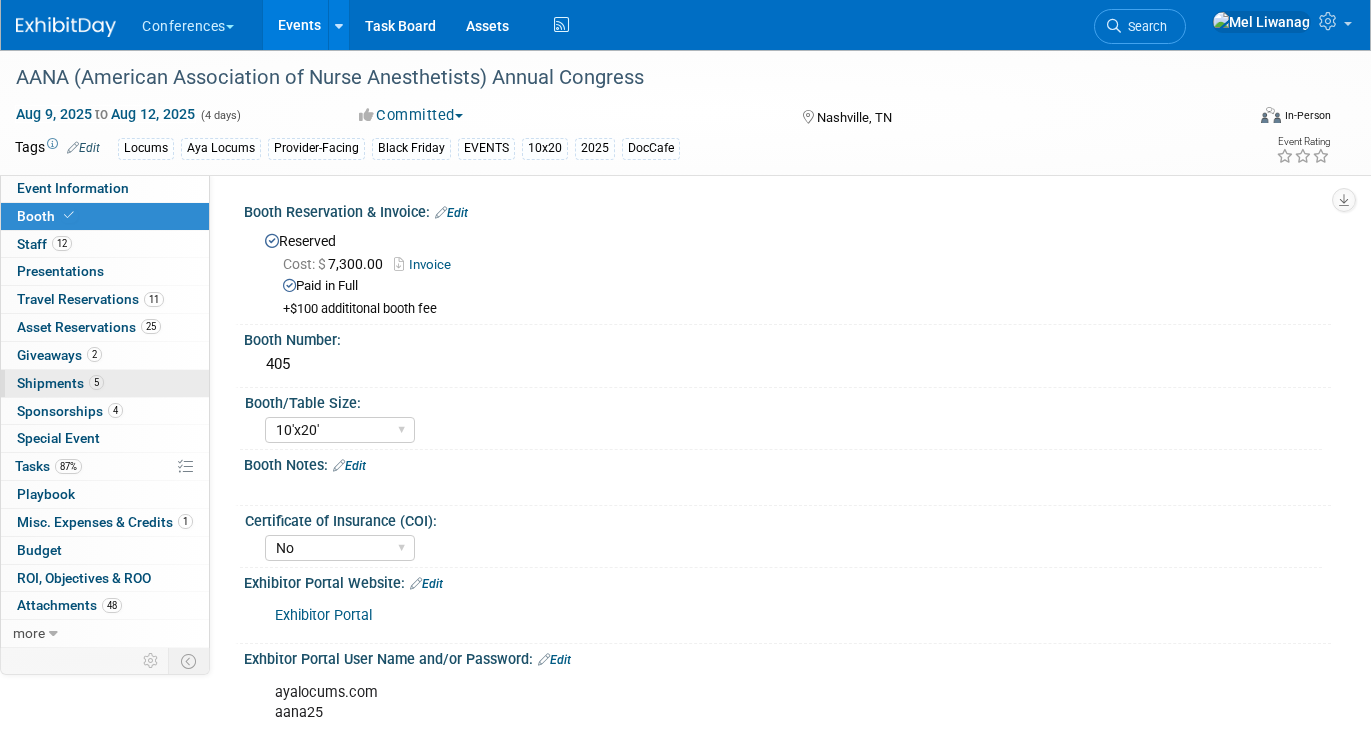 click on "5
Shipments 5" at bounding box center (105, 383) 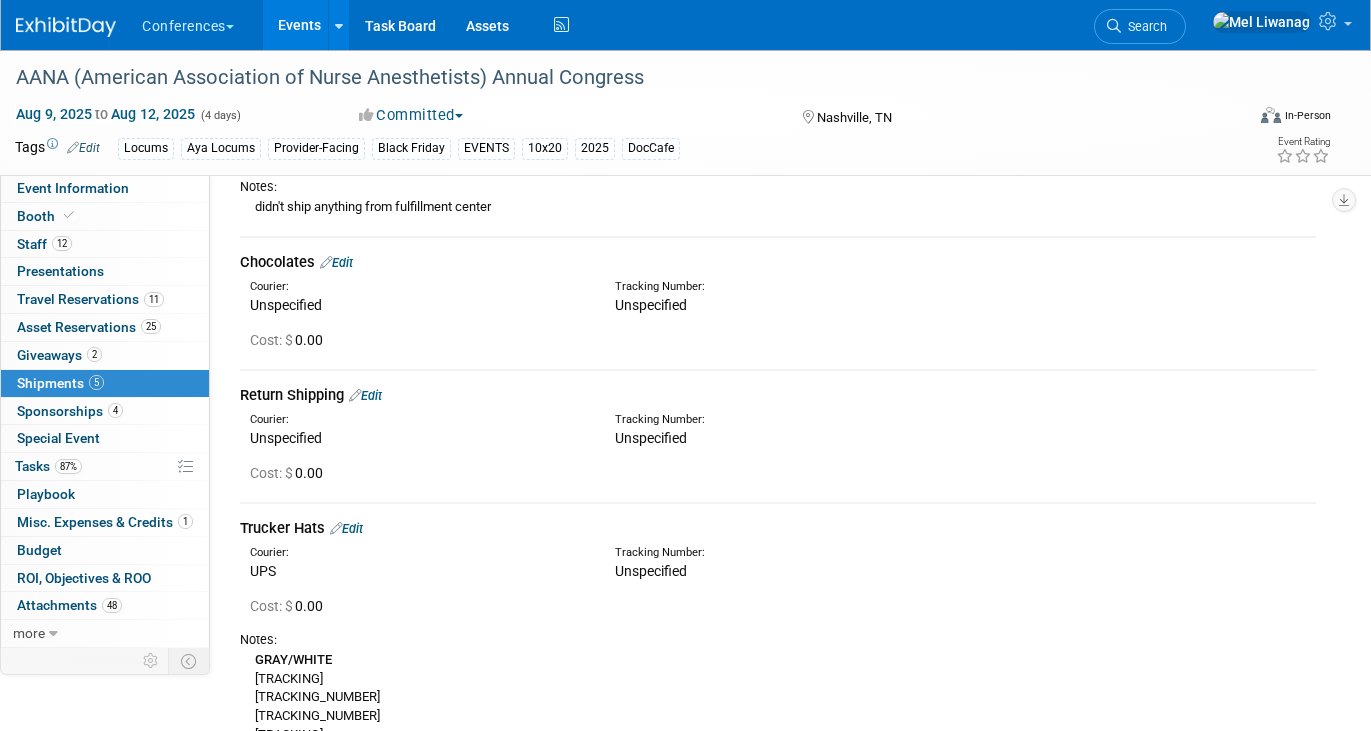 scroll, scrollTop: 637, scrollLeft: 0, axis: vertical 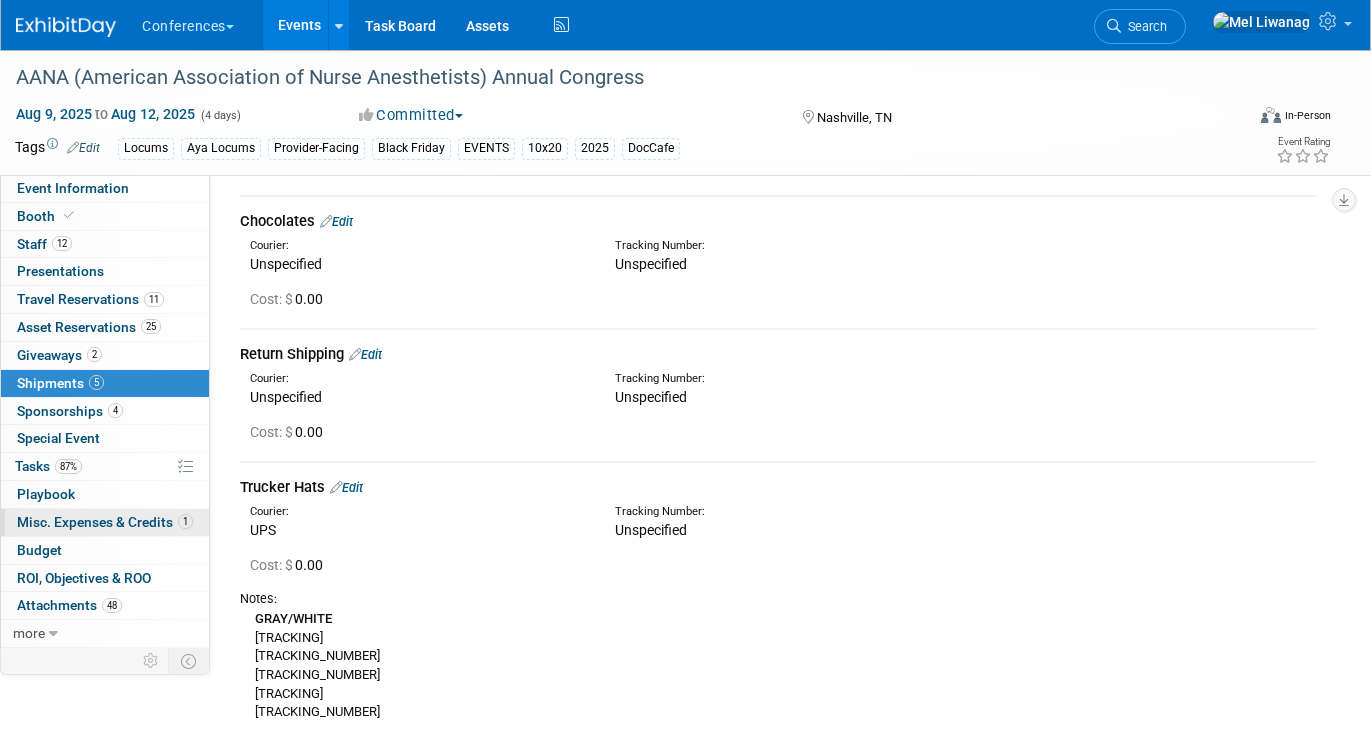 click on "Misc. Expenses & Credits 1" at bounding box center (105, 522) 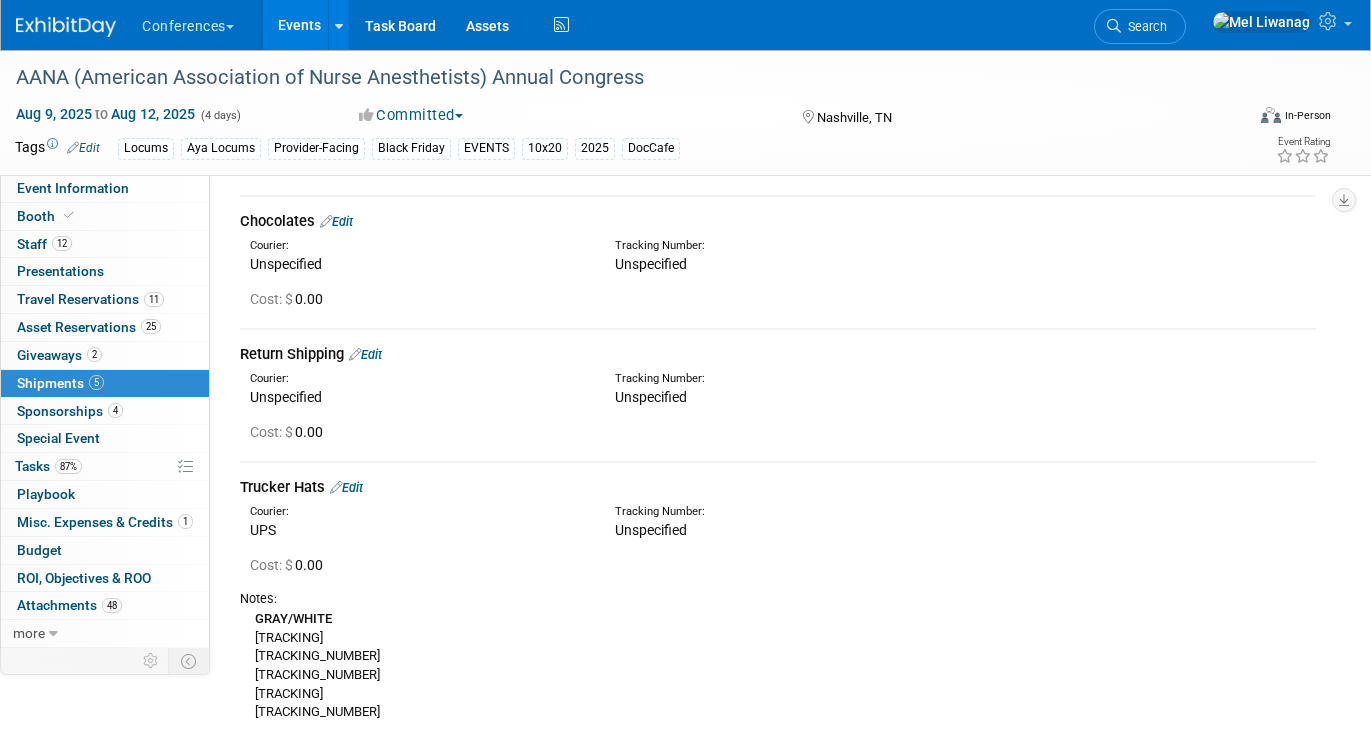 scroll, scrollTop: 0, scrollLeft: 0, axis: both 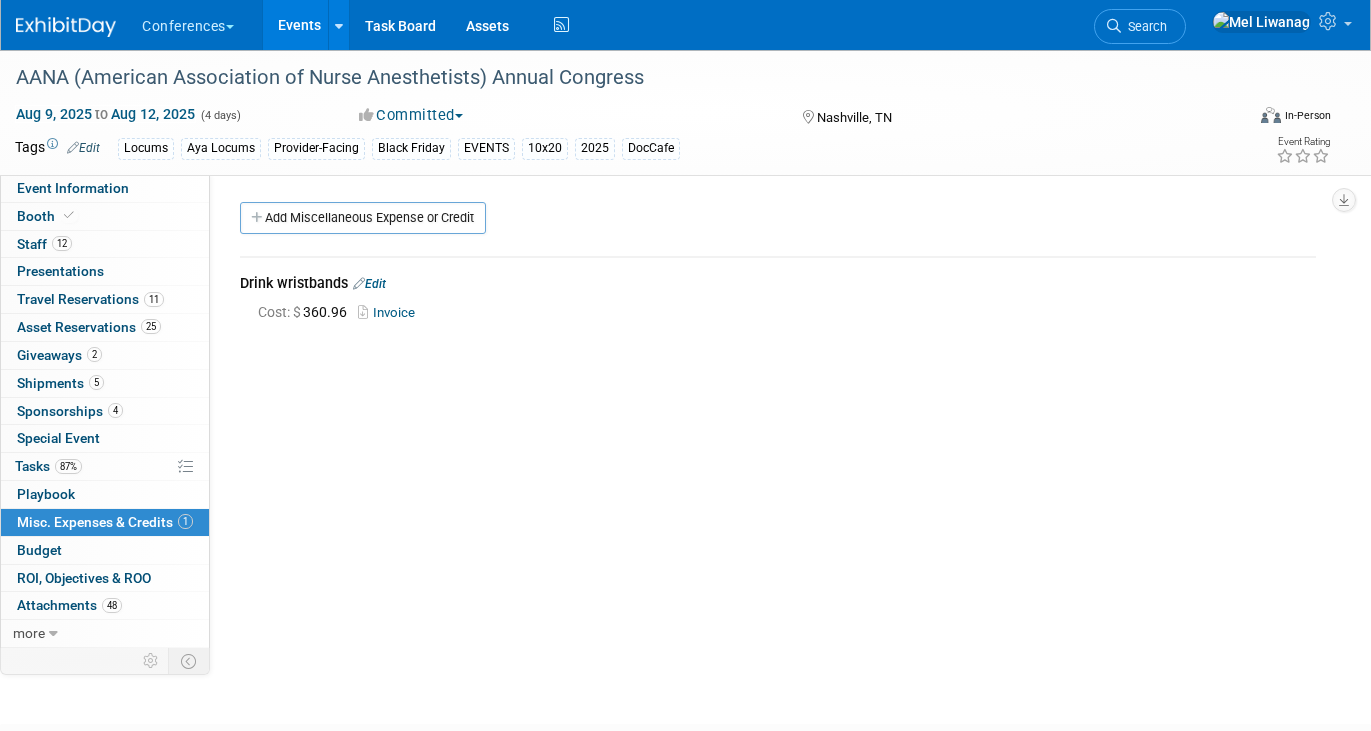 click on "Brand:
Aya
Bespoke
Corporate
Dawson
DocCafe
Education
Government Services
Locums
NursingJobCafe
Polaris
Qualivis
Shifts
Vaya
Winnow AI
Audience:
Client-facing
Clinician/Provider-facing
Both
N/a
Conference Lead:
Karina
Marygrace
Mel
Sophie
Stephanie
Competitors:
Edit
Locums: Weatherby, Premier Anesthesia, Medicus Healthcare Solutions, Hayes Locums; DocCafe: PracticeMatch
X
Event Website:
Edit
https://www.aana.com/premier-event/annual-congress/live-schedule/
Event Venue Address:
Music City Center, 3rd floor, Hall AB
201 Rep. John Lewis Way S, Nashville, TN 37203
Hotel Address:
Edit
Omni Nashville 250 Rep. John Lewis Way S, Nashville, TN 37203 615-782-5300
X
Booth Set-up Dates/Times:
Edit
Fri.
Aug 8, 2025" at bounding box center [770, 411] 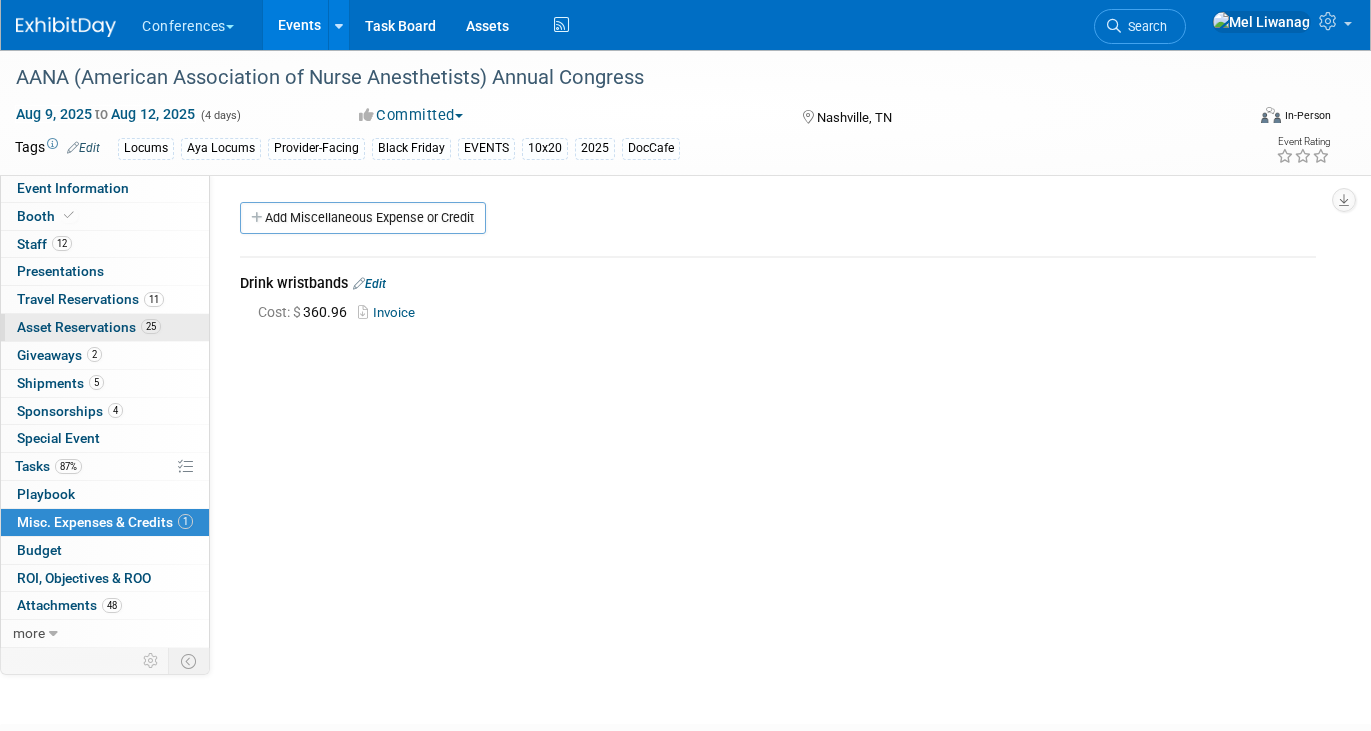 click on "Asset Reservations 25" at bounding box center (89, 327) 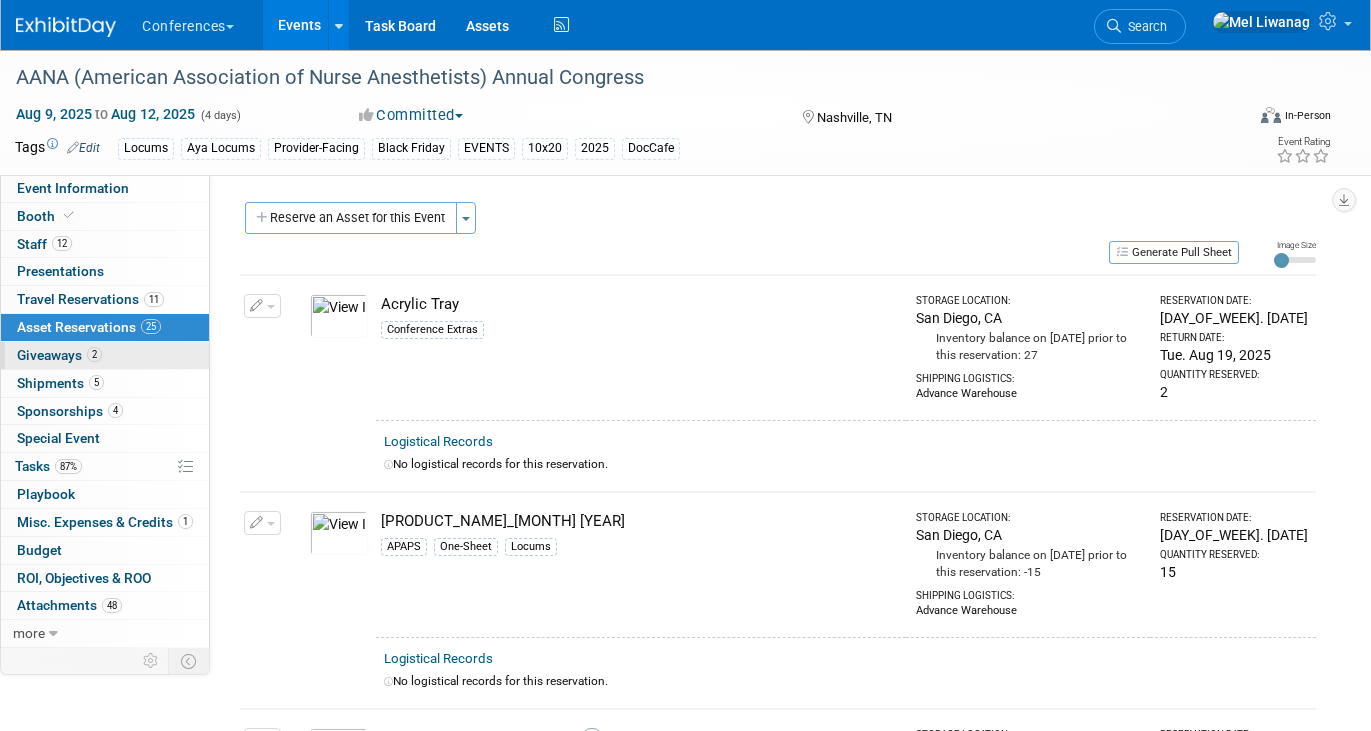 click on "2
Giveaways 2" at bounding box center [105, 355] 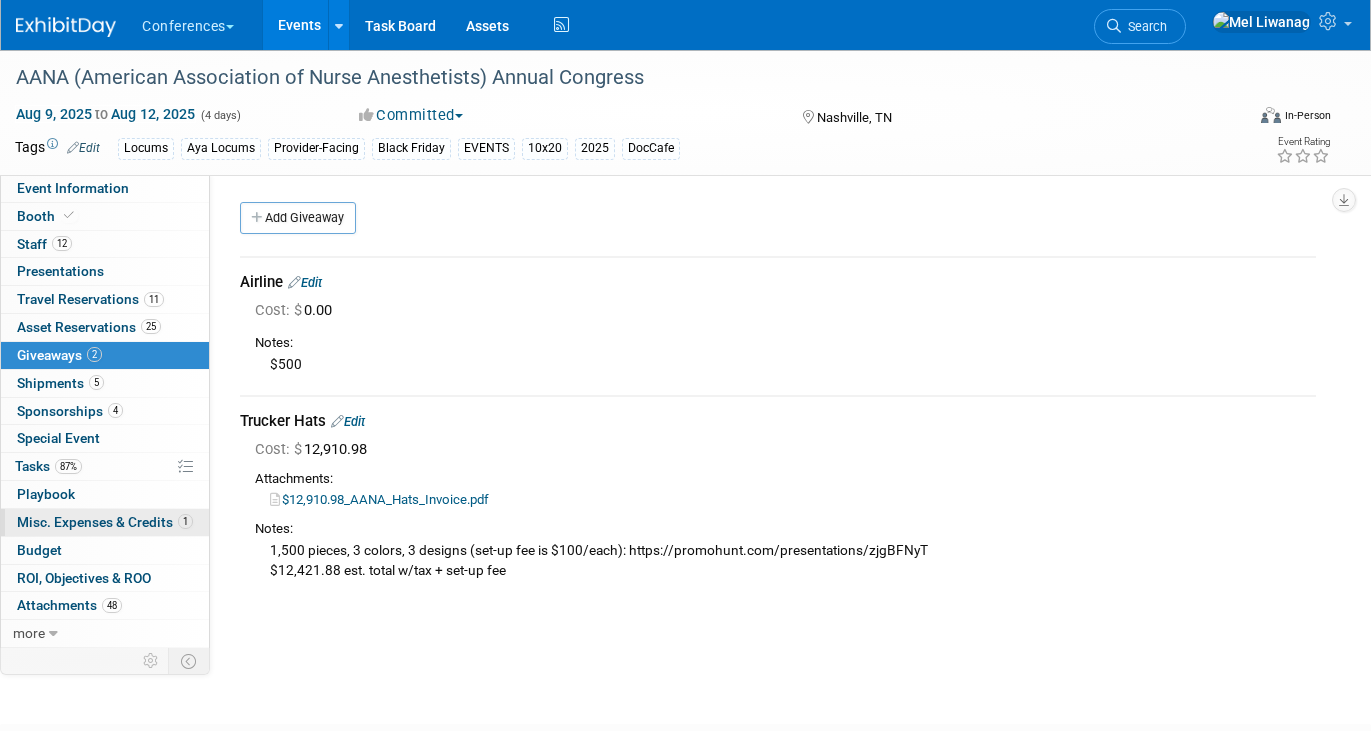 click on "Misc. Expenses & Credits 1" at bounding box center [105, 522] 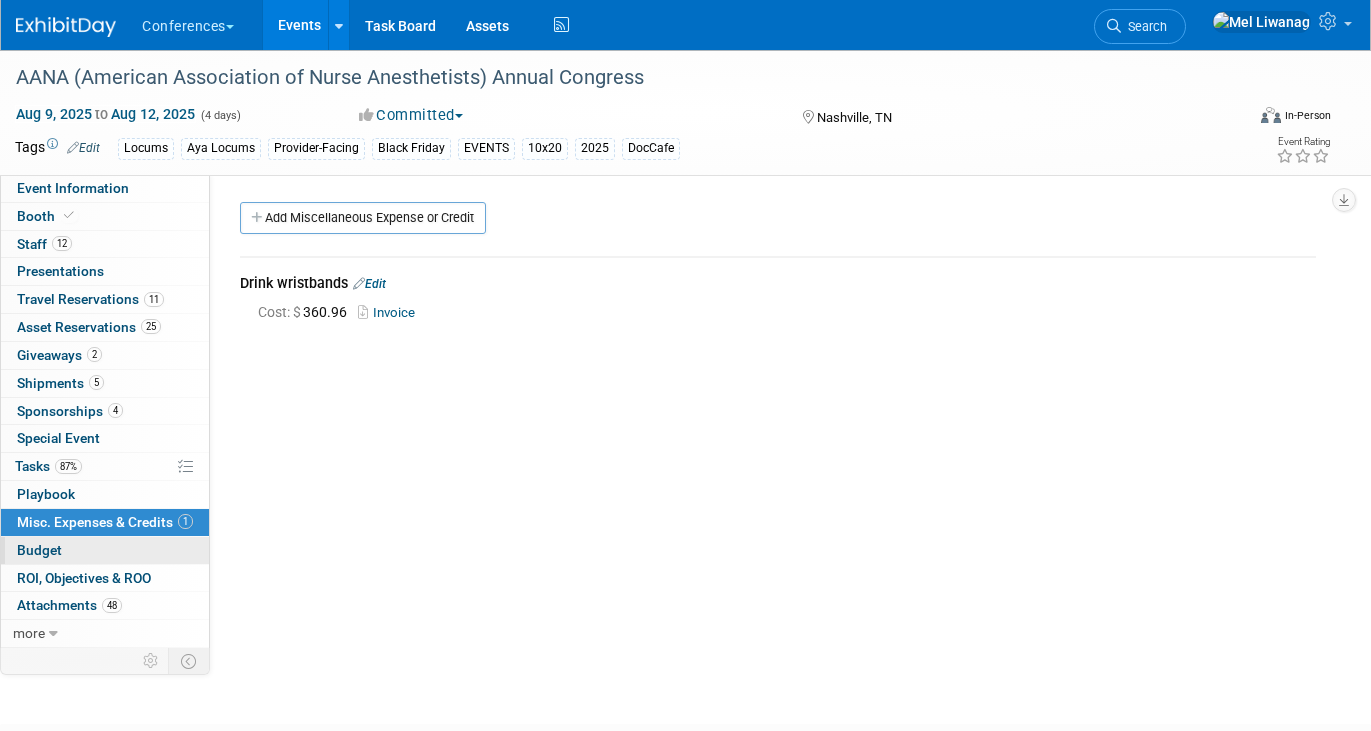 click on "Budget" at bounding box center [105, 550] 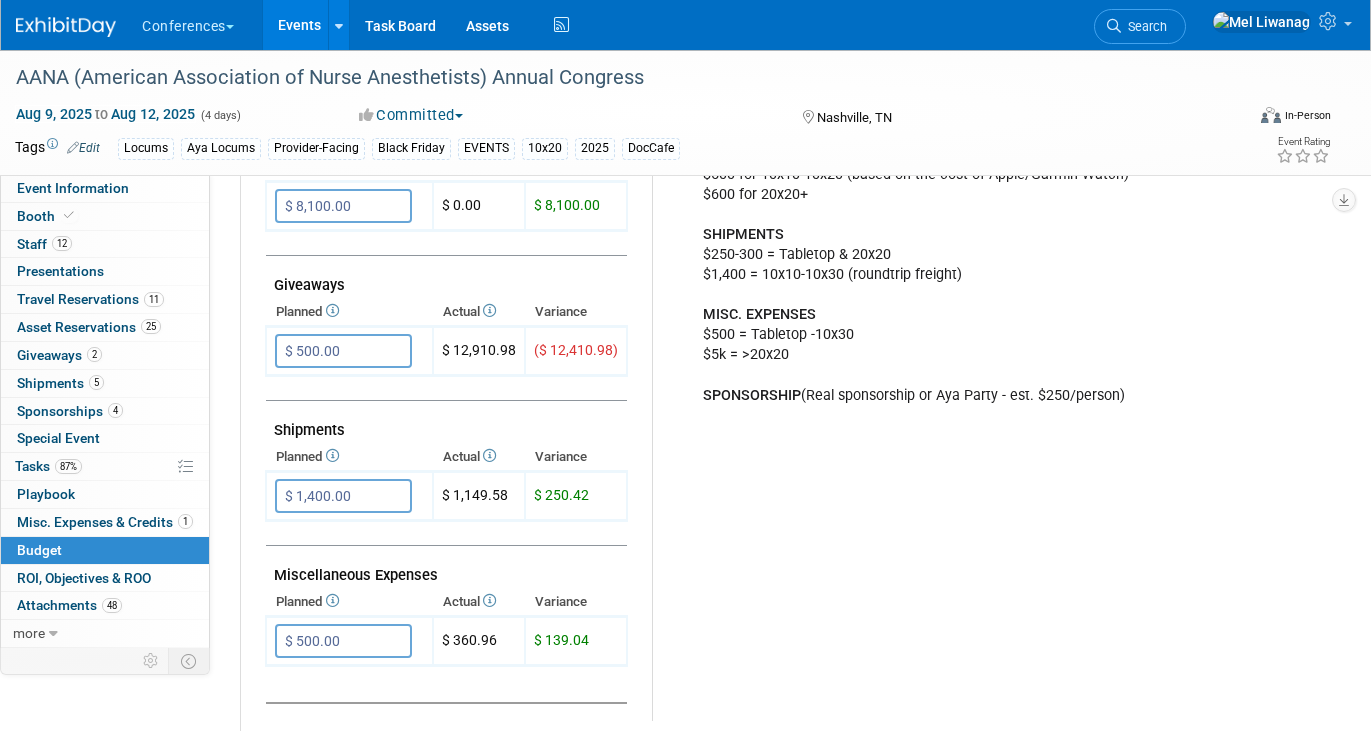 scroll, scrollTop: 877, scrollLeft: 0, axis: vertical 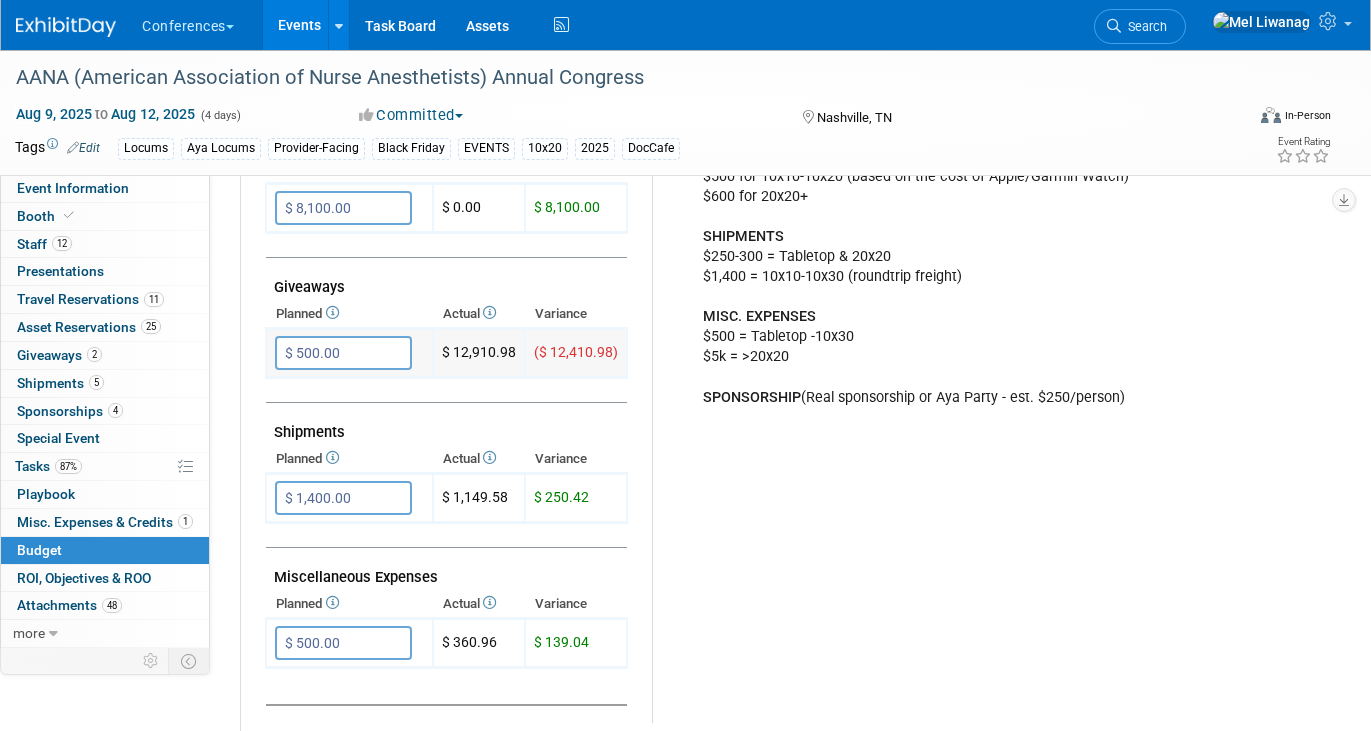 click on "$ 500.00" at bounding box center [343, 353] 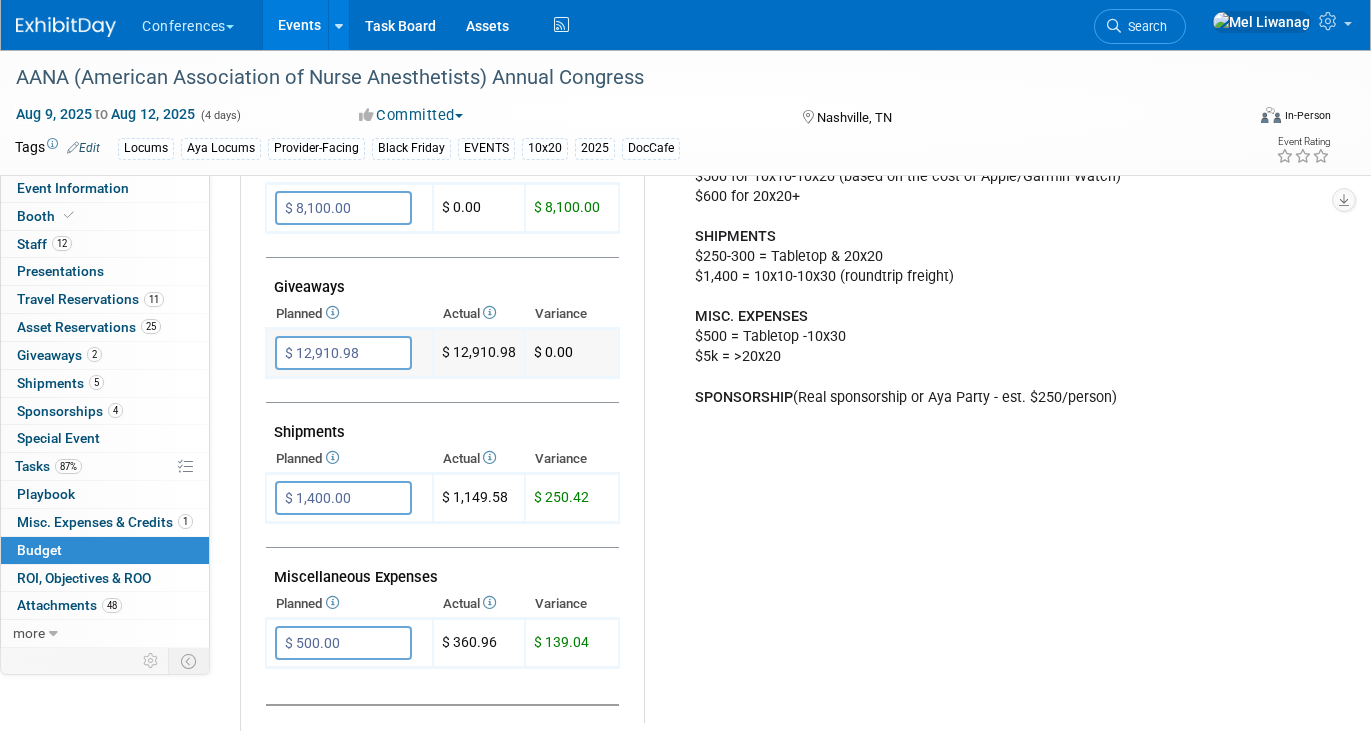 click on "$ 12,910.98" at bounding box center [343, 353] 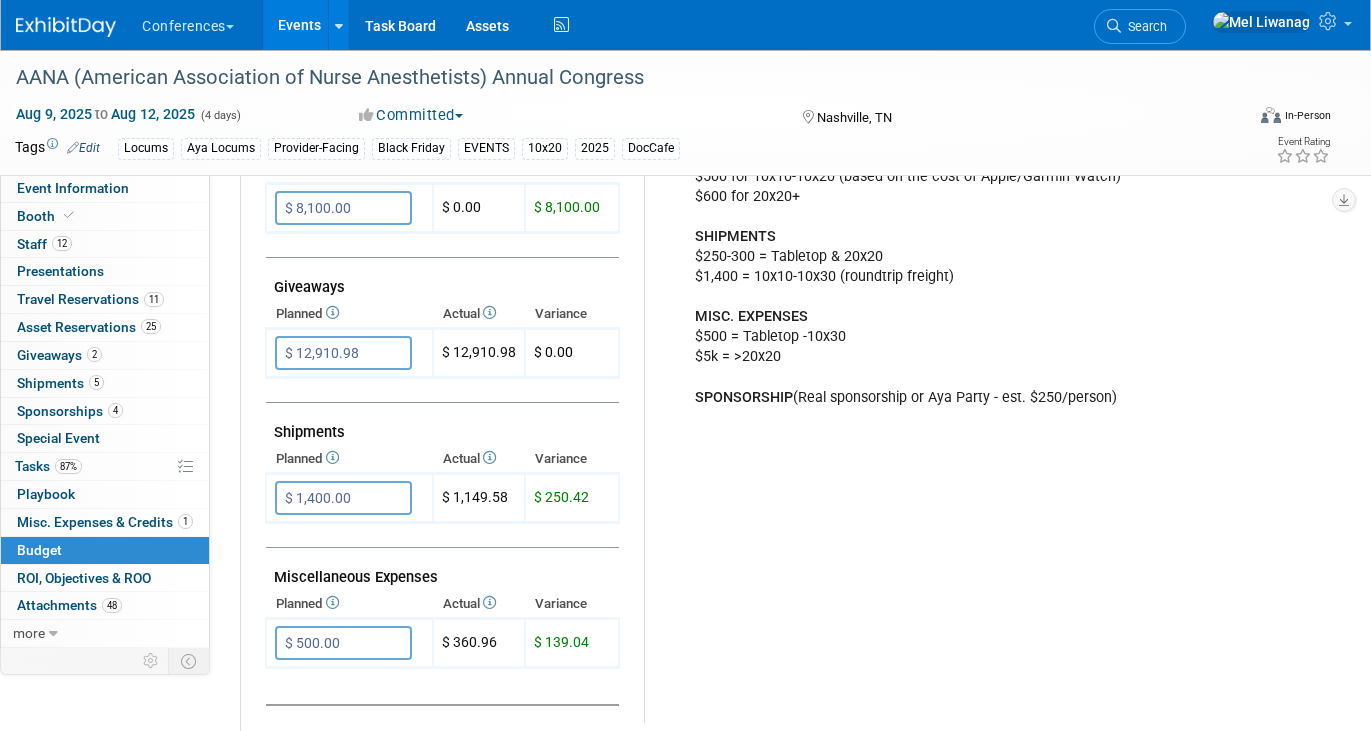 click at bounding box center [442, 390] 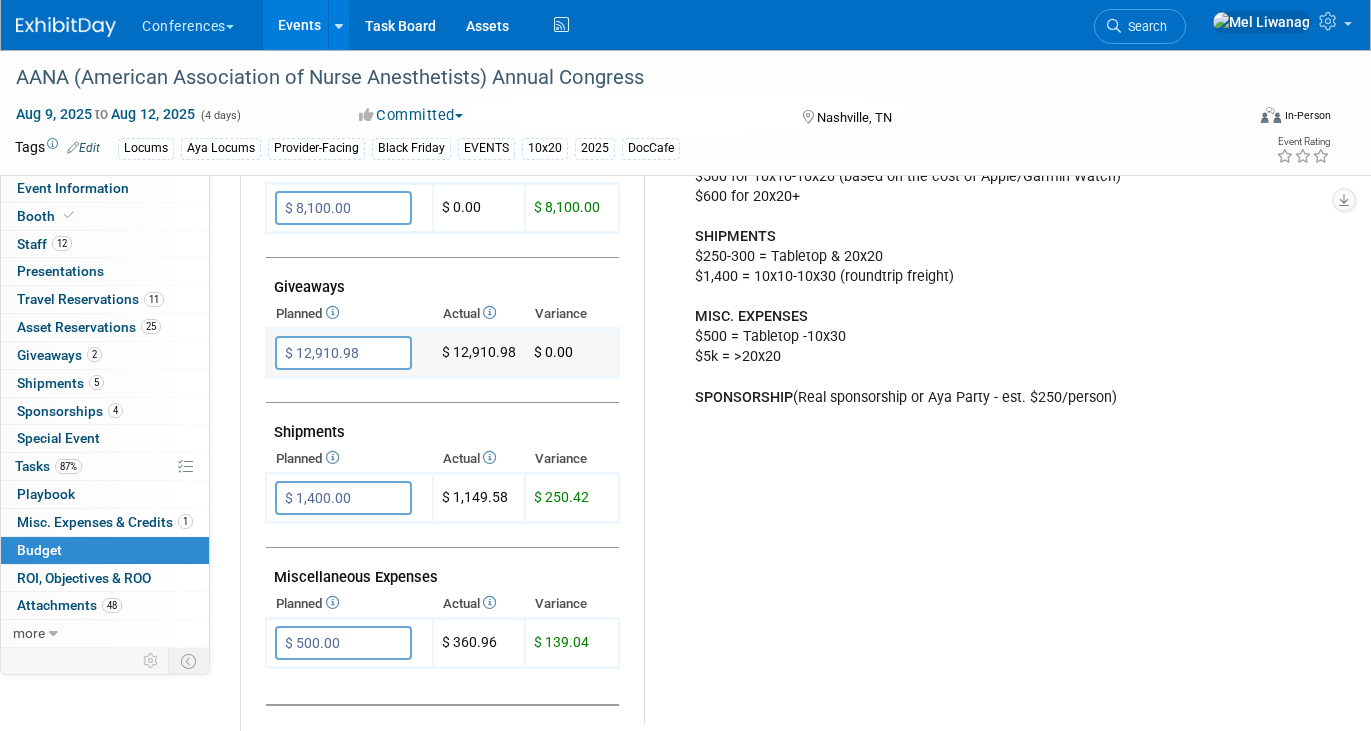 drag, startPoint x: 366, startPoint y: 356, endPoint x: 268, endPoint y: 356, distance: 98 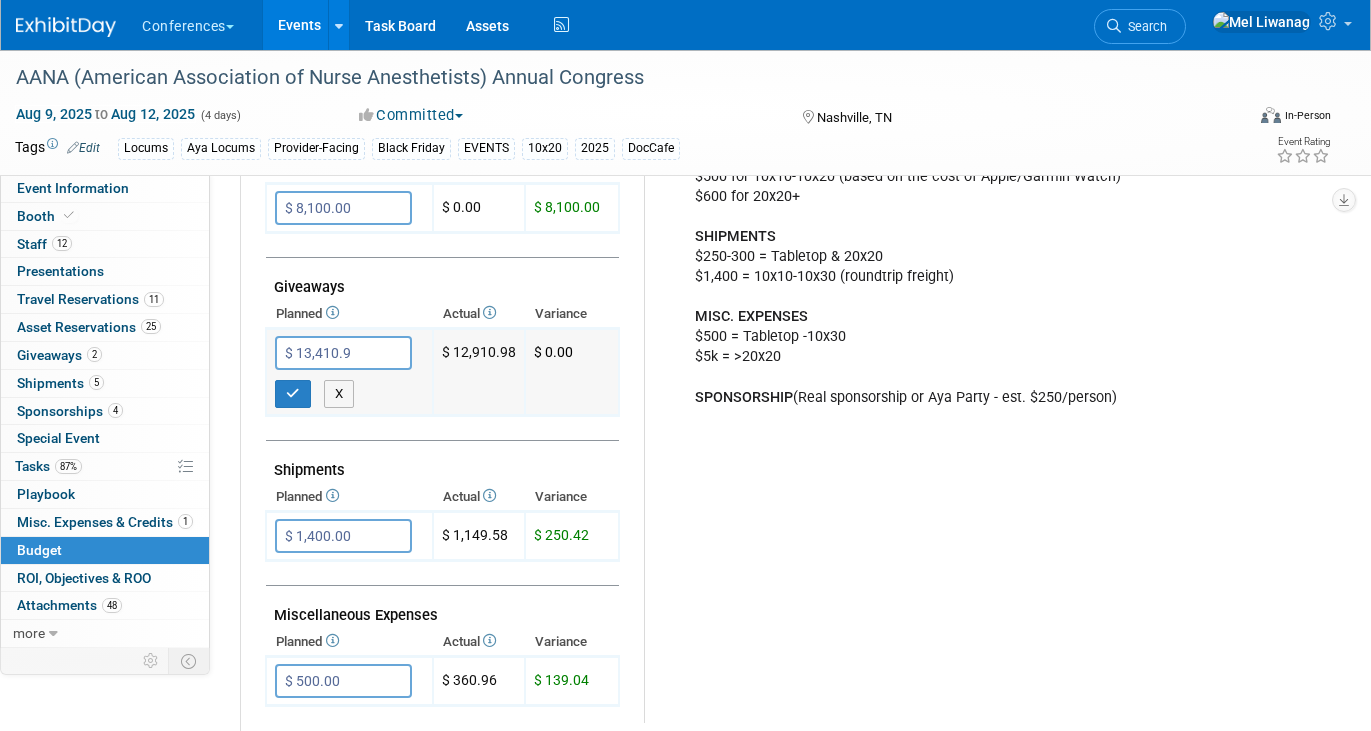 type on "$ 13,410.98" 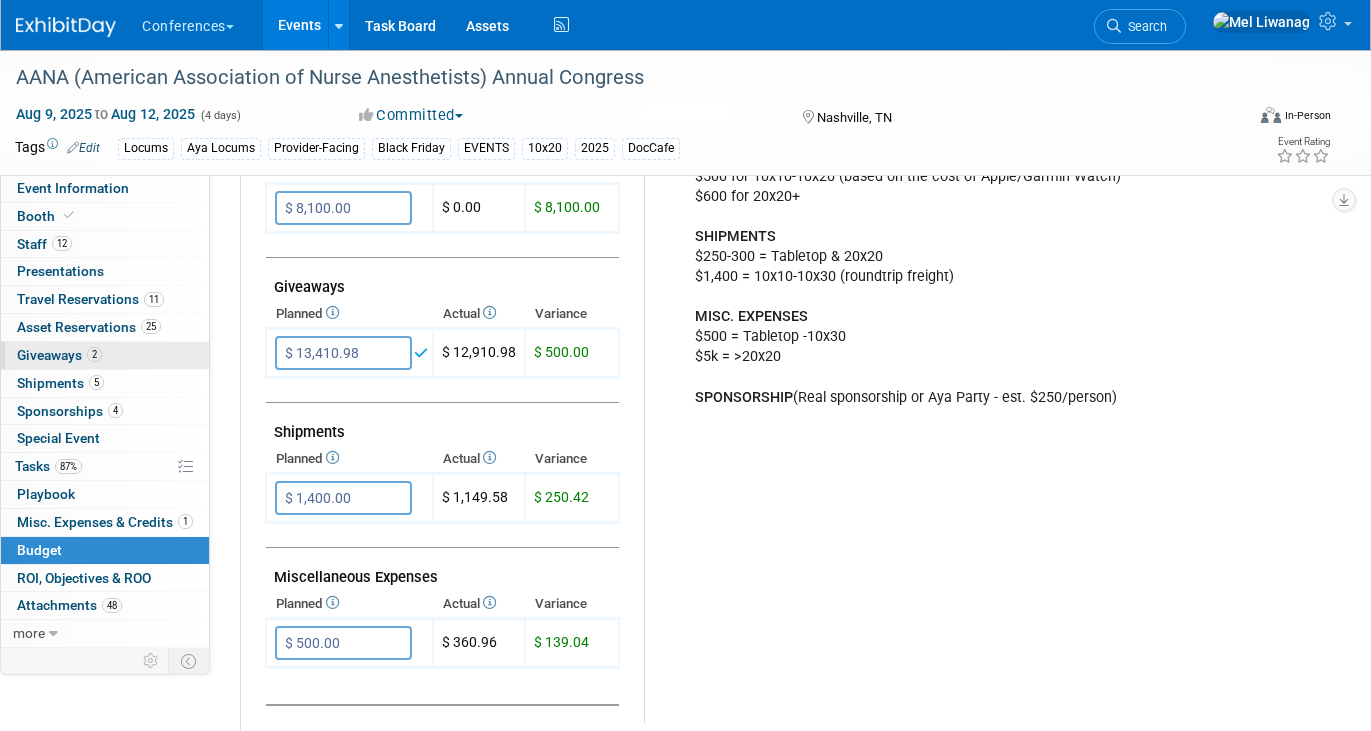 click on "2" at bounding box center [94, 354] 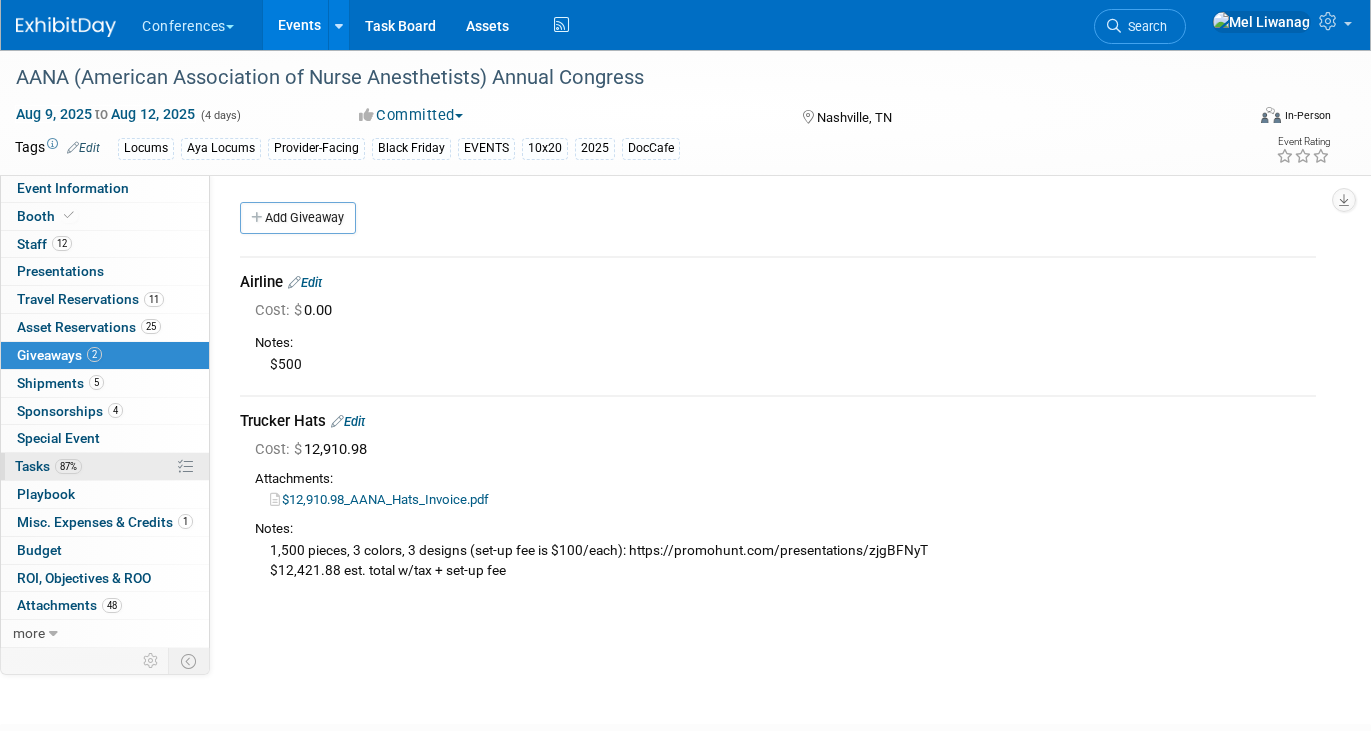 click on "87%" at bounding box center [68, 466] 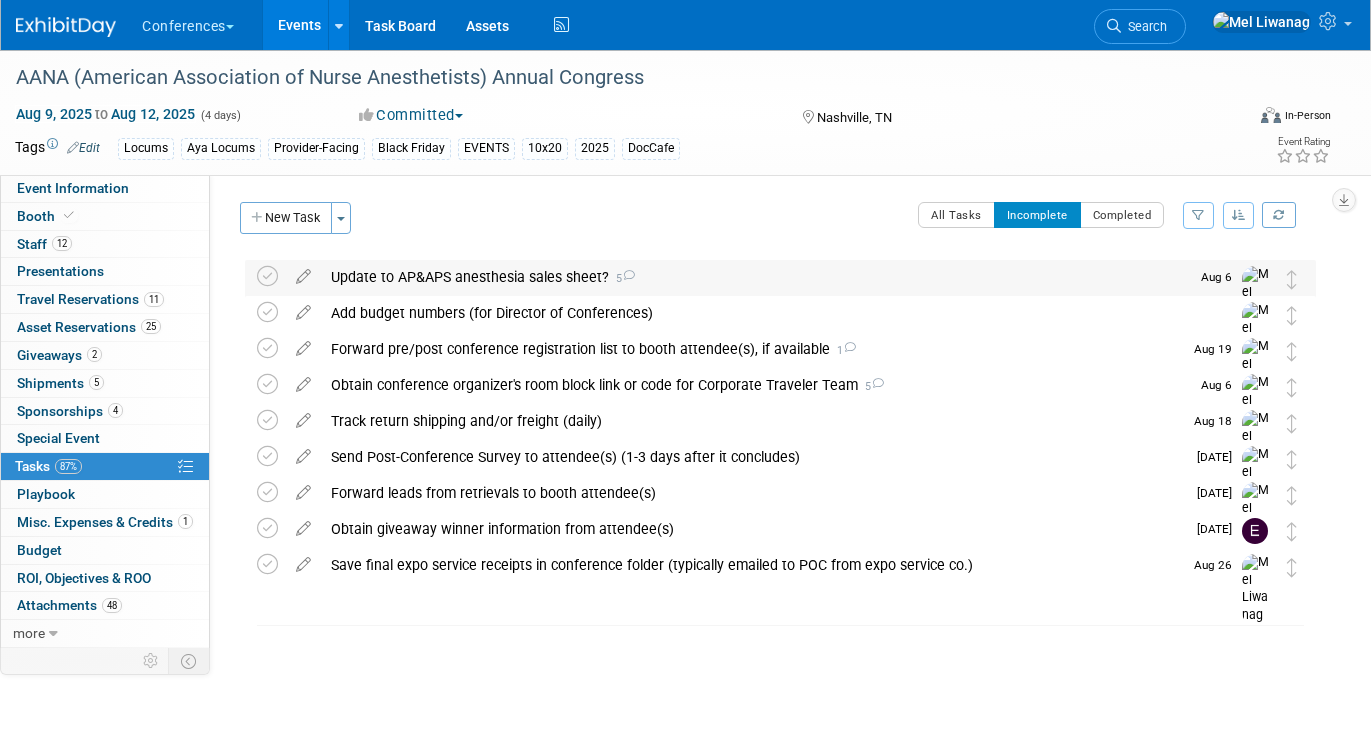 click on "Update to AP&APS anesthesia sales sheet?
5" at bounding box center (755, 277) 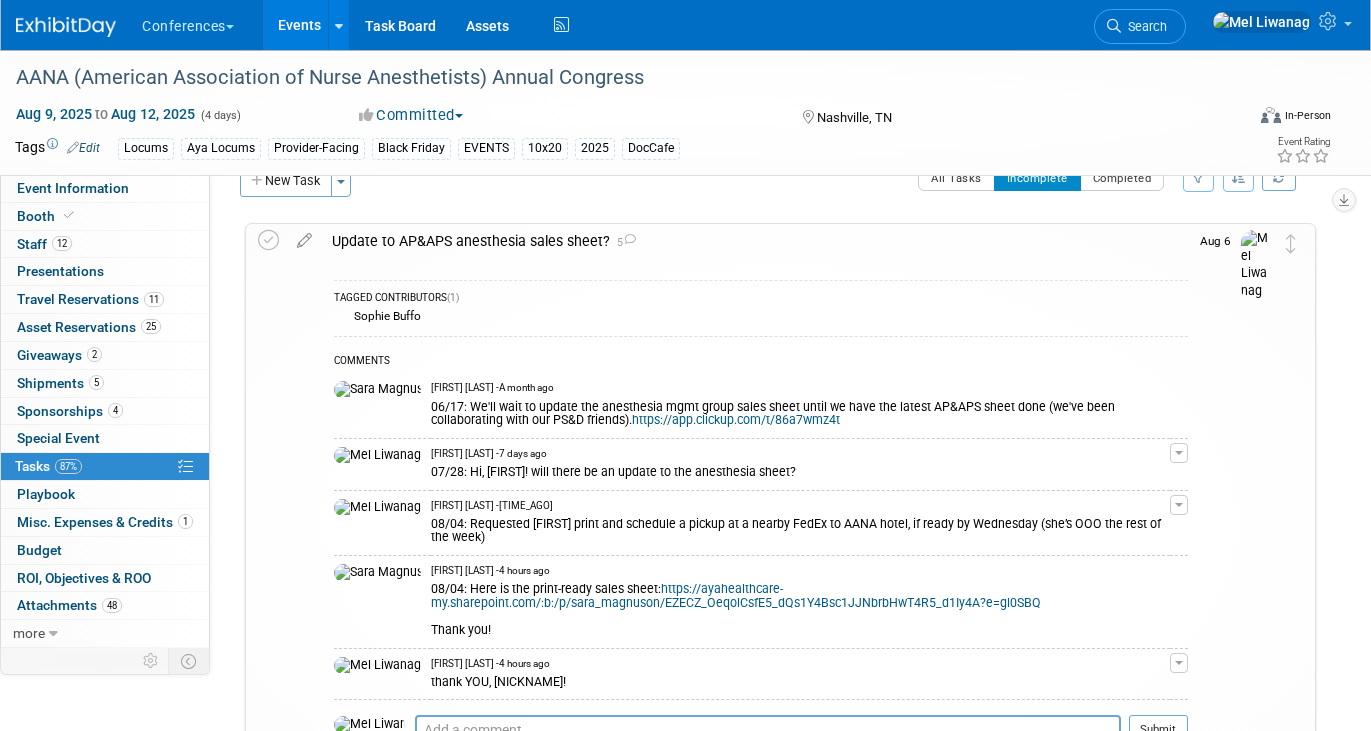 scroll, scrollTop: 39, scrollLeft: 0, axis: vertical 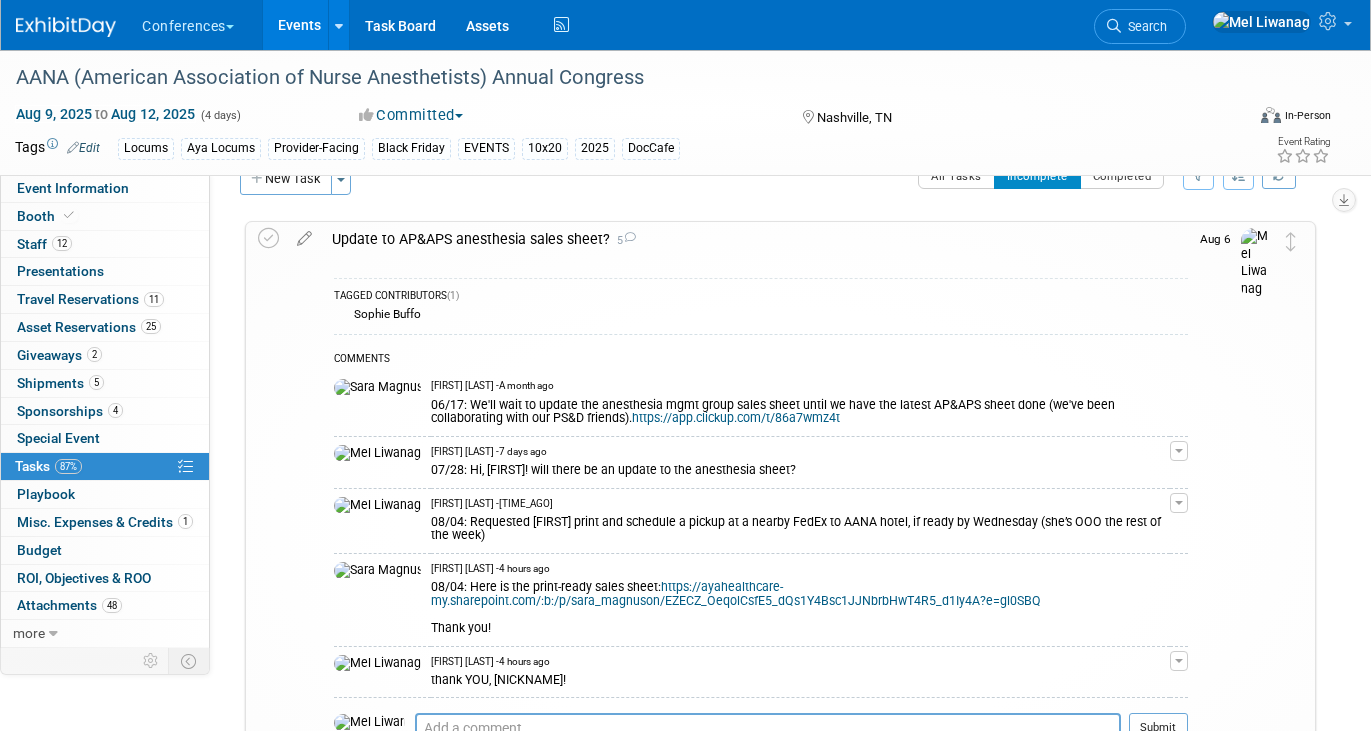 click on "Update to AP&APS anesthesia sales sheet?
5" at bounding box center (755, 239) 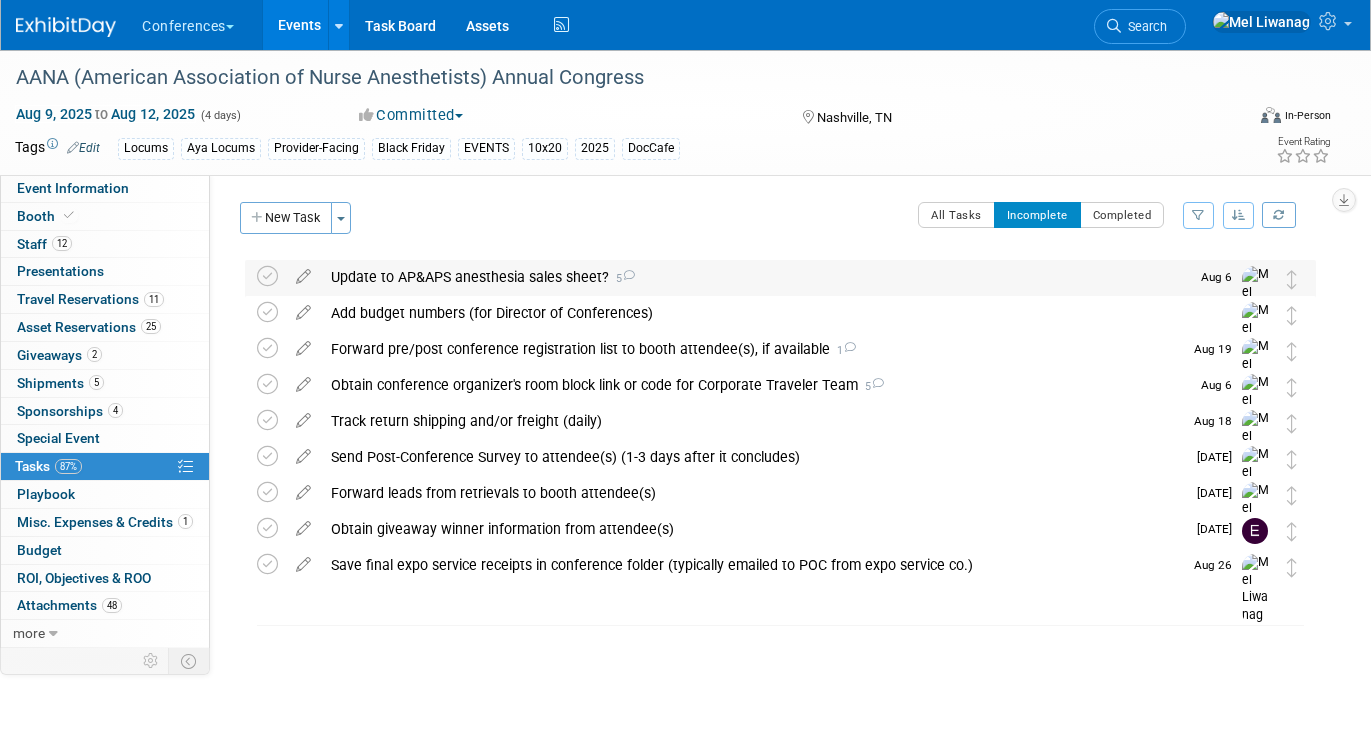 scroll, scrollTop: 0, scrollLeft: 0, axis: both 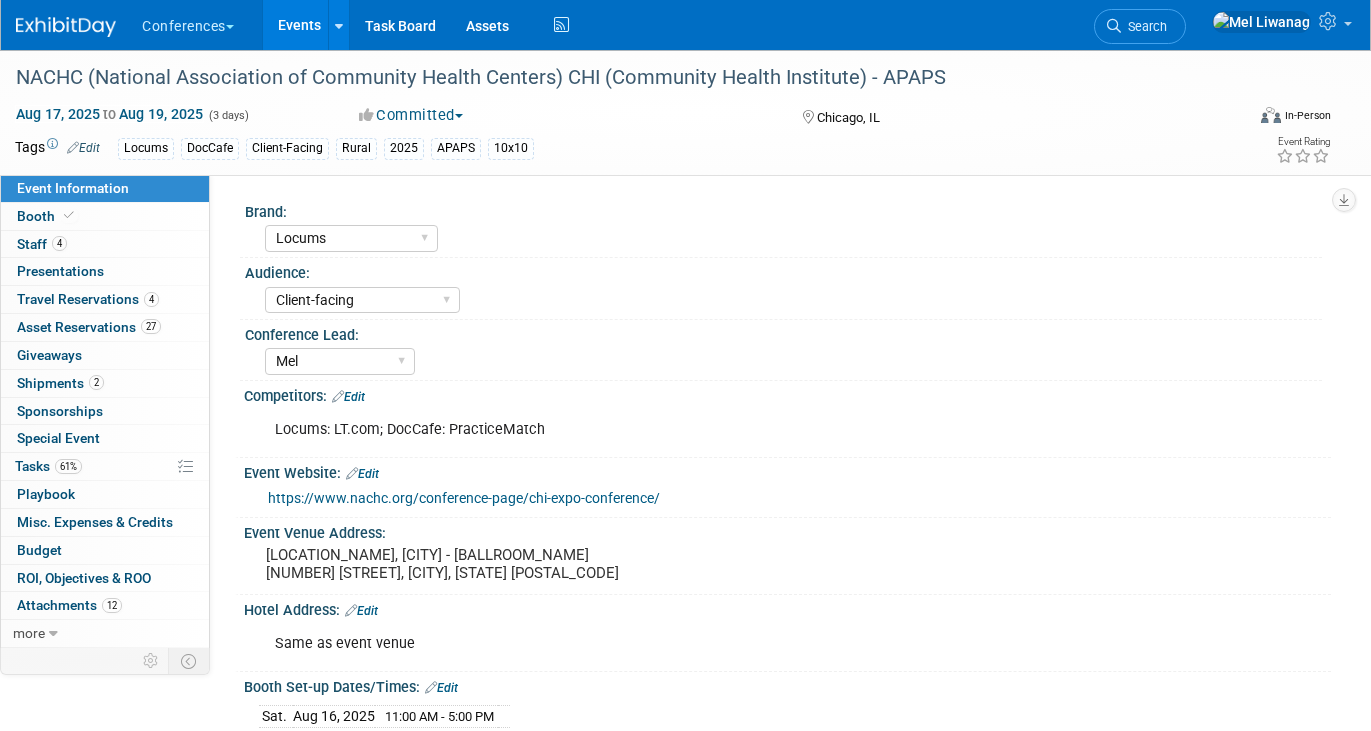 select on "Locums" 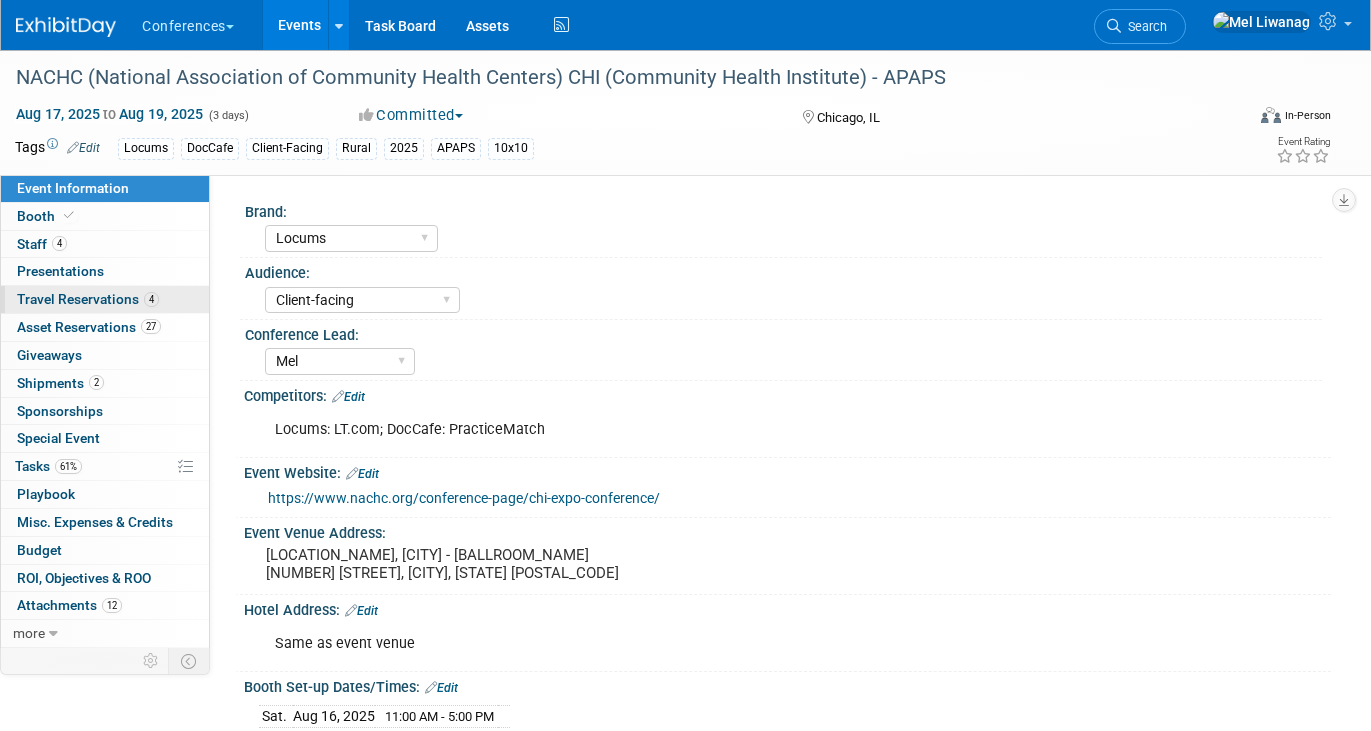 click on "Travel Reservations 4" at bounding box center (88, 299) 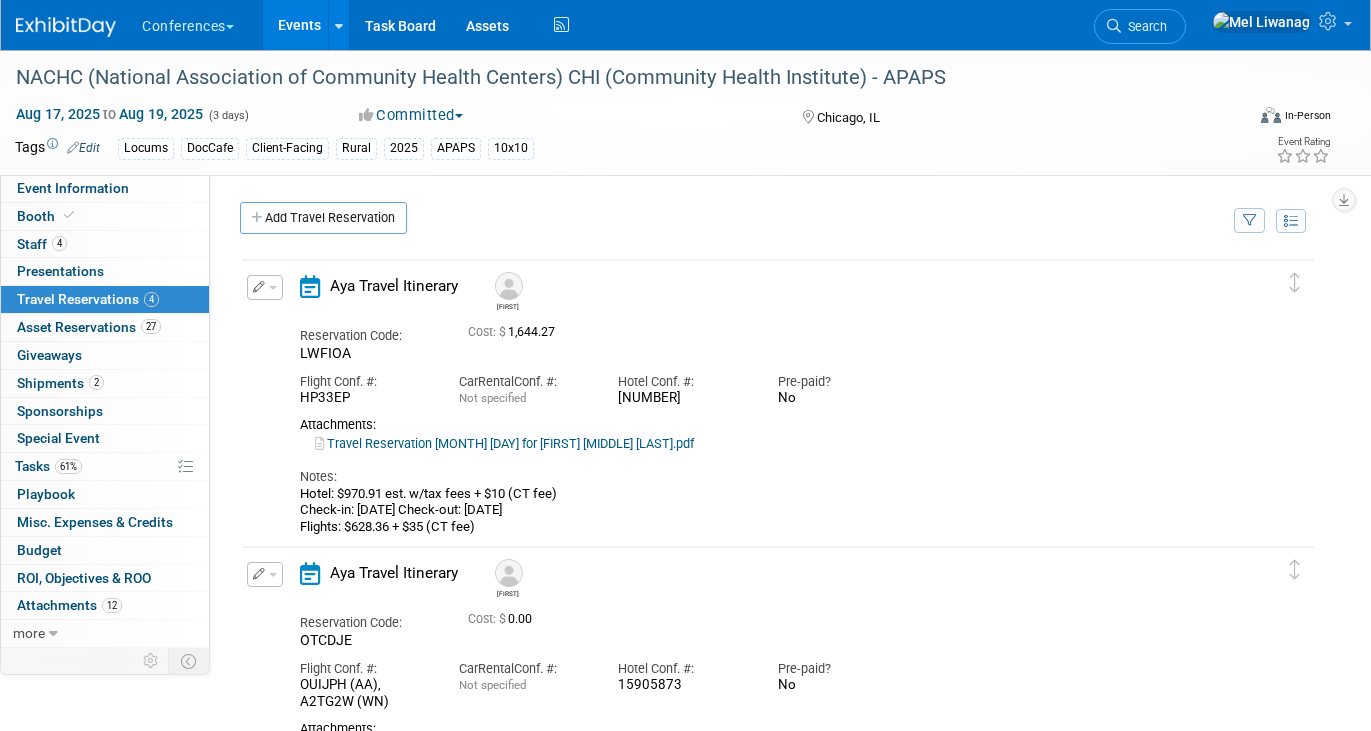 click on "Delete Reservation Chris Reservation Code: LWFIOA
Car" at bounding box center (763, 400) 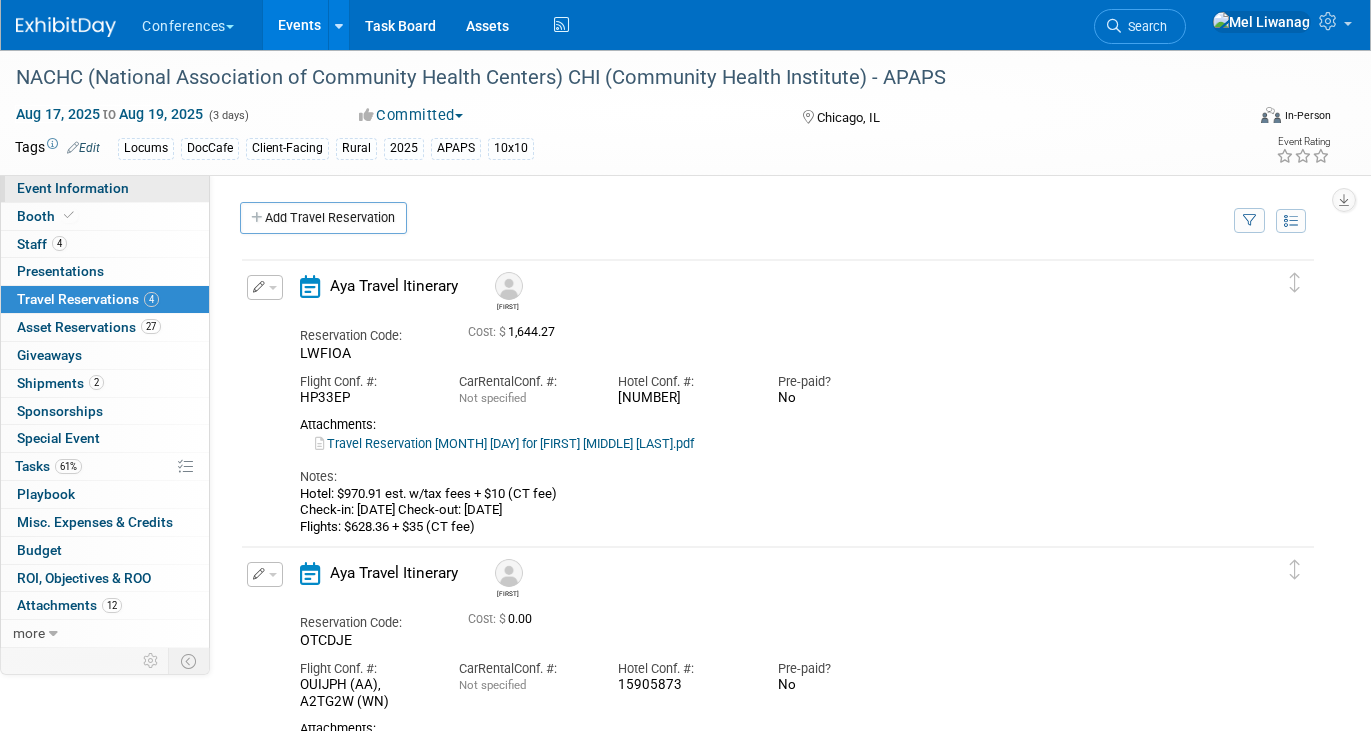 click on "Event Information" at bounding box center (105, 188) 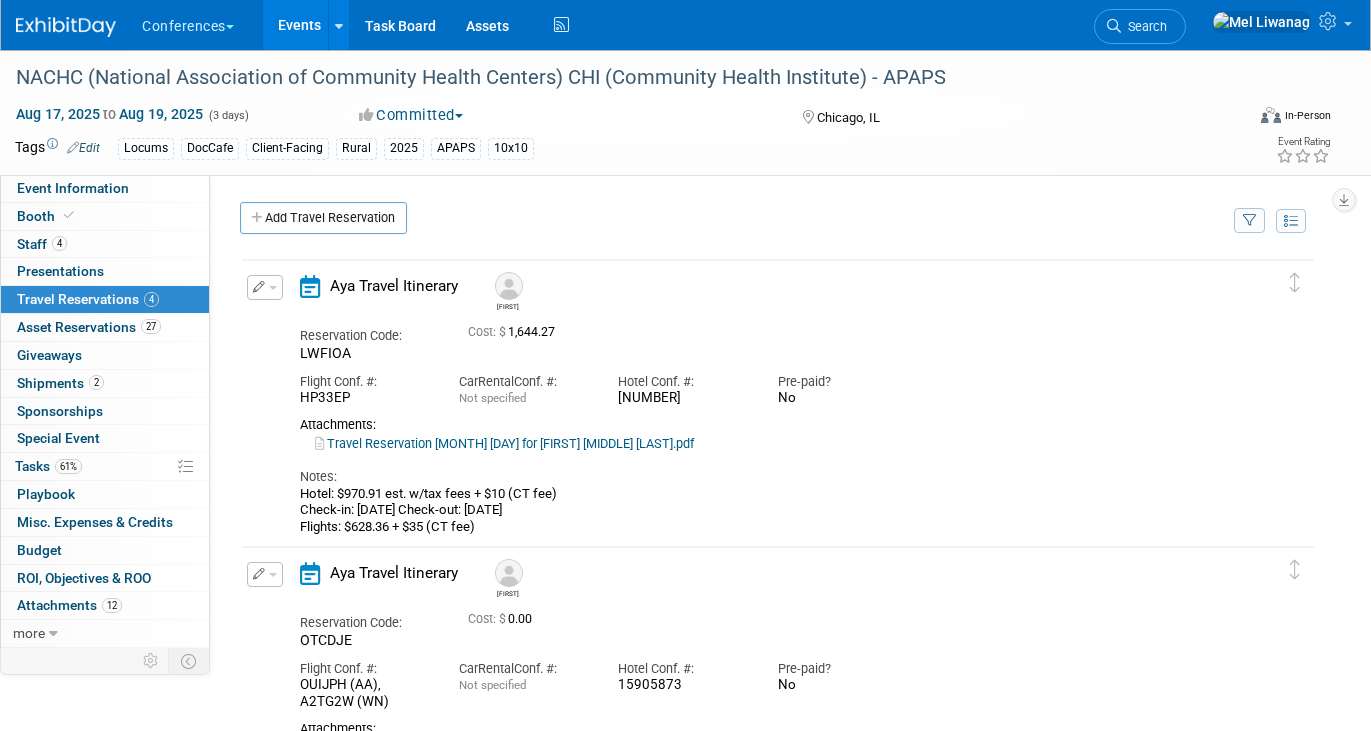 select on "Locums" 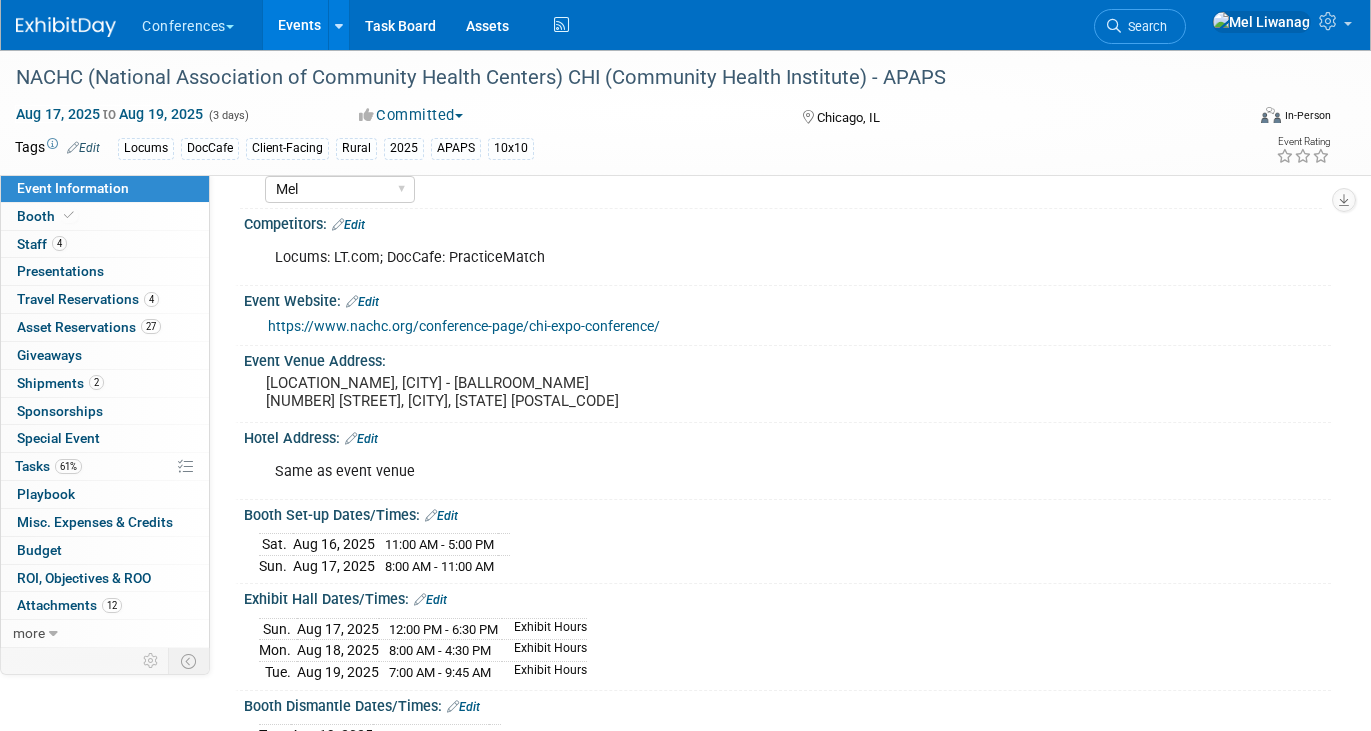 scroll, scrollTop: 381, scrollLeft: 0, axis: vertical 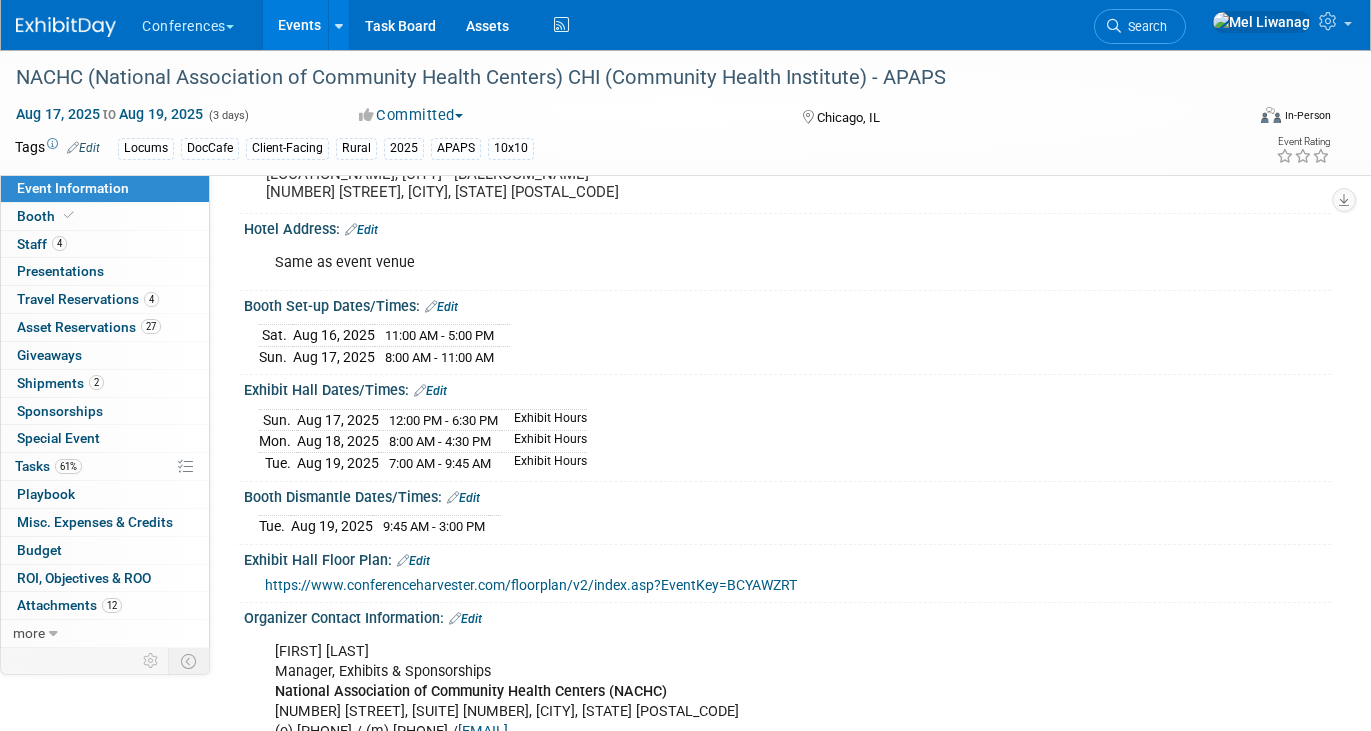 click on "https://www.conferenceharvester.com/floorplan/v2/index.asp?EventKey=BCYAWZRT" at bounding box center (531, 585) 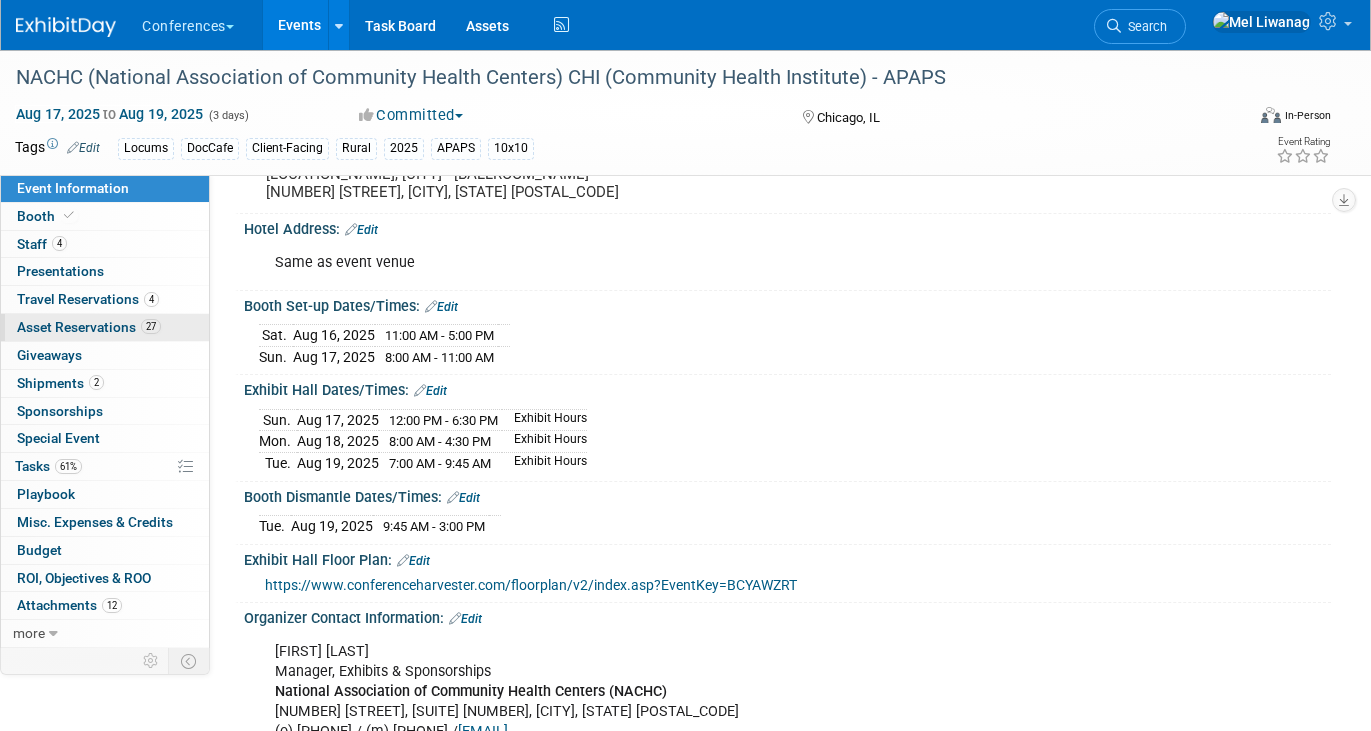 click on "27
Asset Reservations 27" at bounding box center [105, 327] 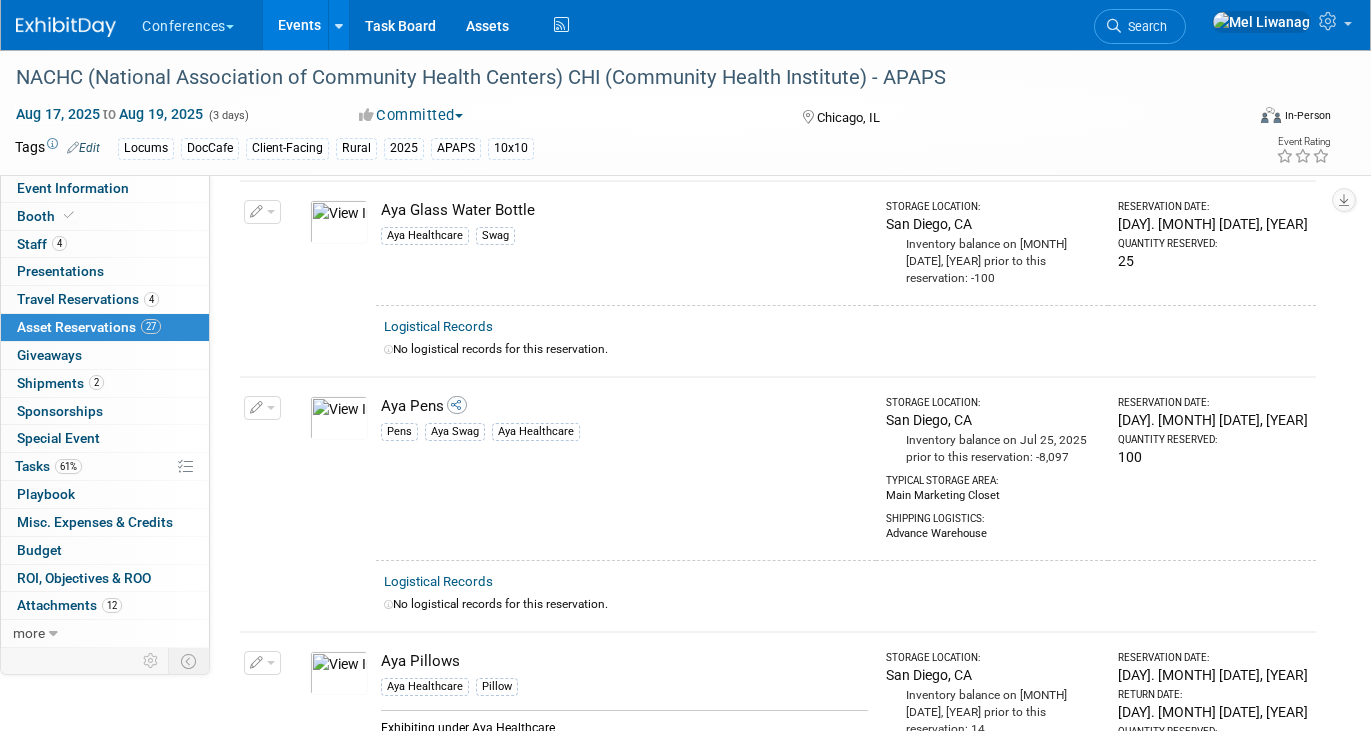 scroll, scrollTop: 1396, scrollLeft: 0, axis: vertical 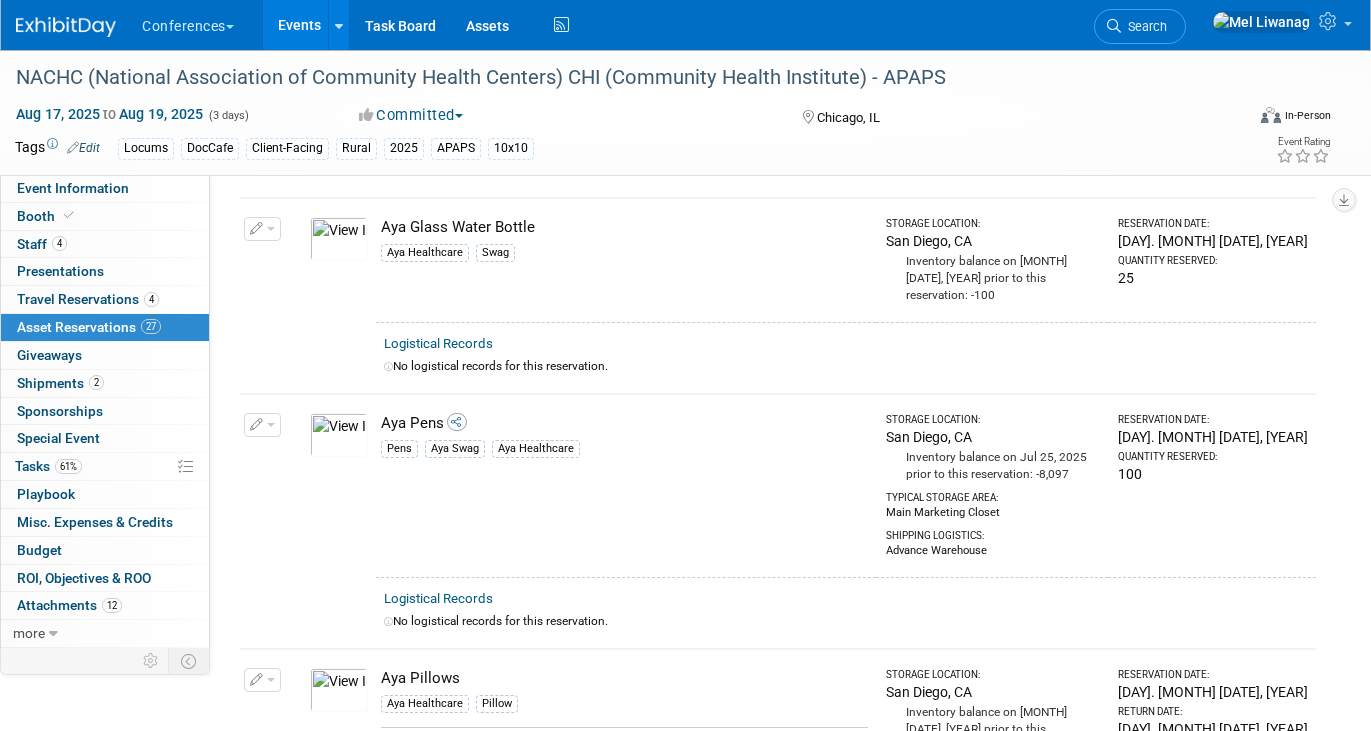 click at bounding box center (339, 239) 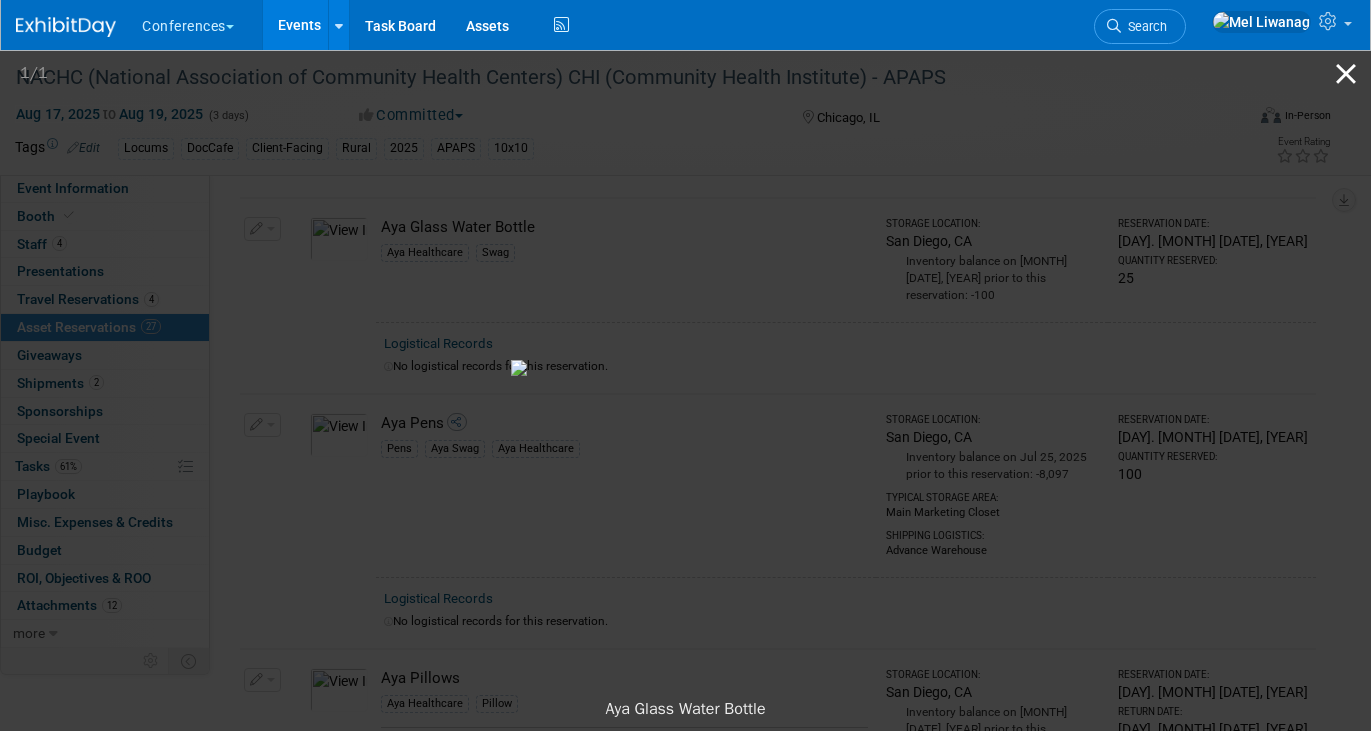 click at bounding box center (1346, 73) 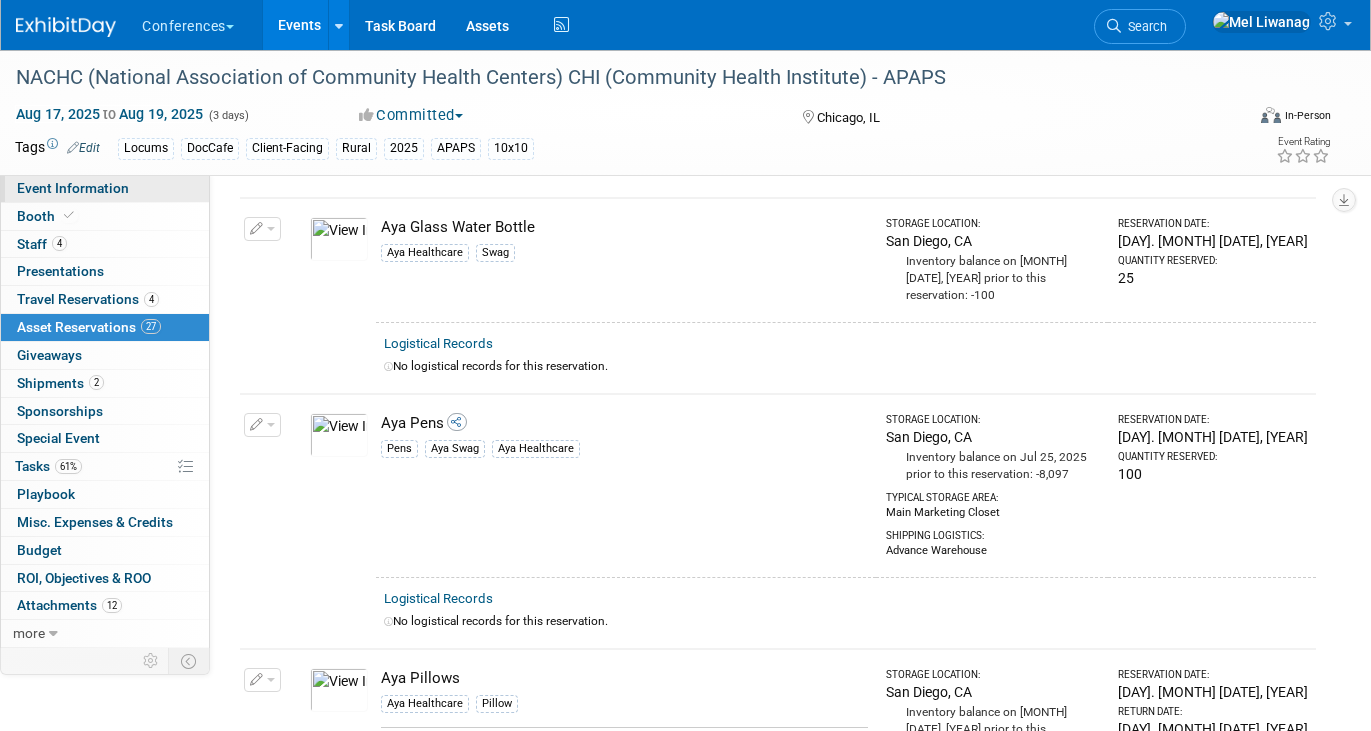 click on "Event Information" at bounding box center (105, 188) 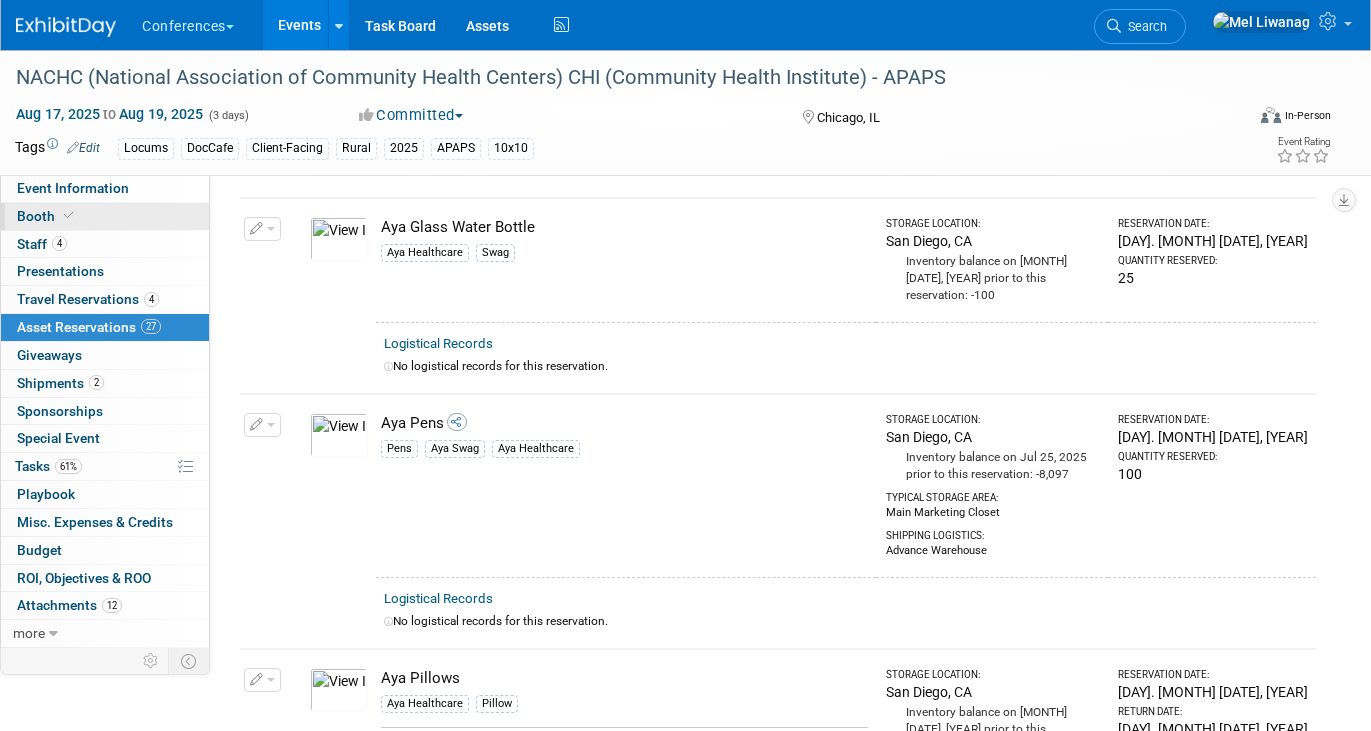 scroll, scrollTop: 0, scrollLeft: 0, axis: both 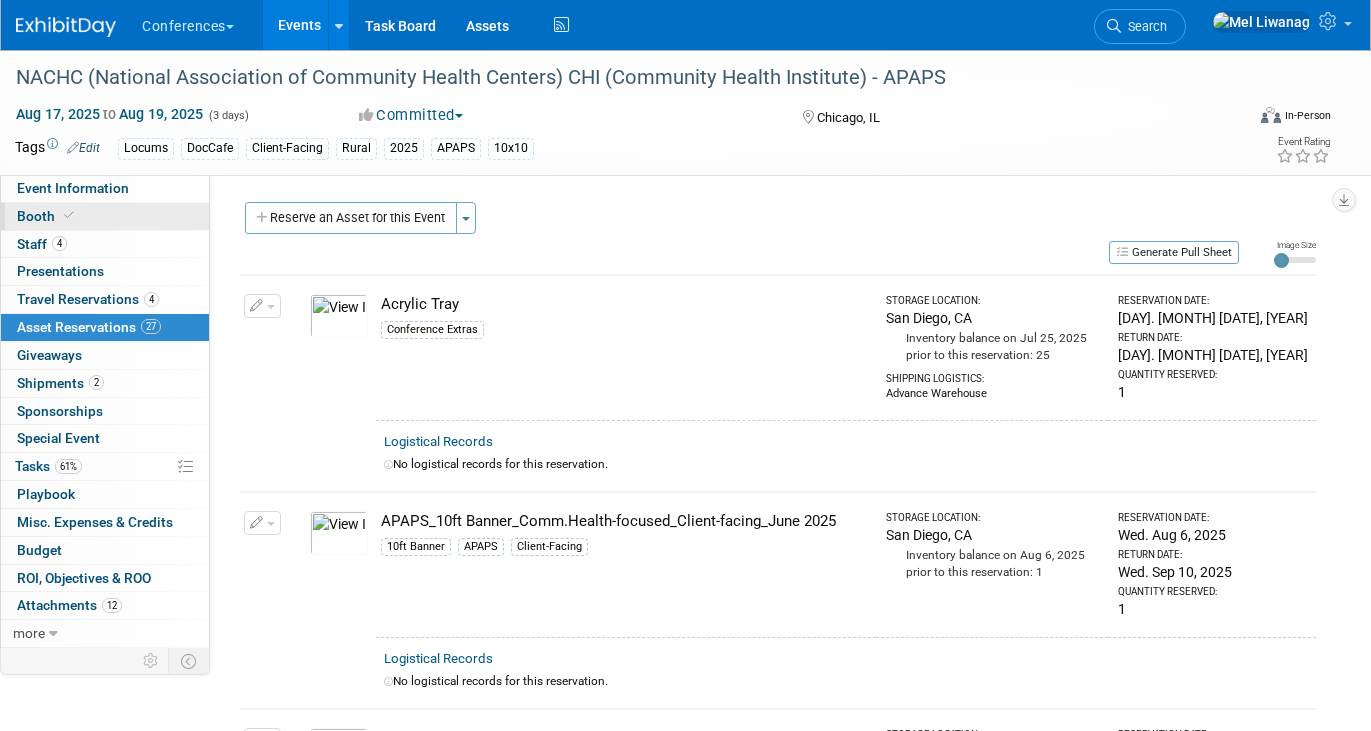 select on "Locums" 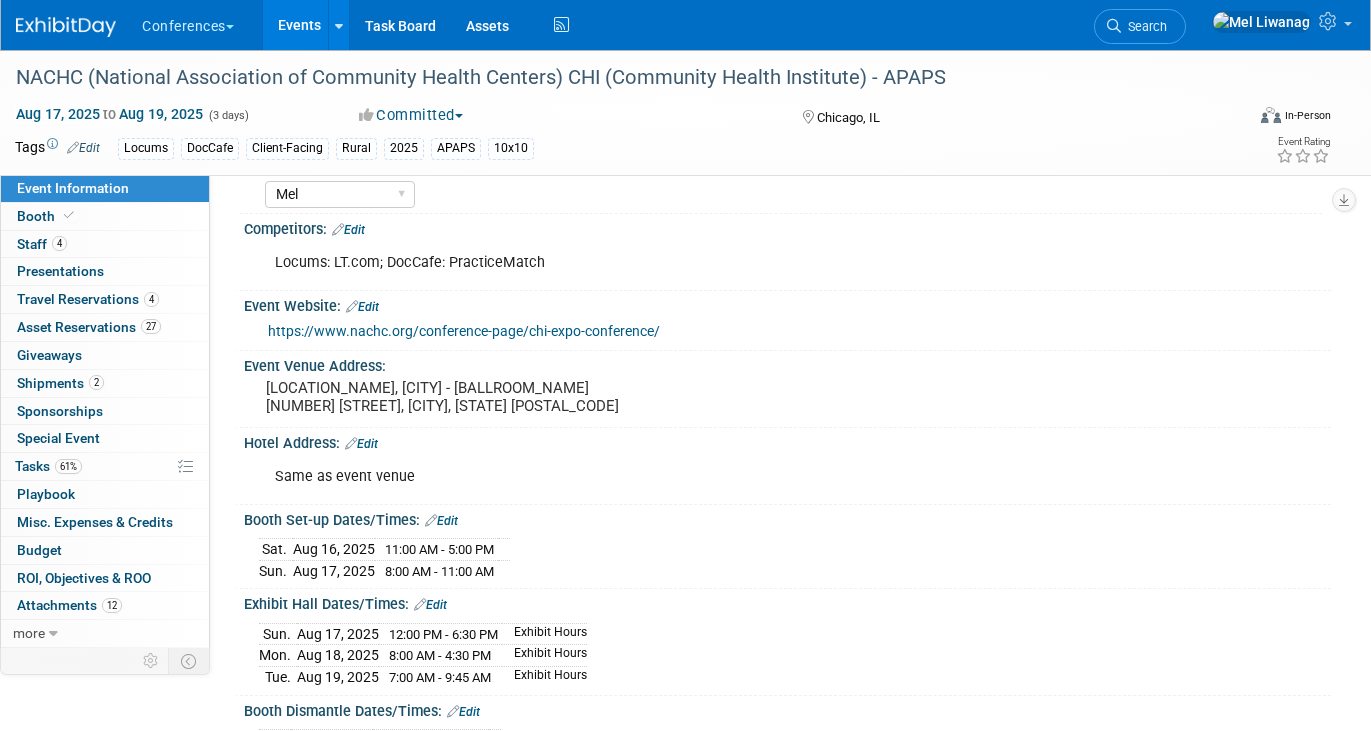 scroll, scrollTop: 627, scrollLeft: 0, axis: vertical 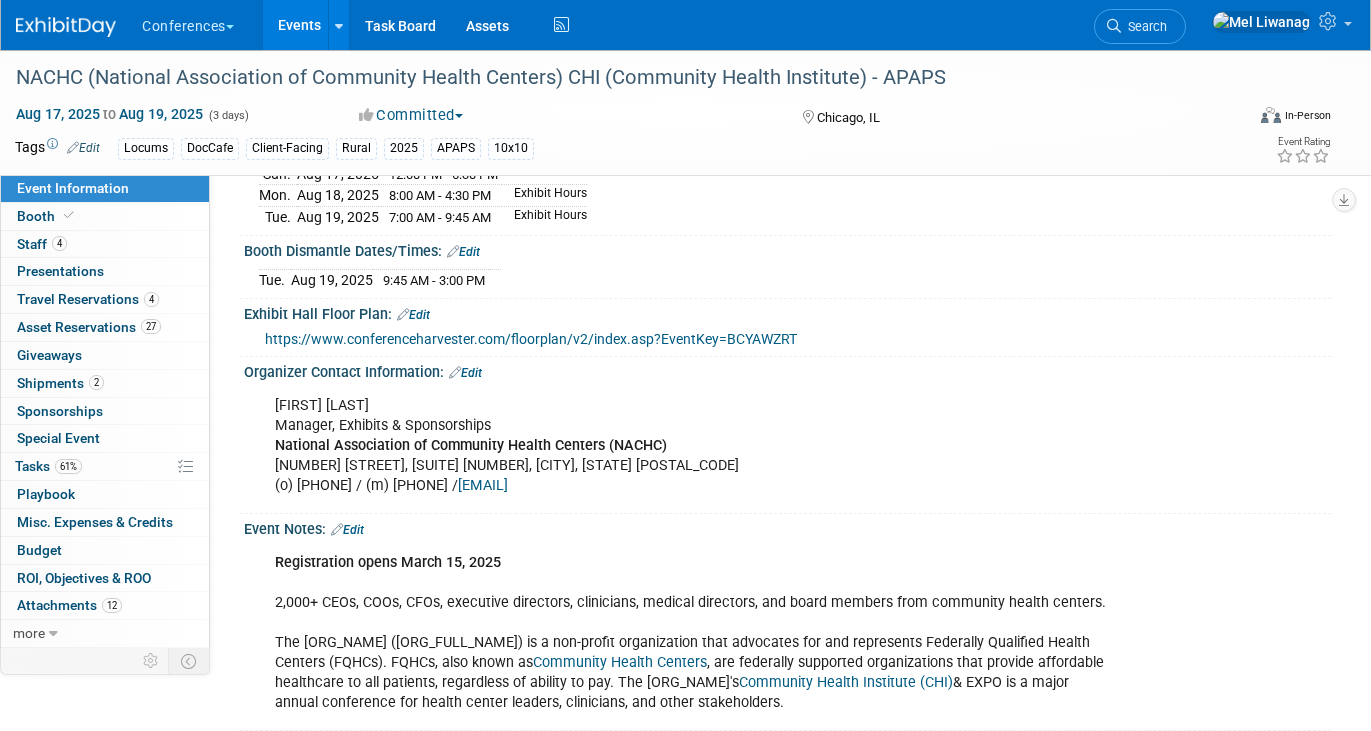 click on "https://www.conferenceharvester.com/floorplan/v2/index.asp?EventKey=BCYAWZRT" at bounding box center (531, 339) 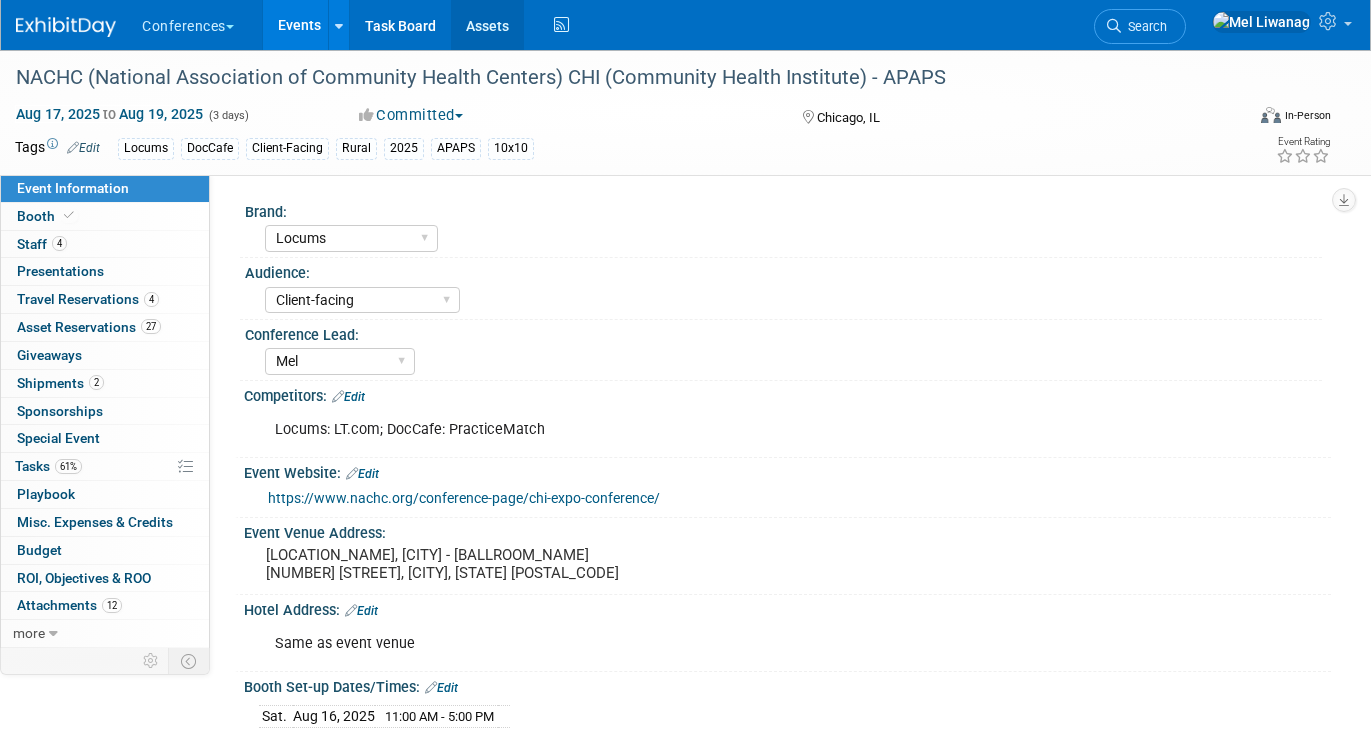click on "Assets" at bounding box center [487, 25] 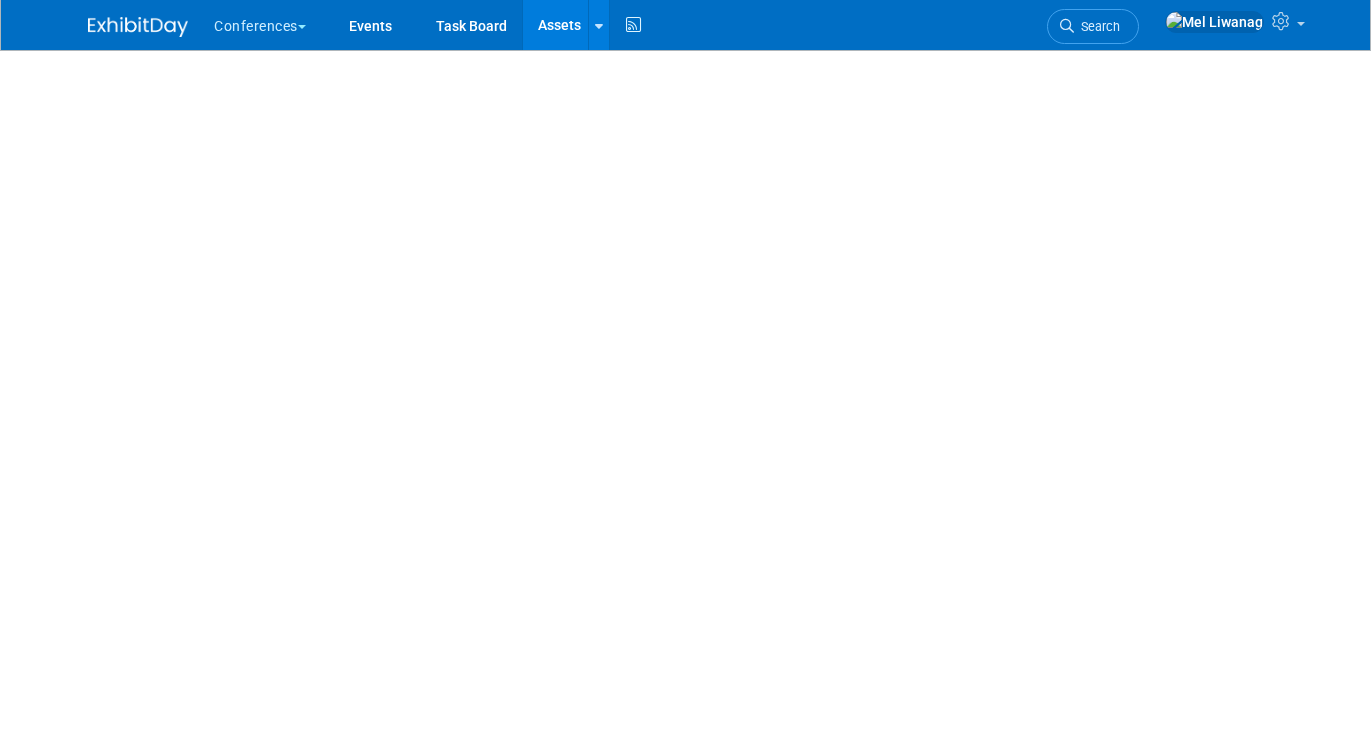 scroll, scrollTop: 0, scrollLeft: 0, axis: both 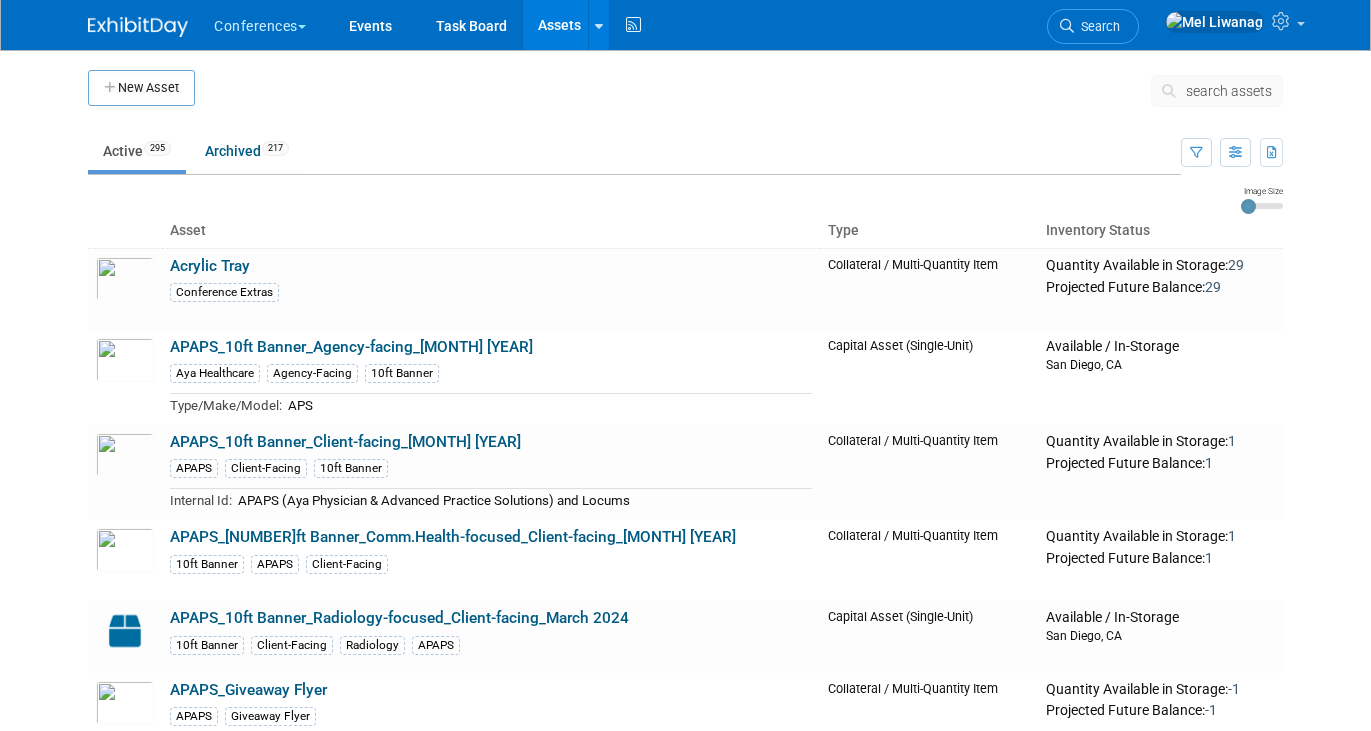 click on "search assets" at bounding box center (1229, 91) 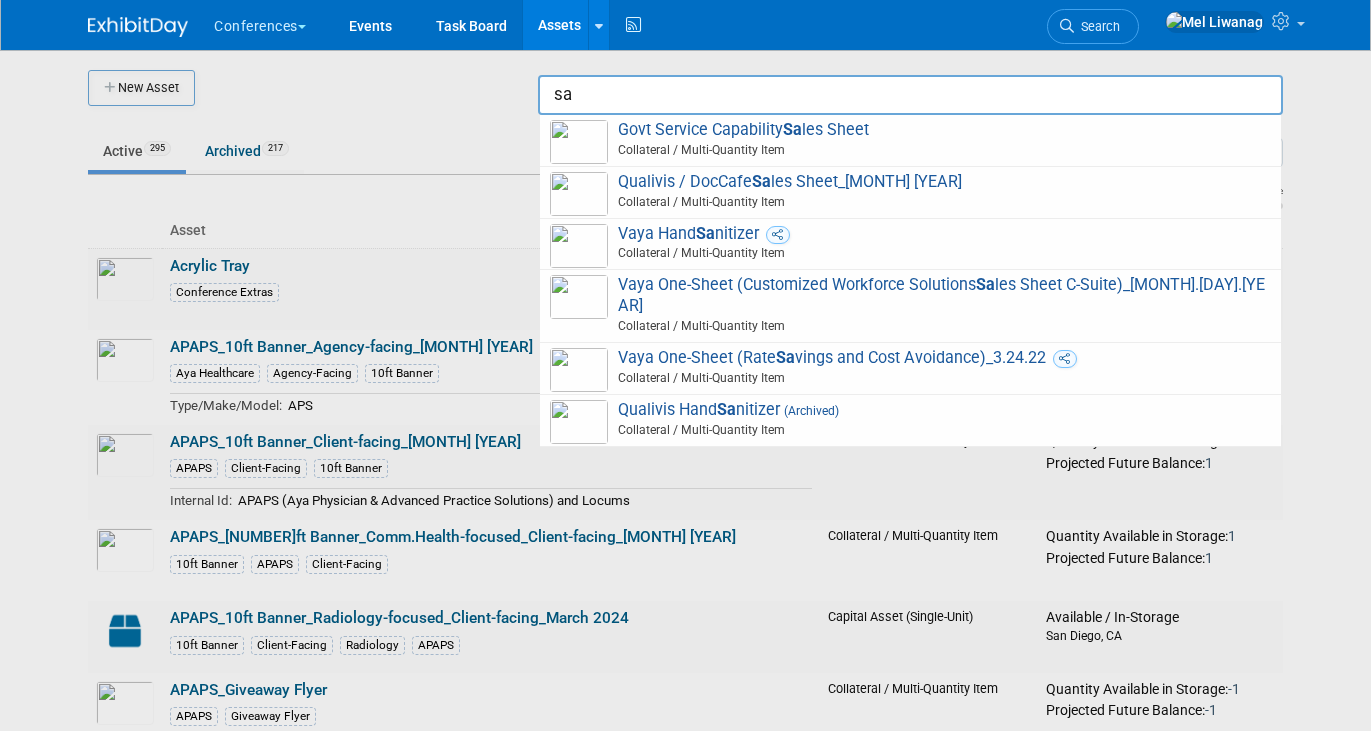type on "s" 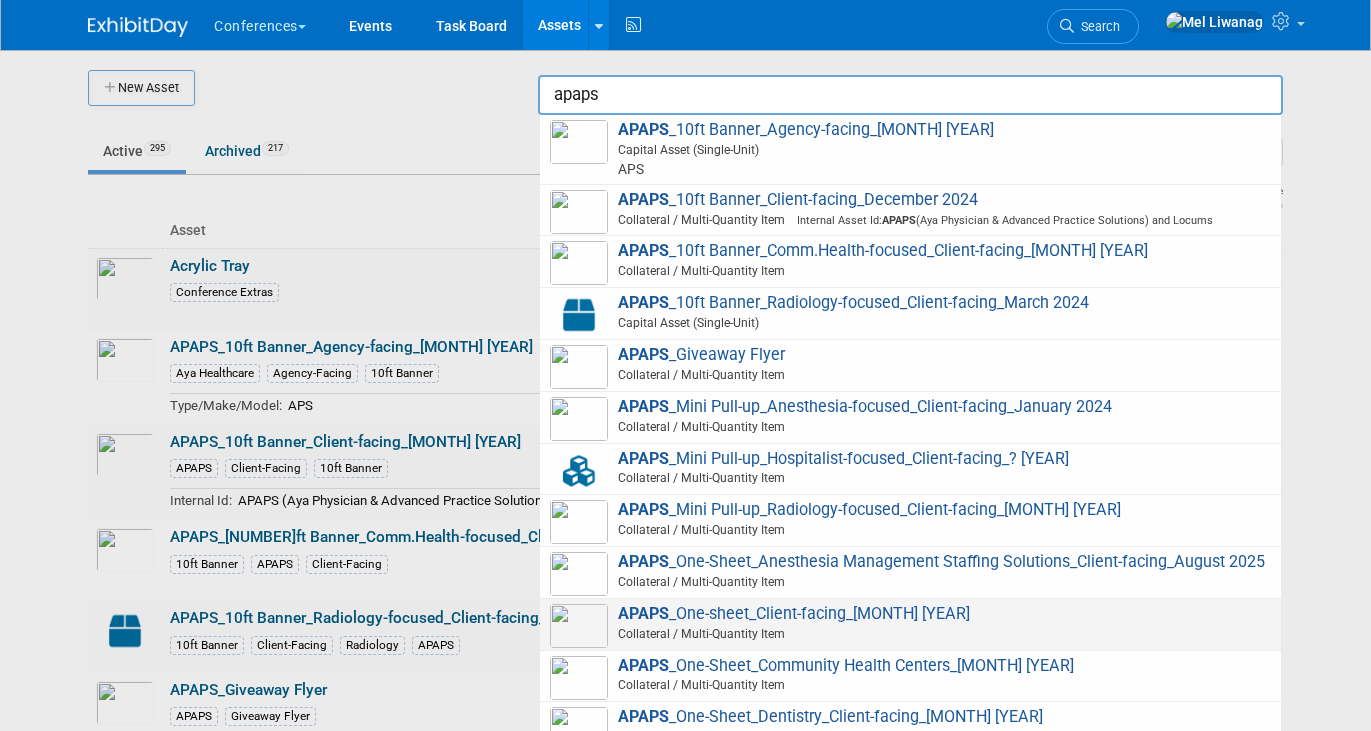 click on "APAPS _One-sheet_Client-facing_May 2025 Collateral / Multi-Quantity Item" at bounding box center (910, 624) 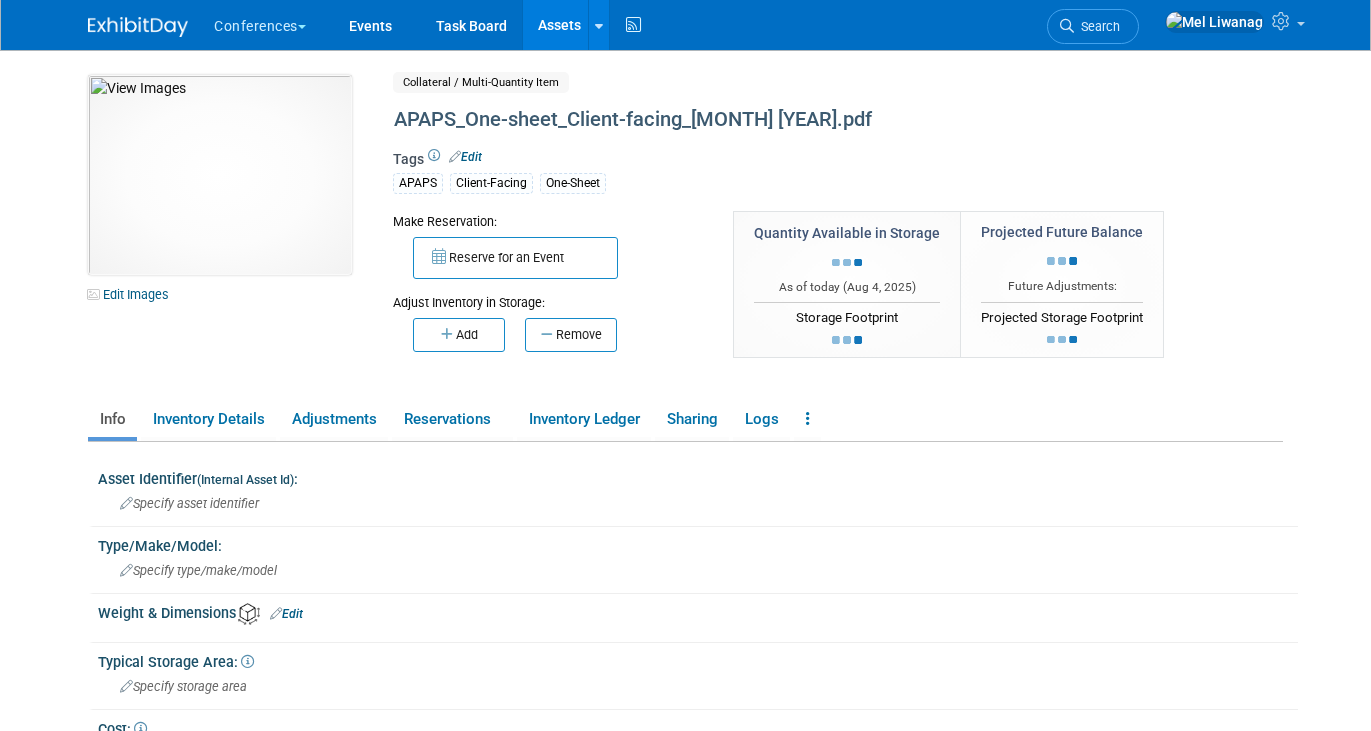 scroll, scrollTop: 0, scrollLeft: 0, axis: both 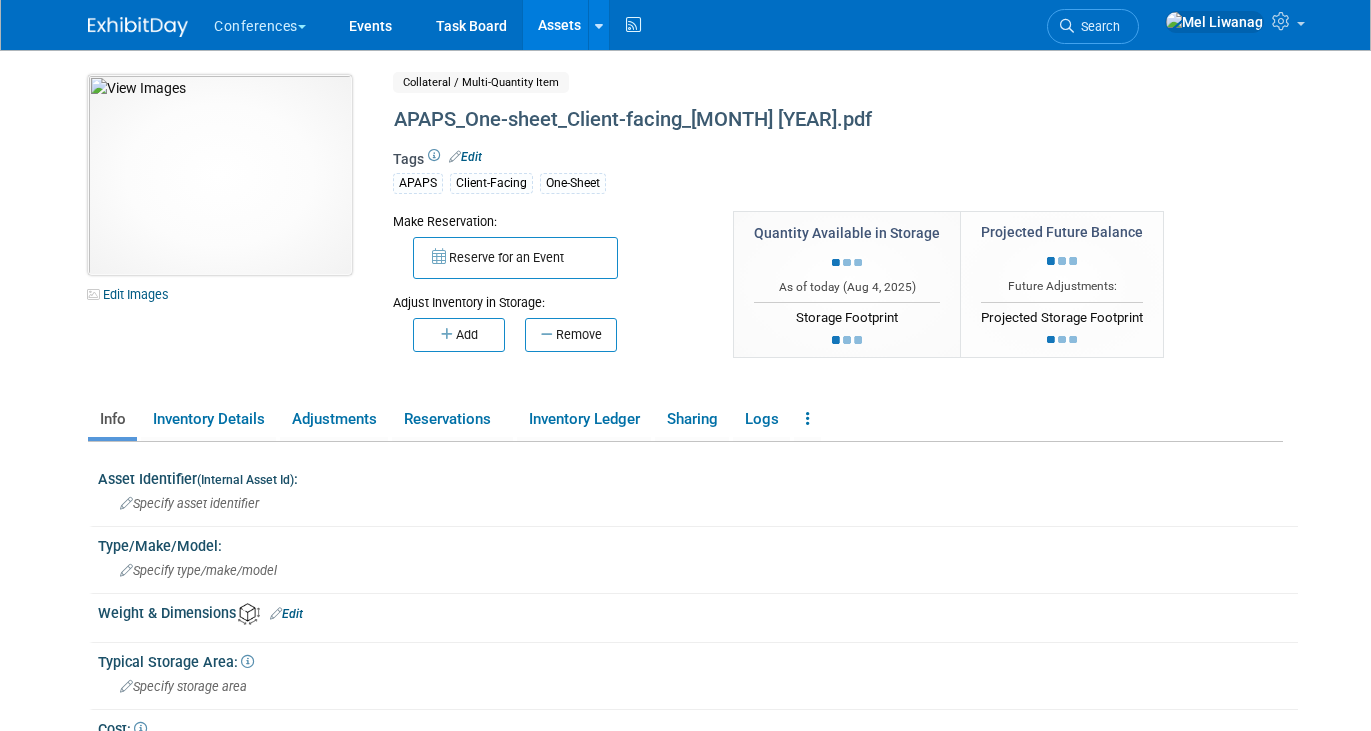 click at bounding box center [220, 175] 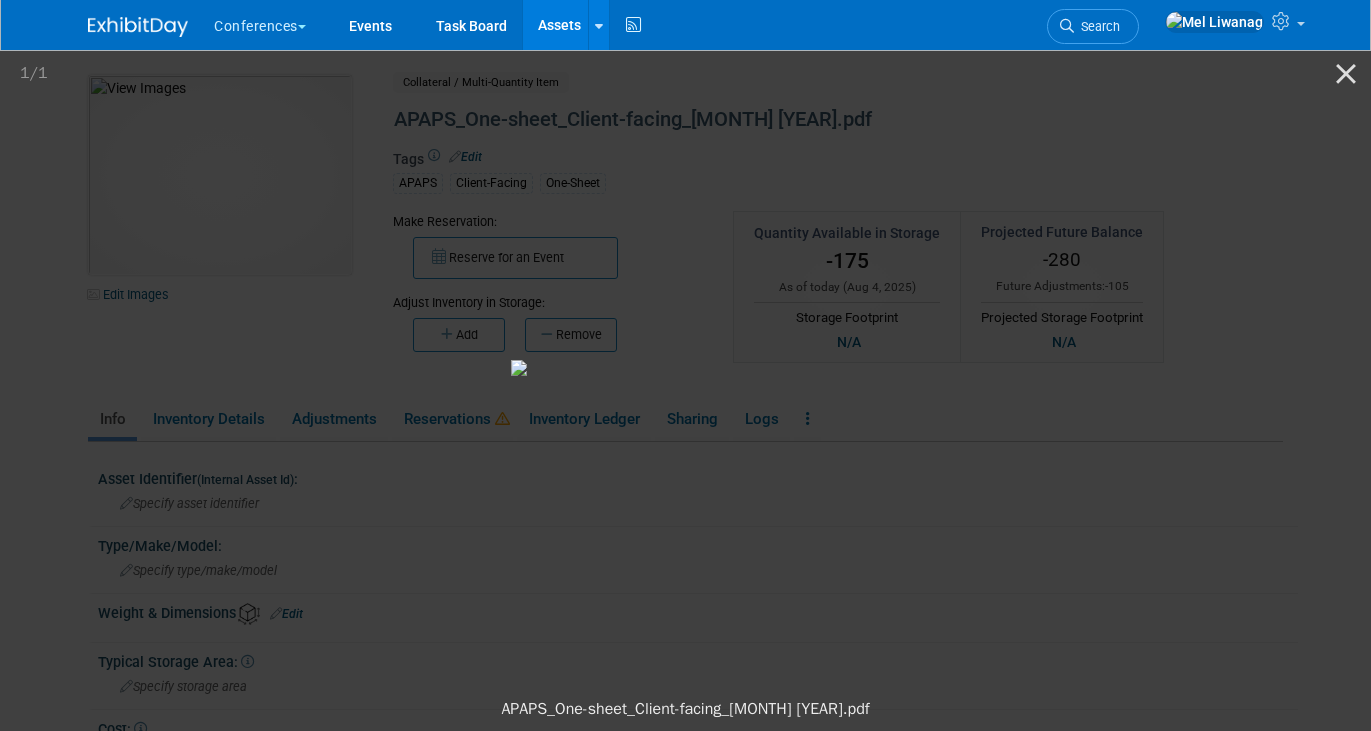 click at bounding box center (686, 368) 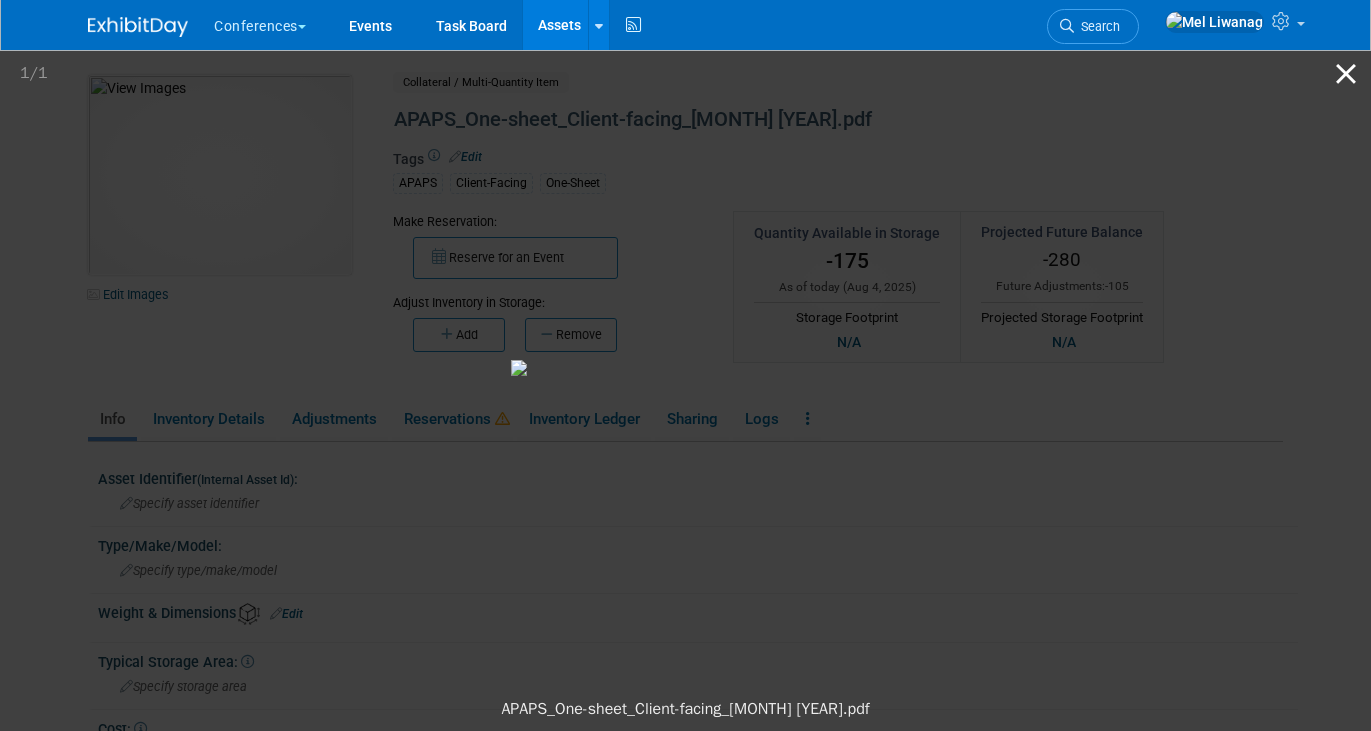 click at bounding box center [1346, 73] 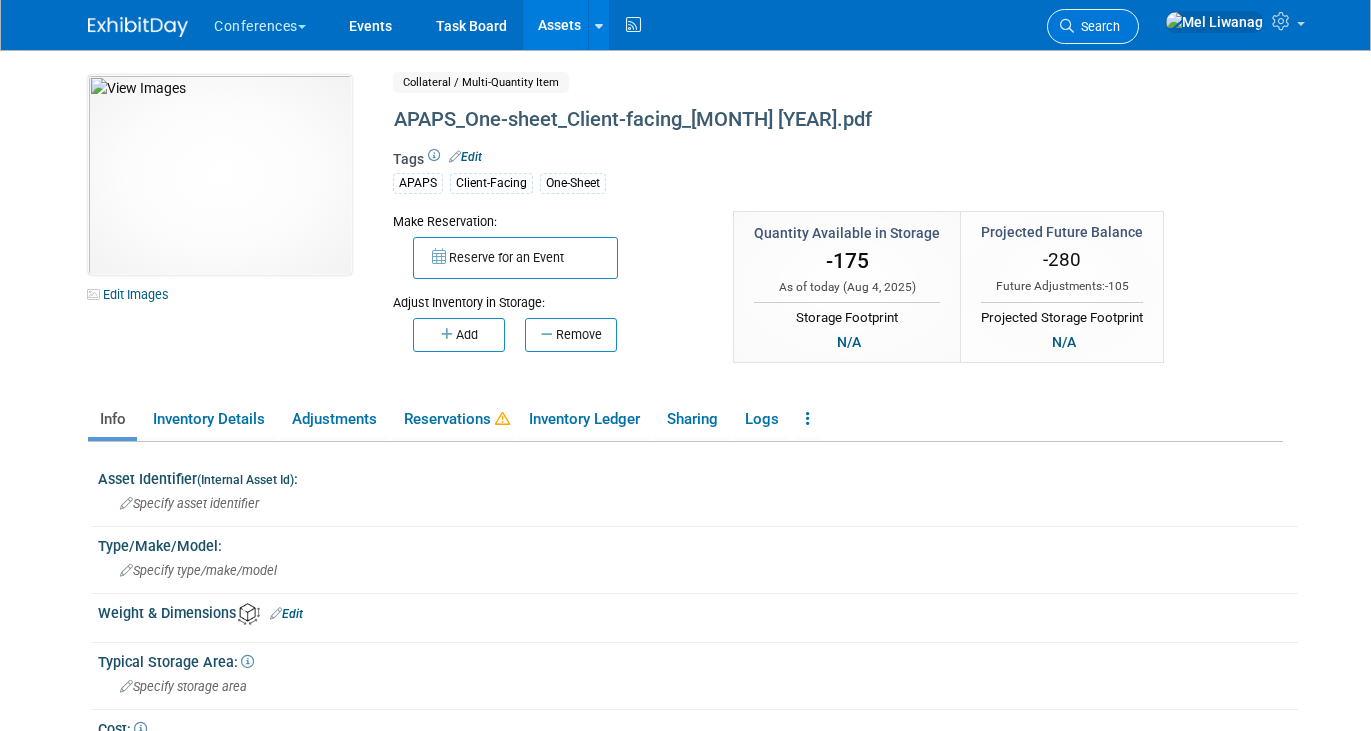 click on "Search" at bounding box center (1097, 26) 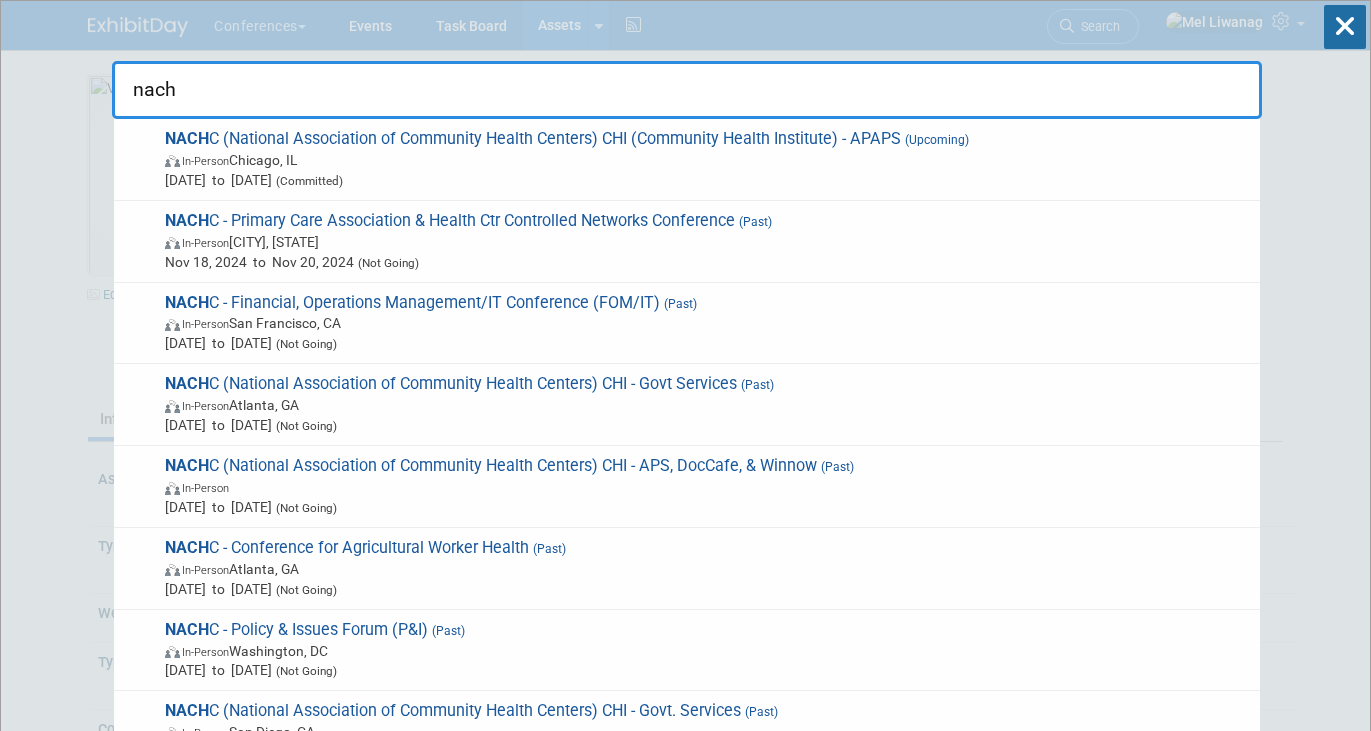type on "nach" 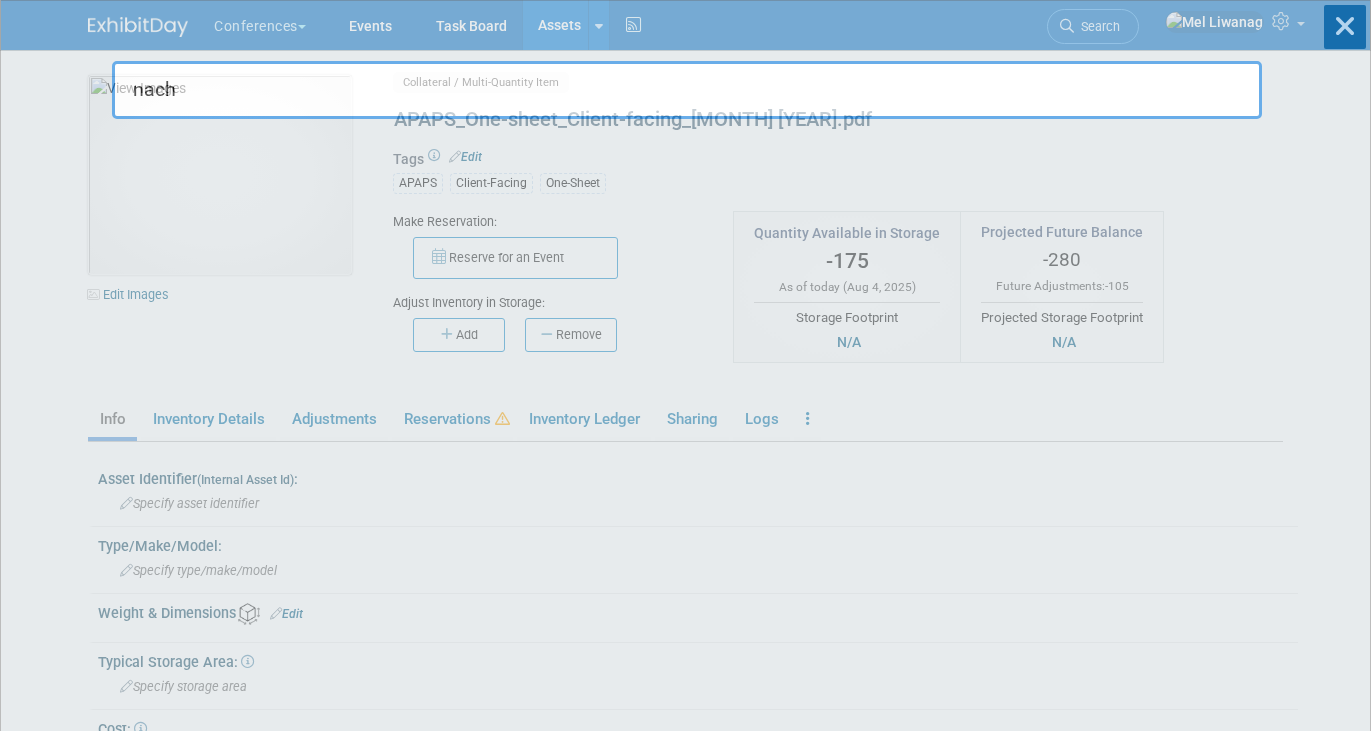 type 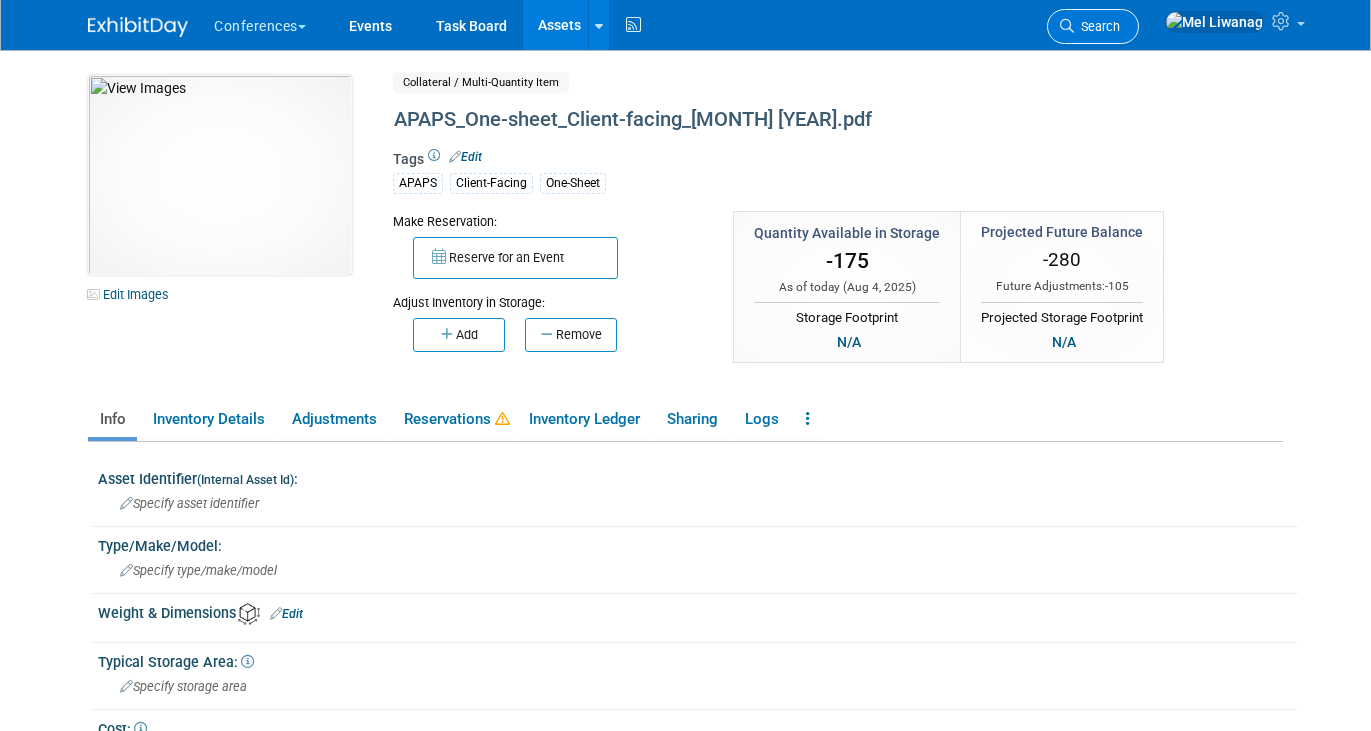 click on "Search" at bounding box center (1093, 26) 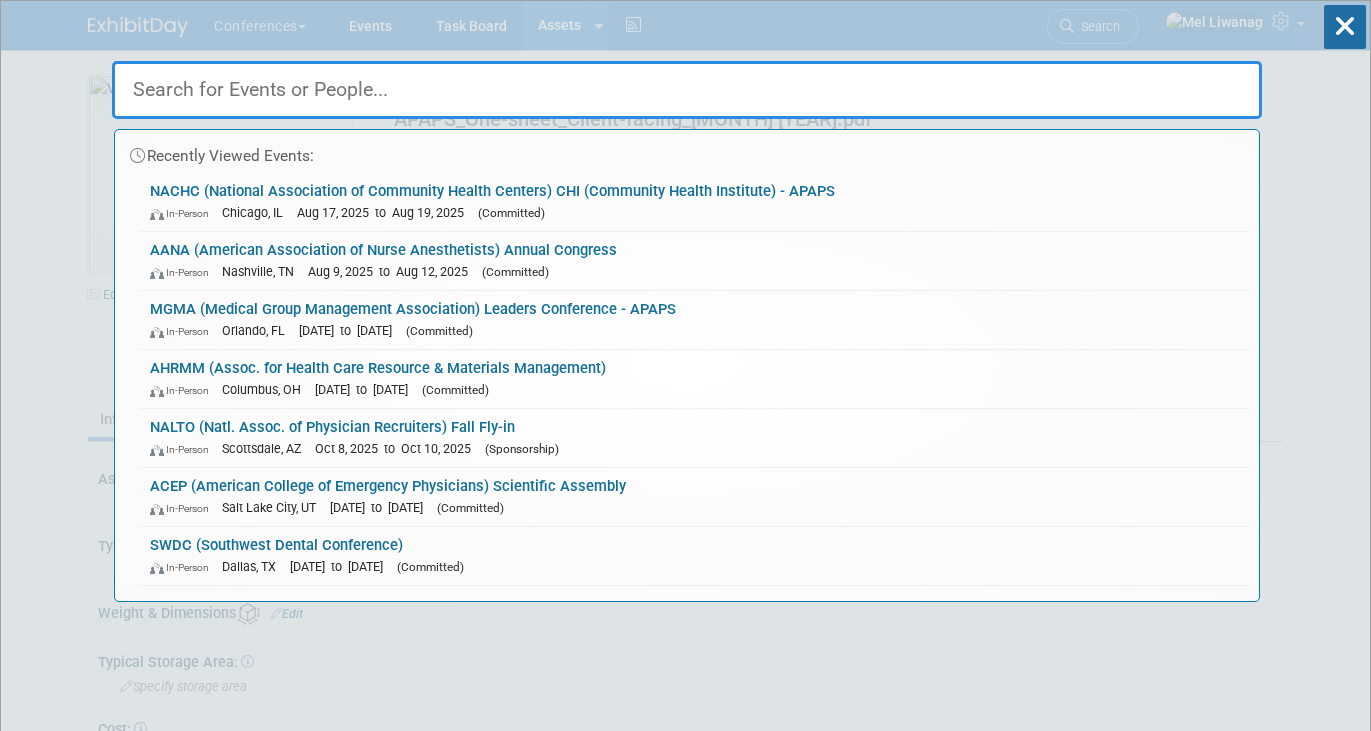 click on "Chicago, IL" at bounding box center (257, 212) 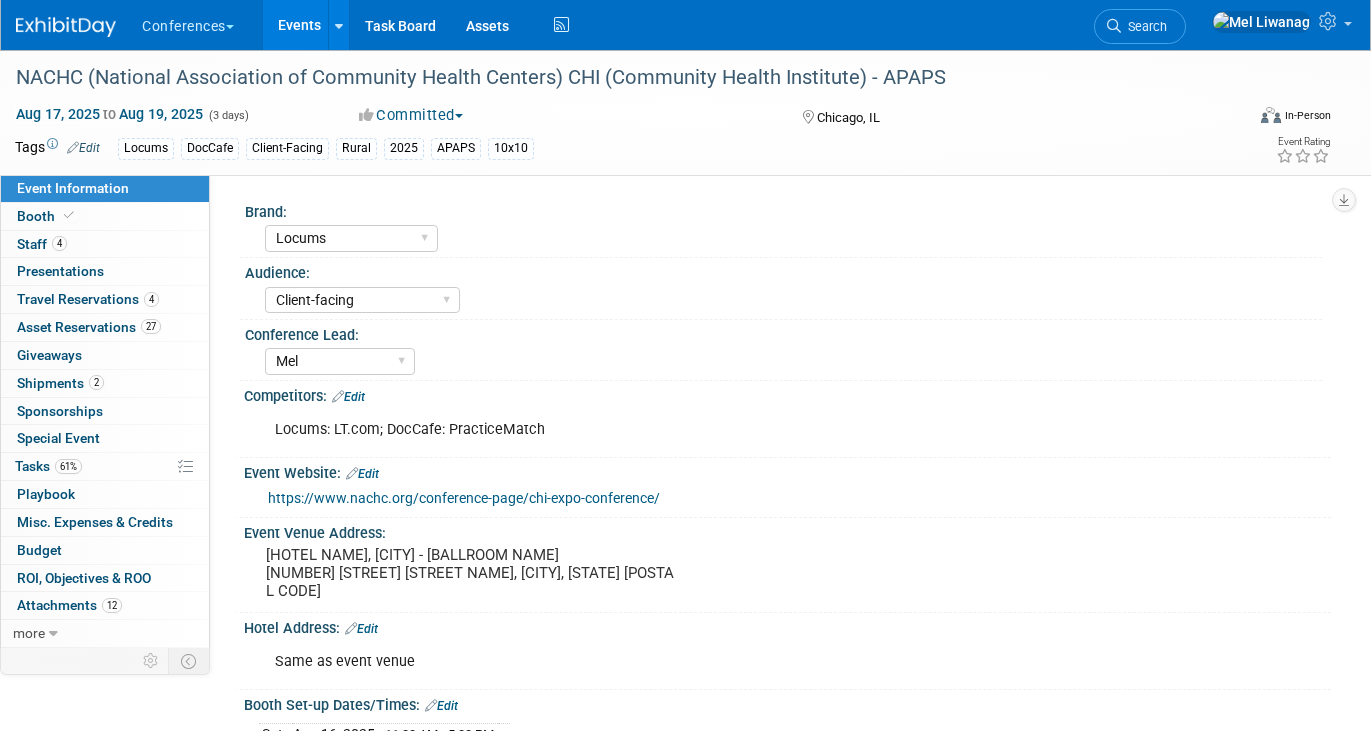 select on "Locums" 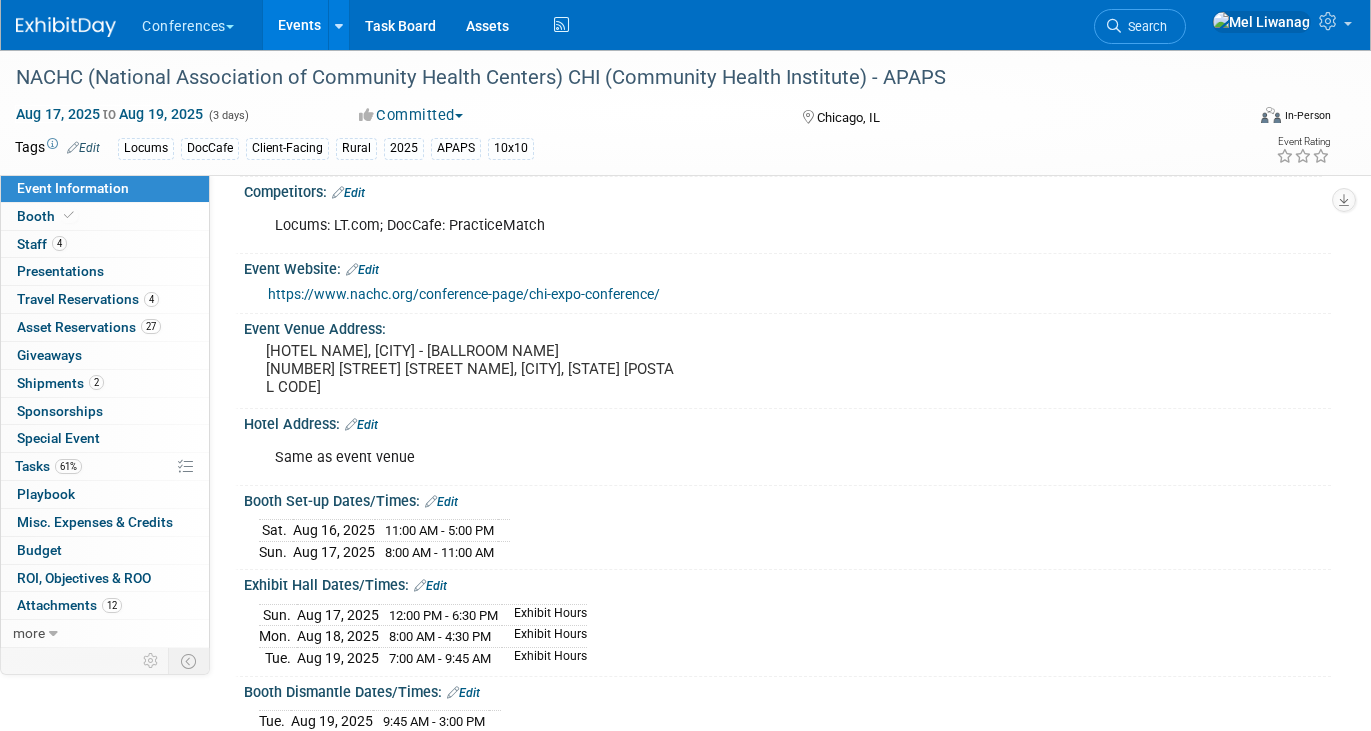 scroll, scrollTop: 250, scrollLeft: 0, axis: vertical 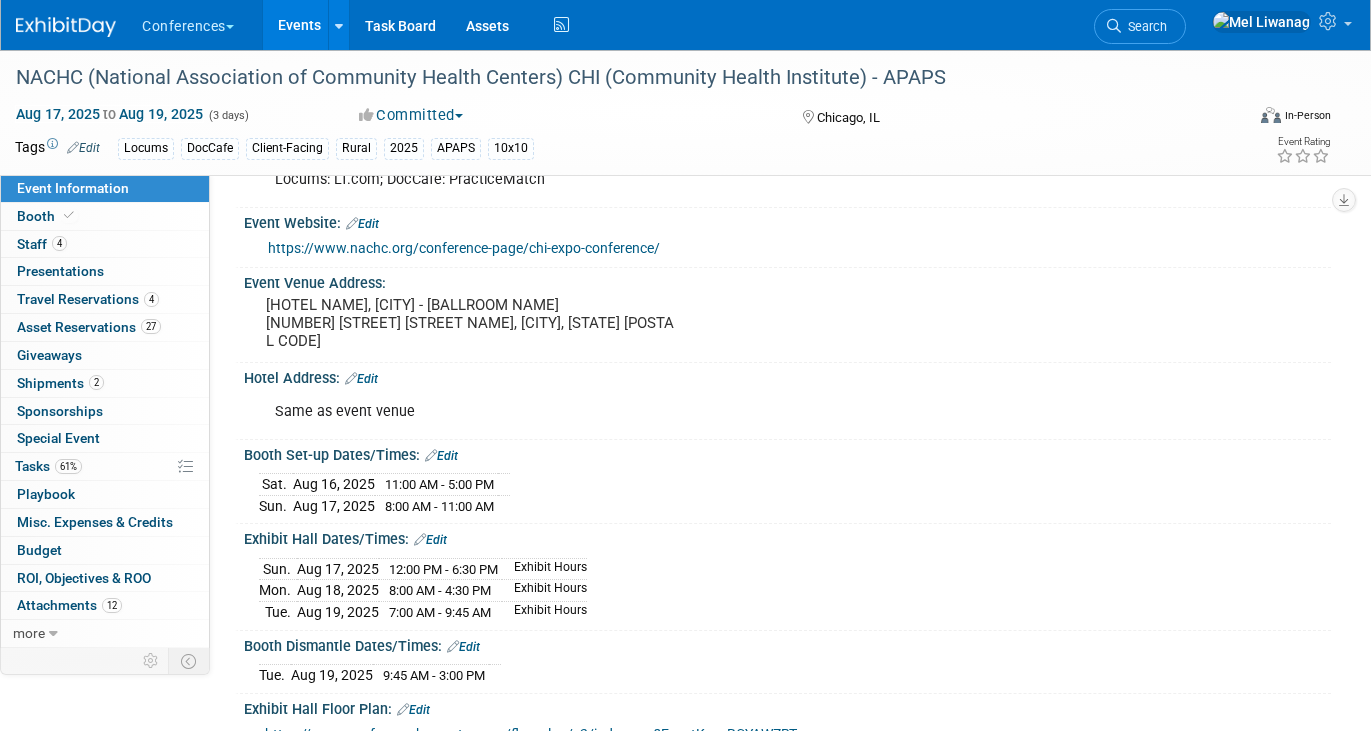 click on "https://www.nachc.org/conference-page/chi-expo-conference/" at bounding box center [464, 248] 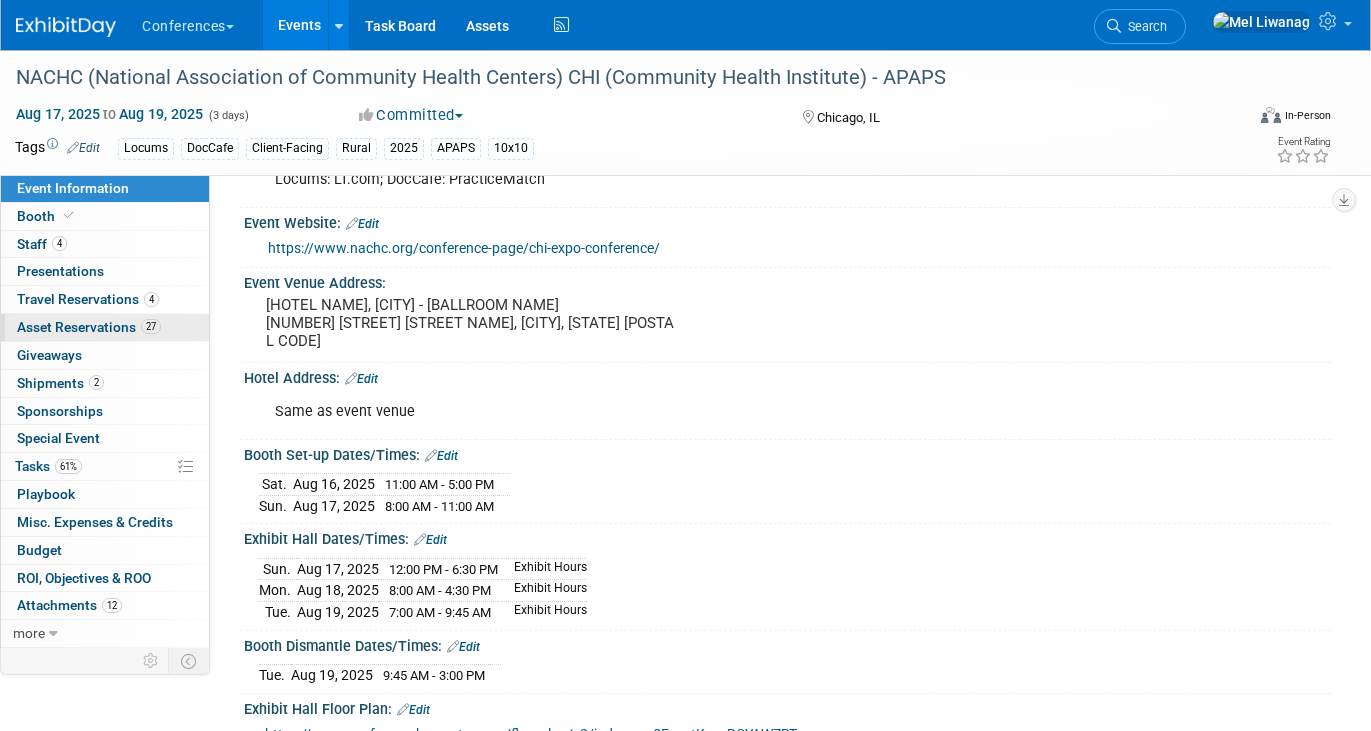 click on "Asset Reservations 27" at bounding box center (89, 327) 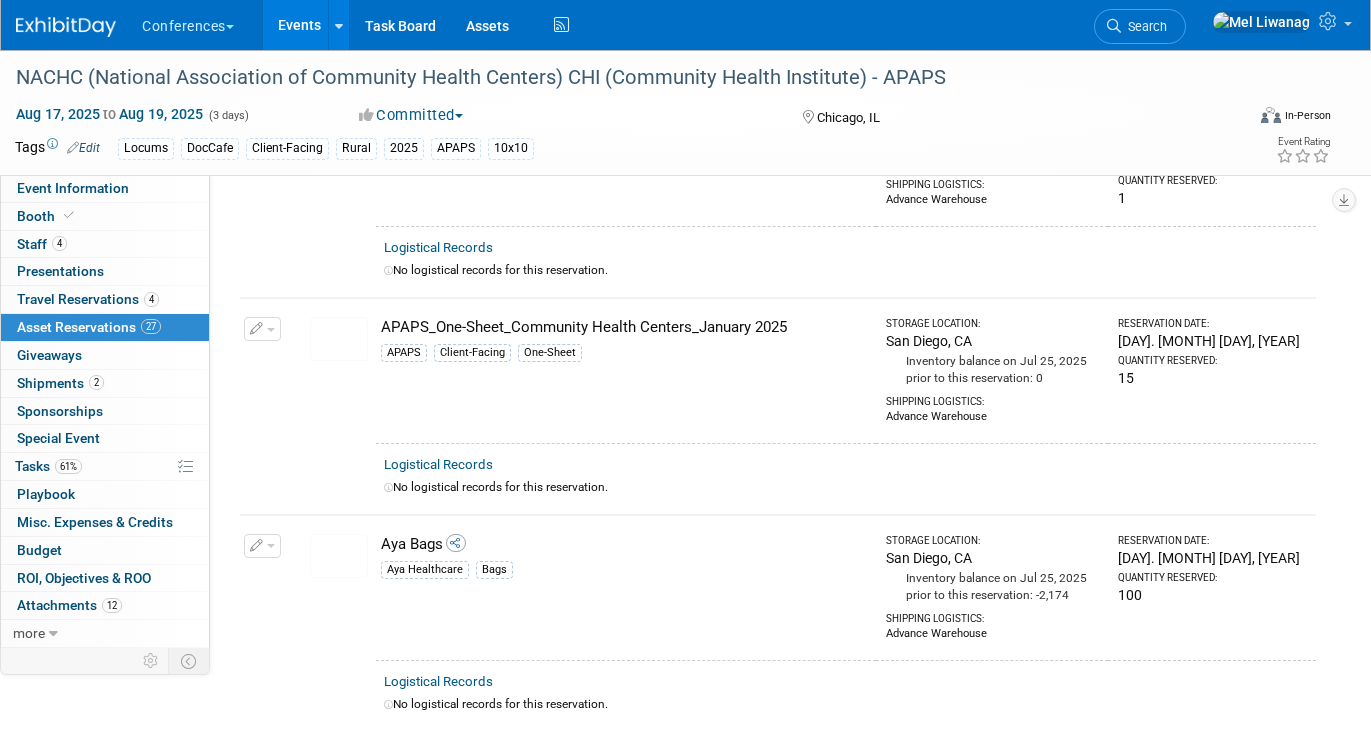 scroll, scrollTop: 640, scrollLeft: 0, axis: vertical 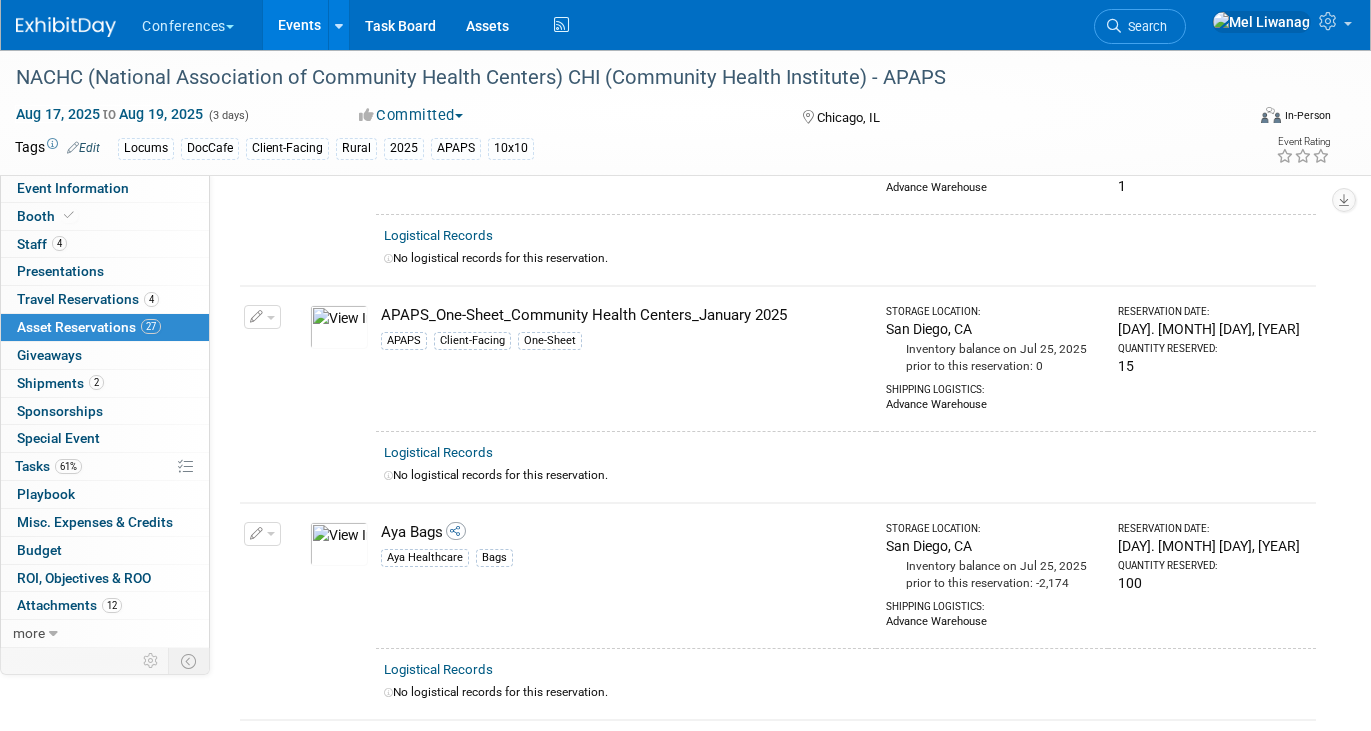 click at bounding box center (339, 327) 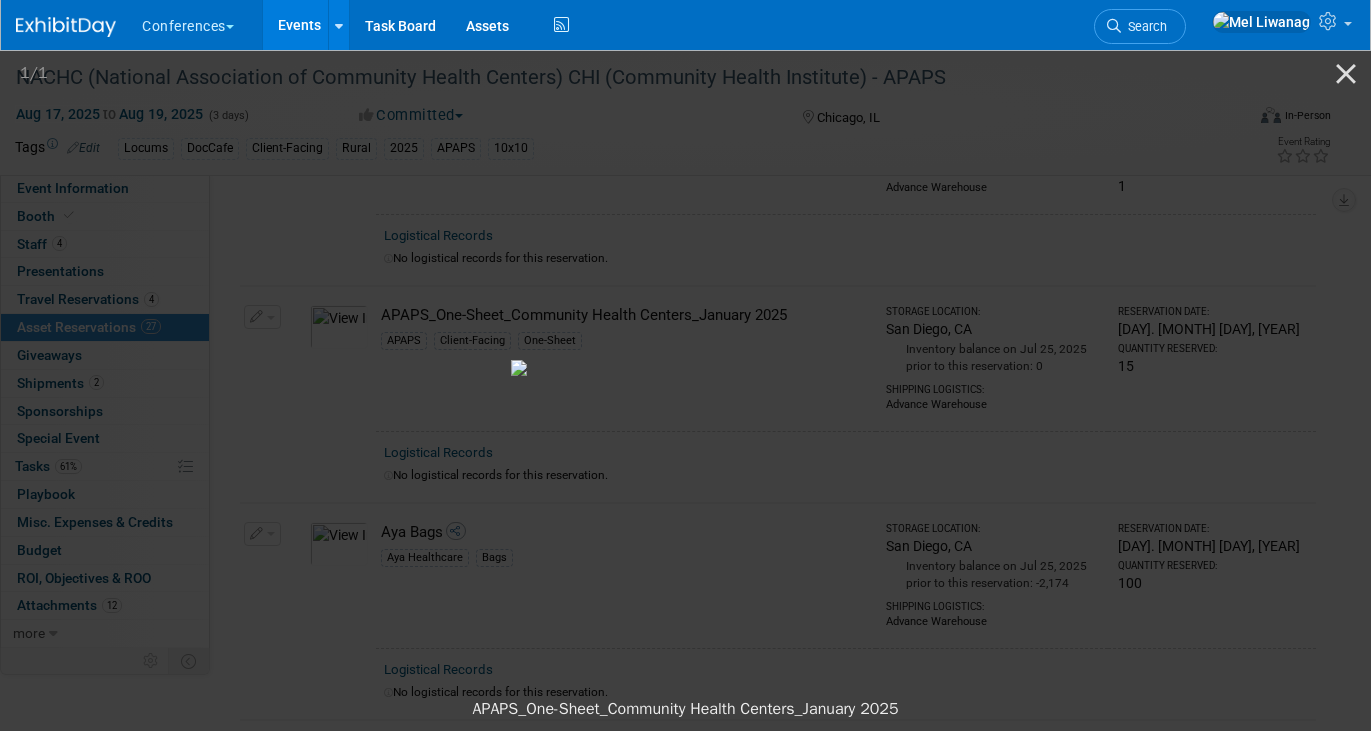 click at bounding box center [686, 368] 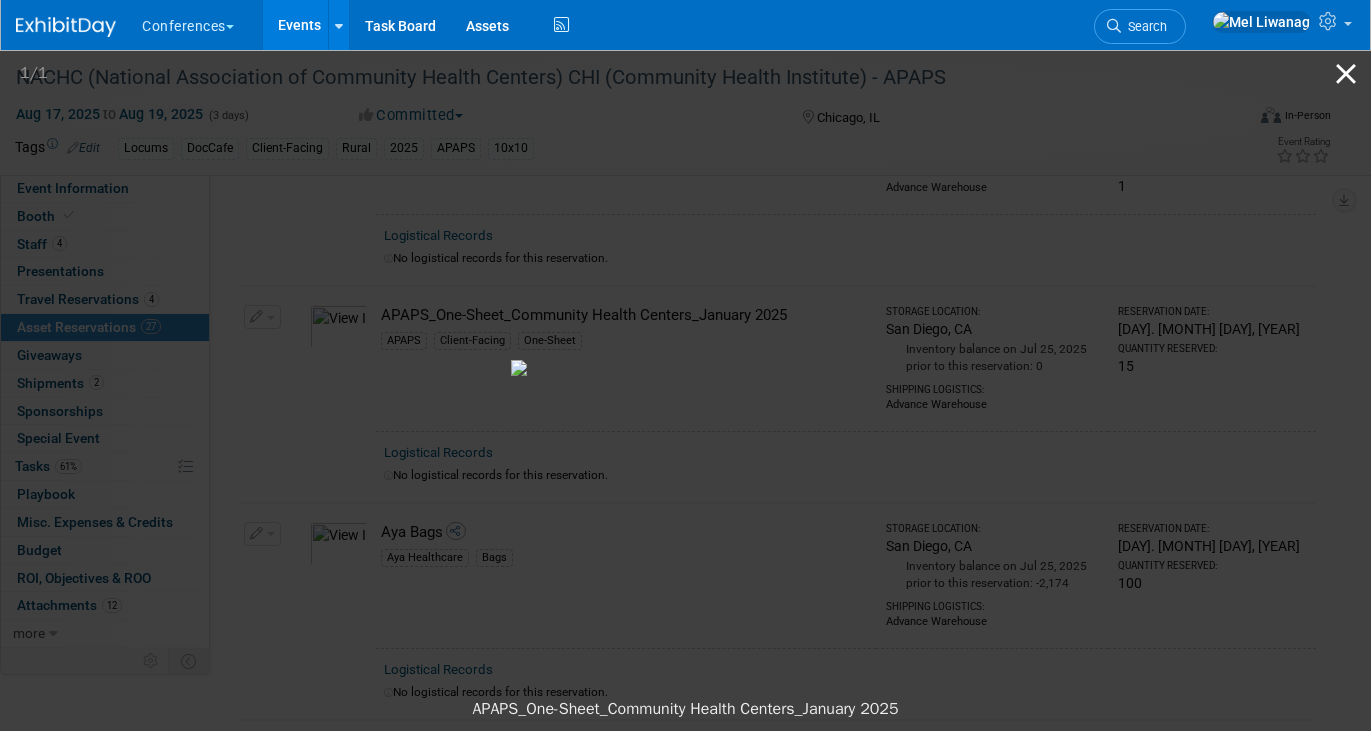 click at bounding box center (1346, 73) 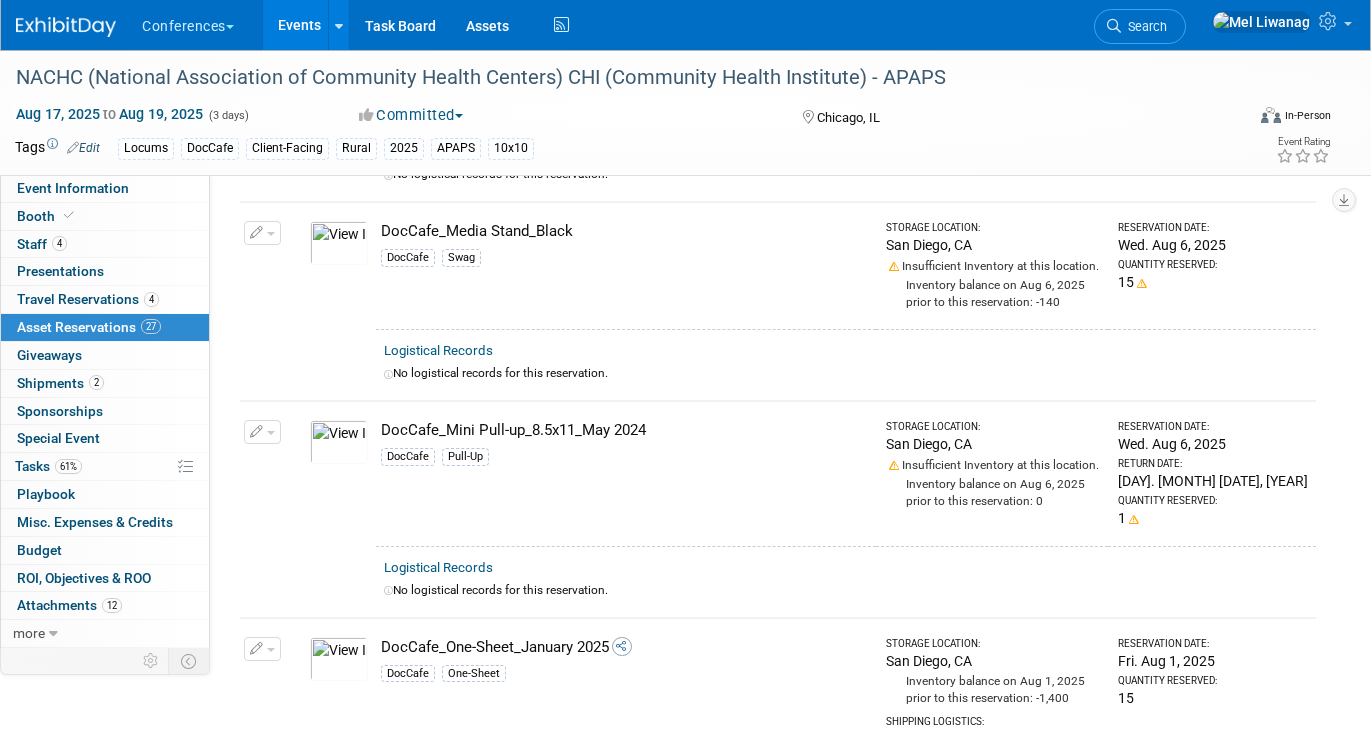 scroll, scrollTop: 3134, scrollLeft: 0, axis: vertical 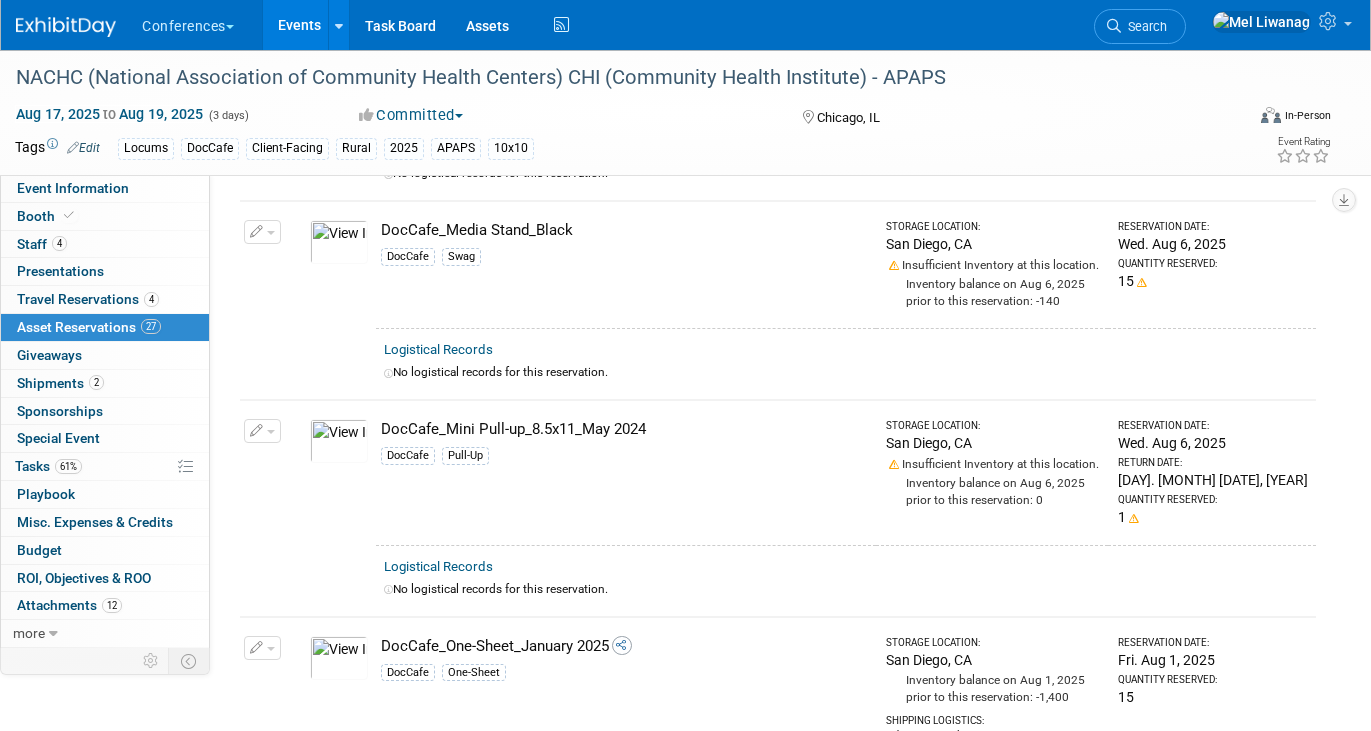 click at bounding box center [339, 242] 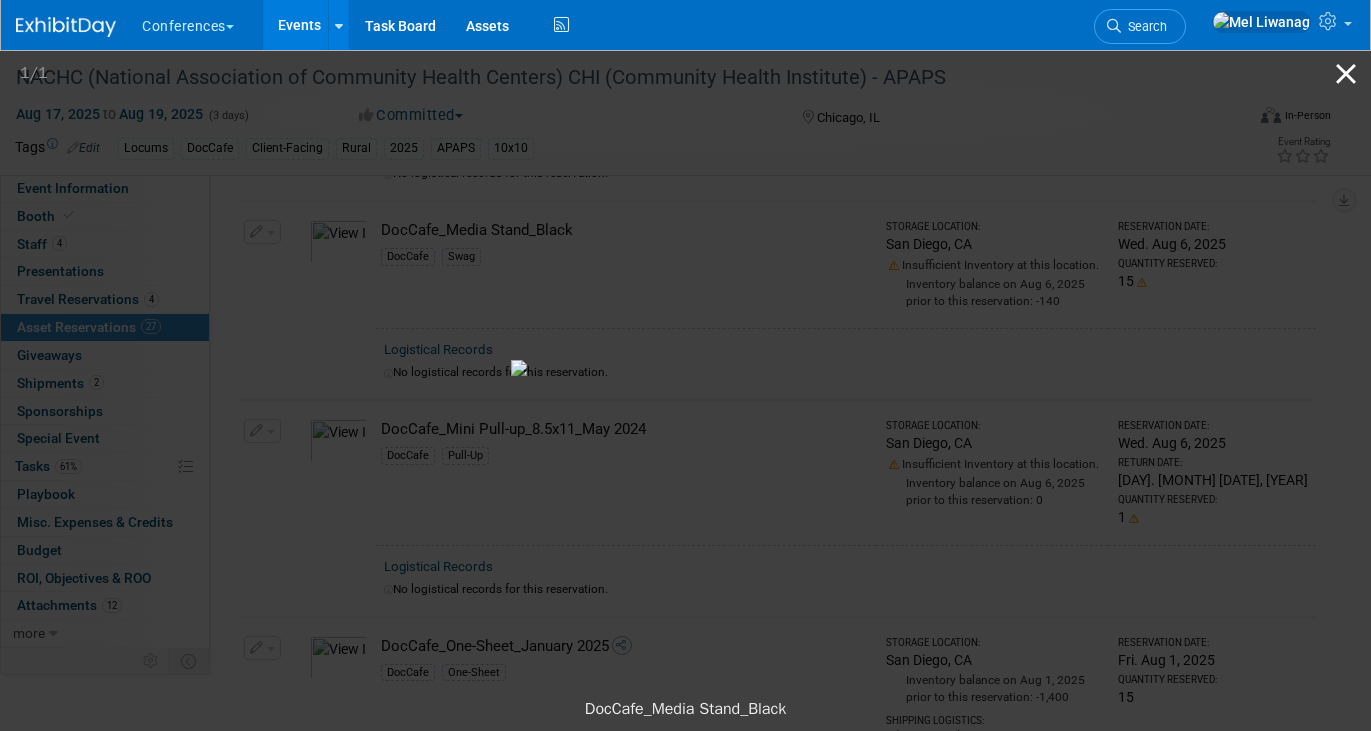 click at bounding box center (1346, 73) 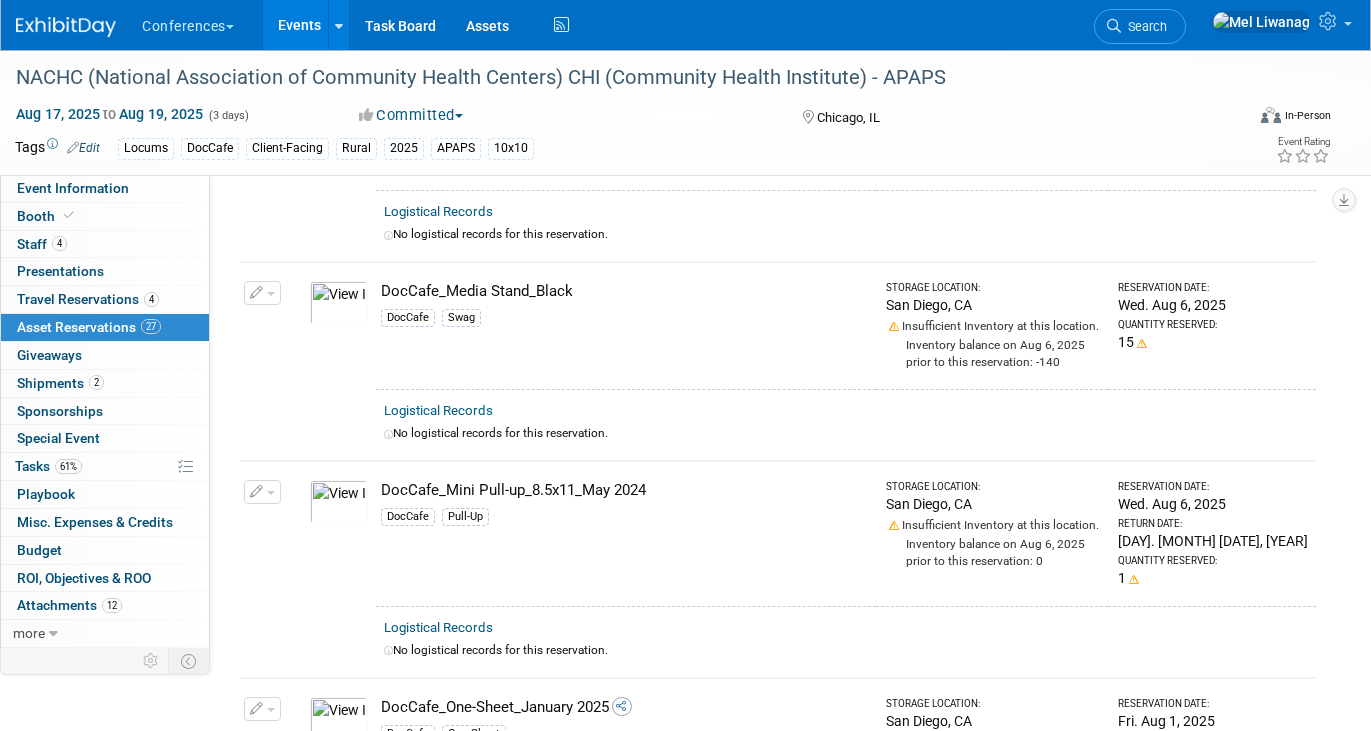 scroll, scrollTop: 3096, scrollLeft: 0, axis: vertical 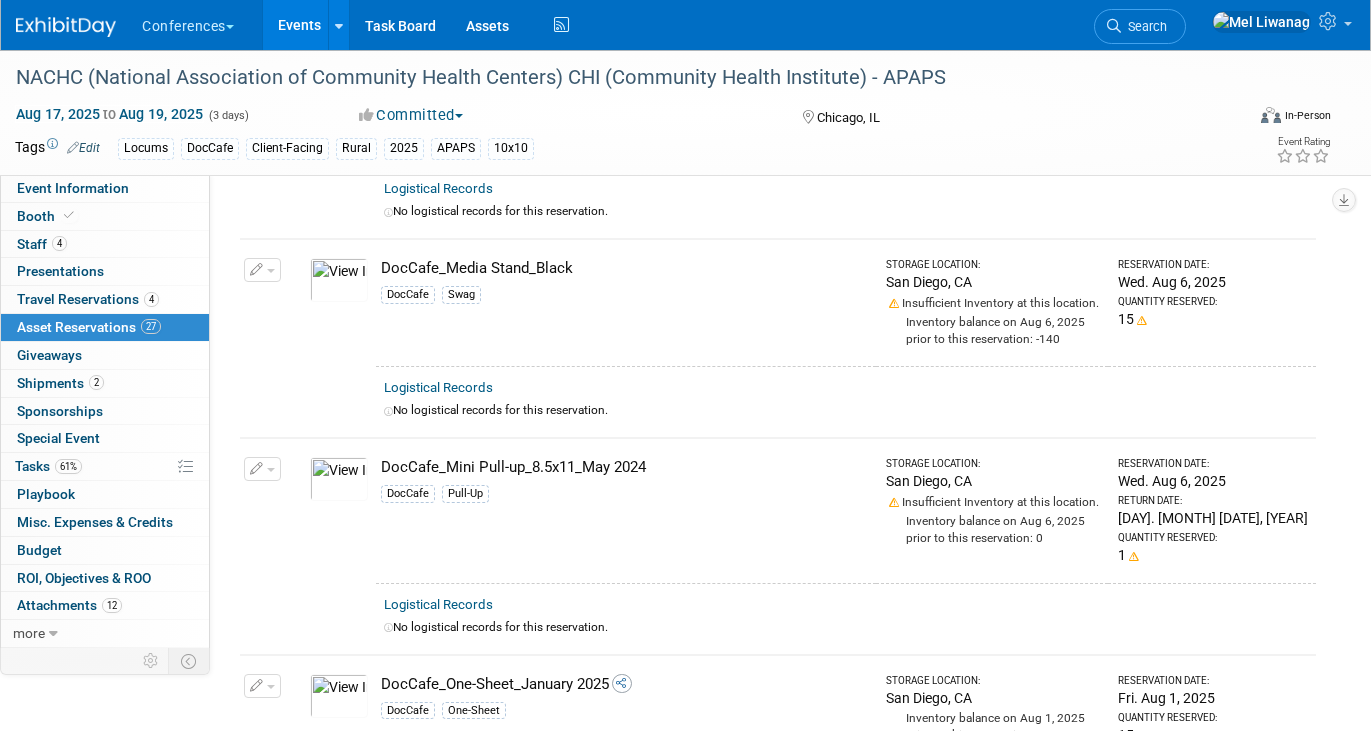 click at bounding box center [339, 479] 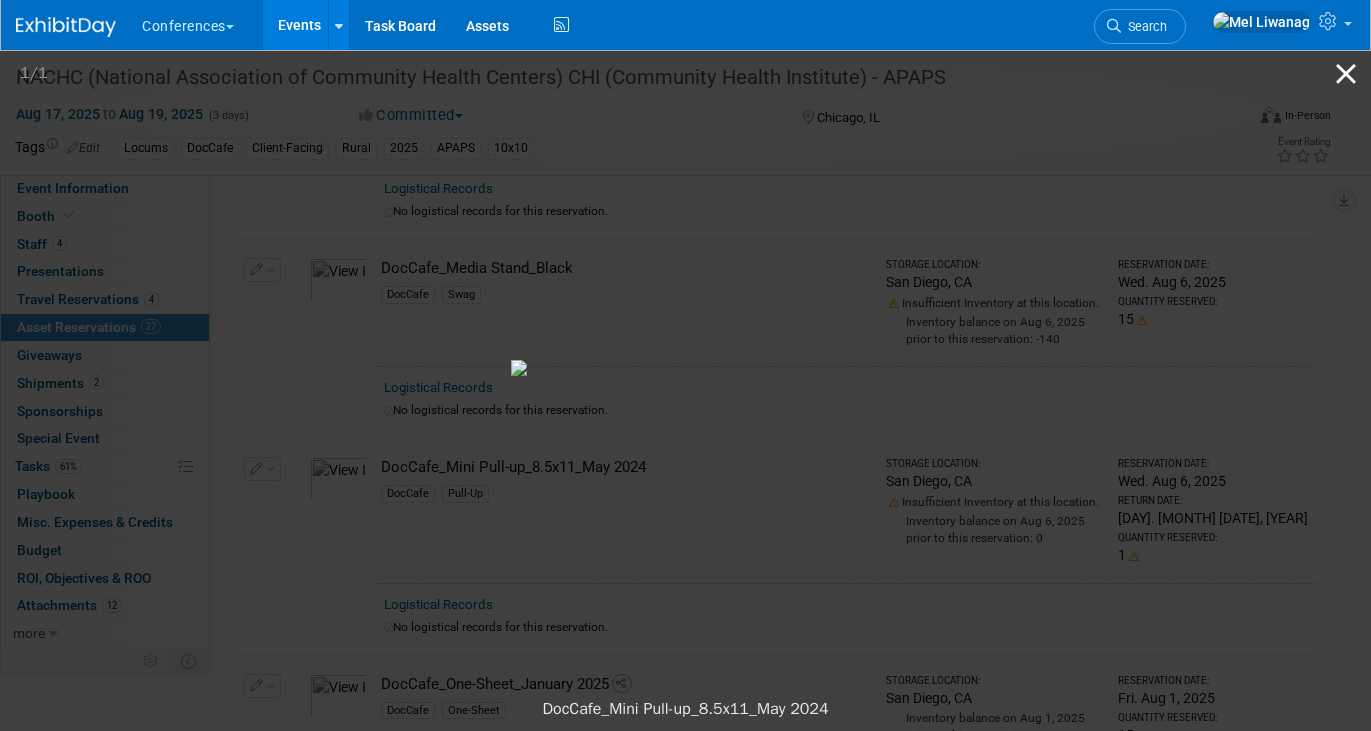 click at bounding box center (1346, 73) 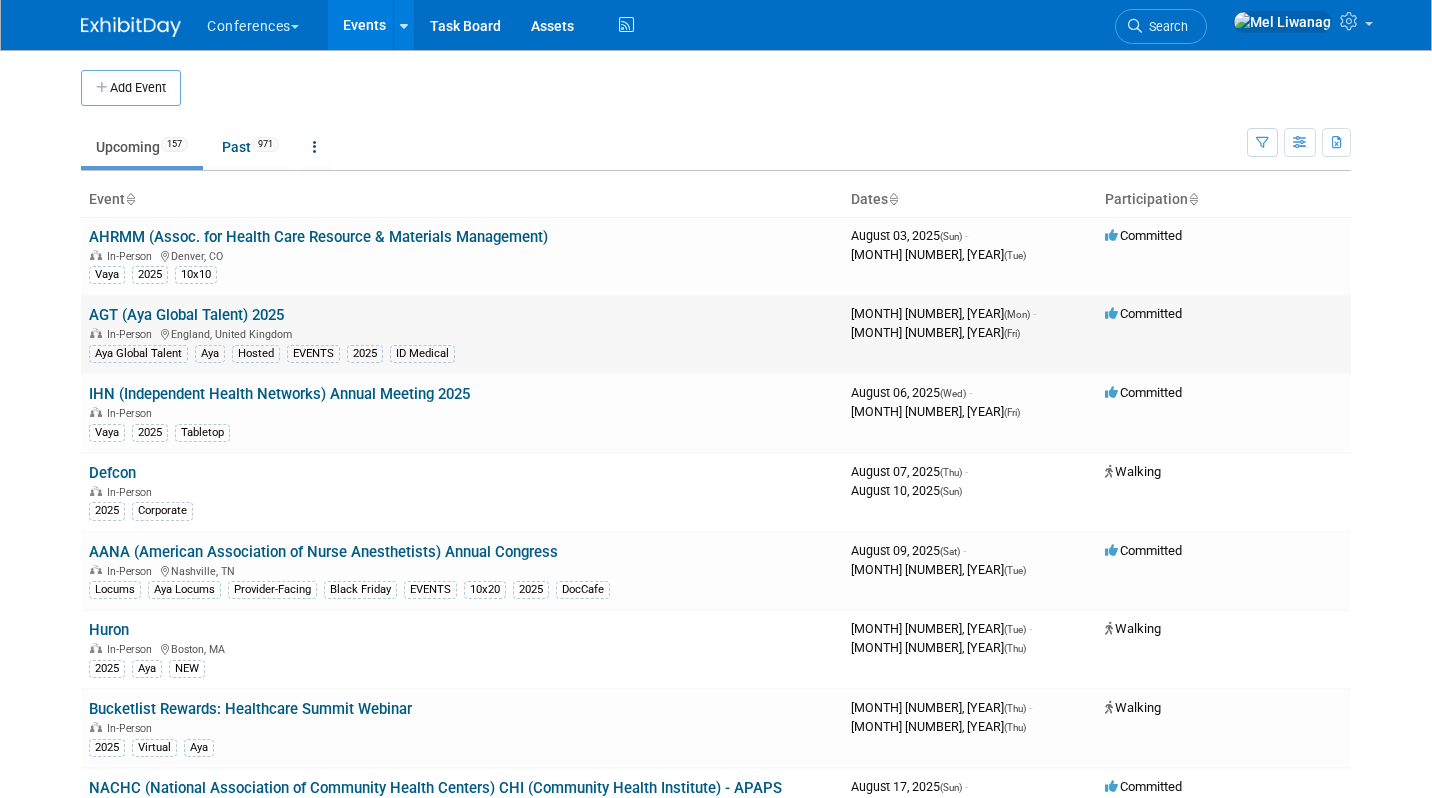scroll, scrollTop: 0, scrollLeft: 0, axis: both 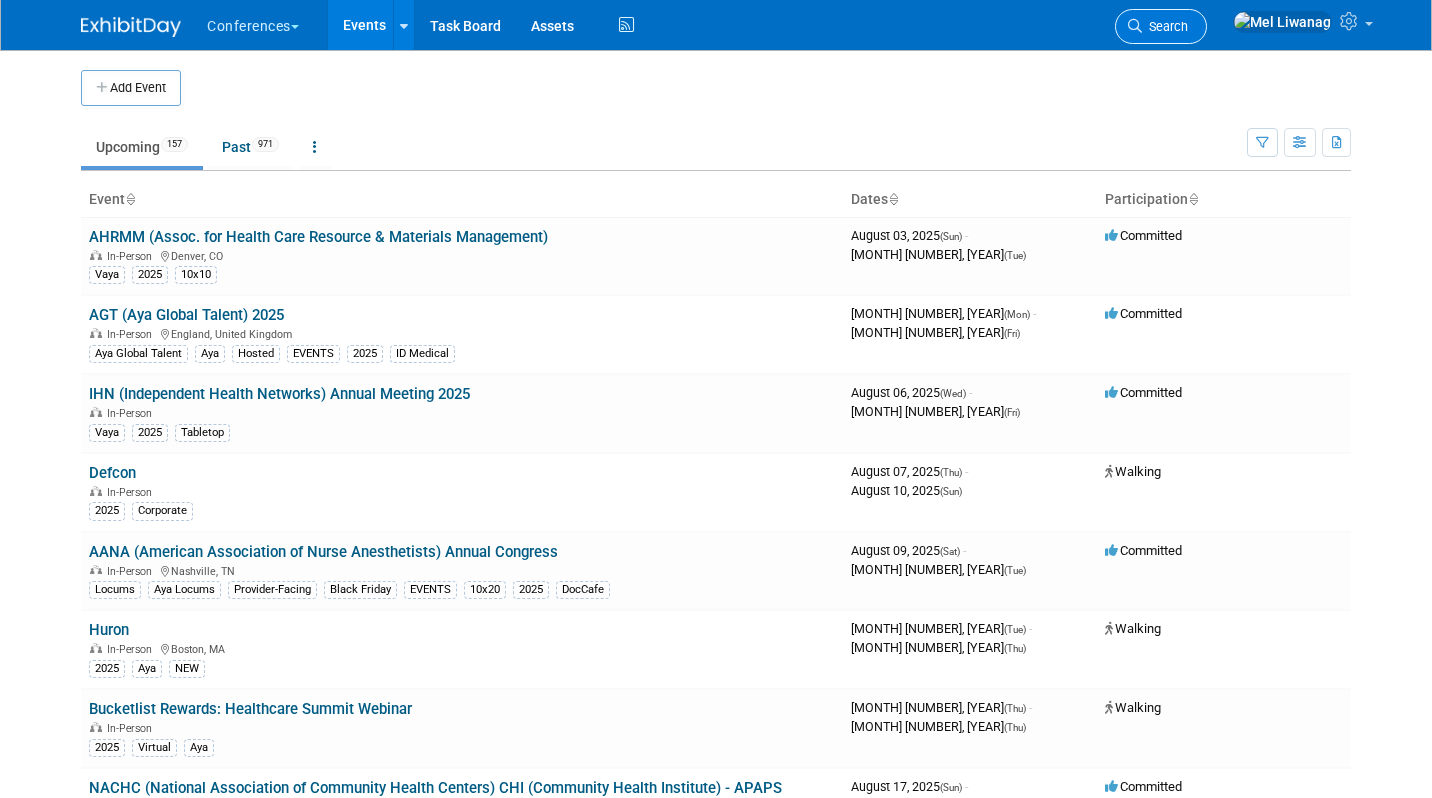 click at bounding box center [1135, 26] 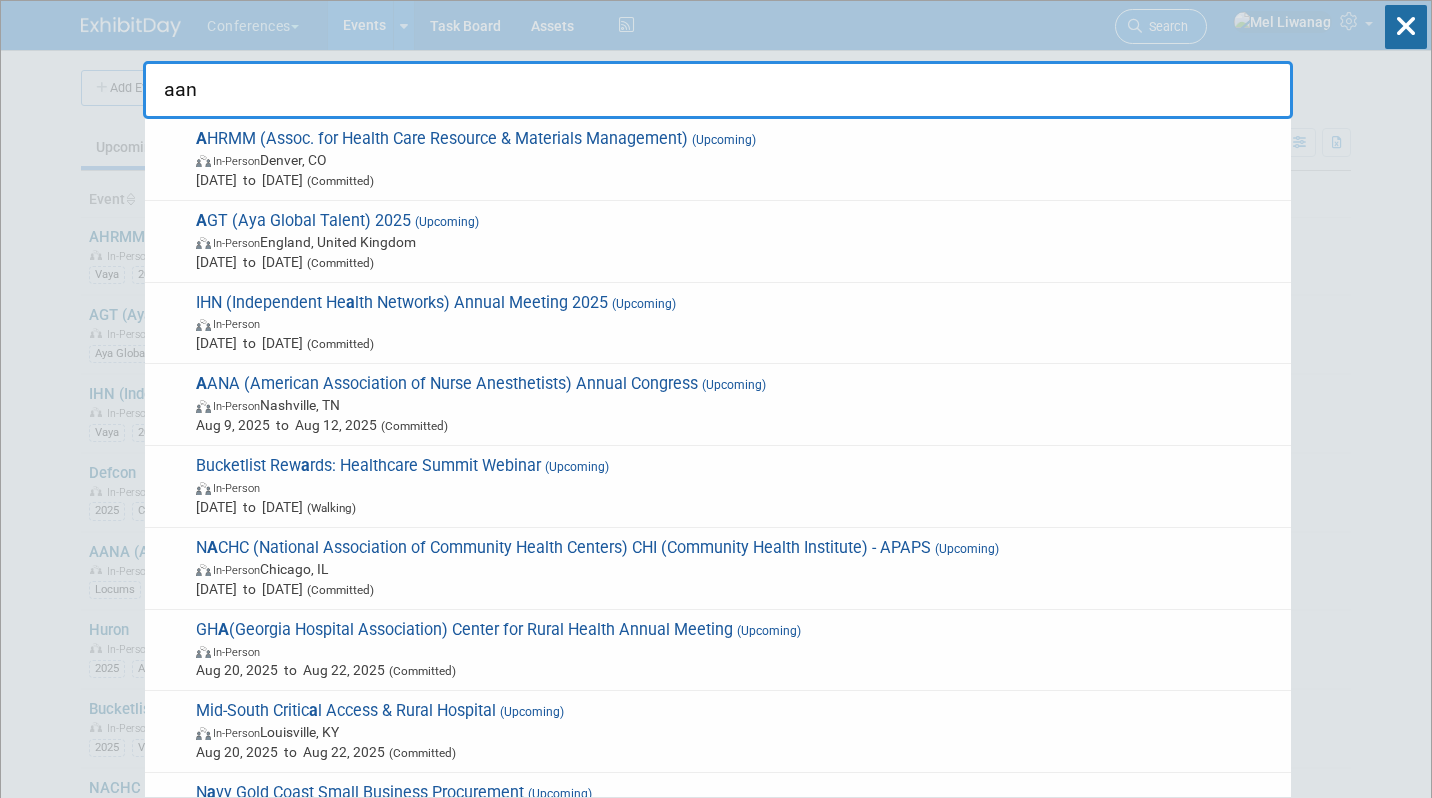 type on "aana" 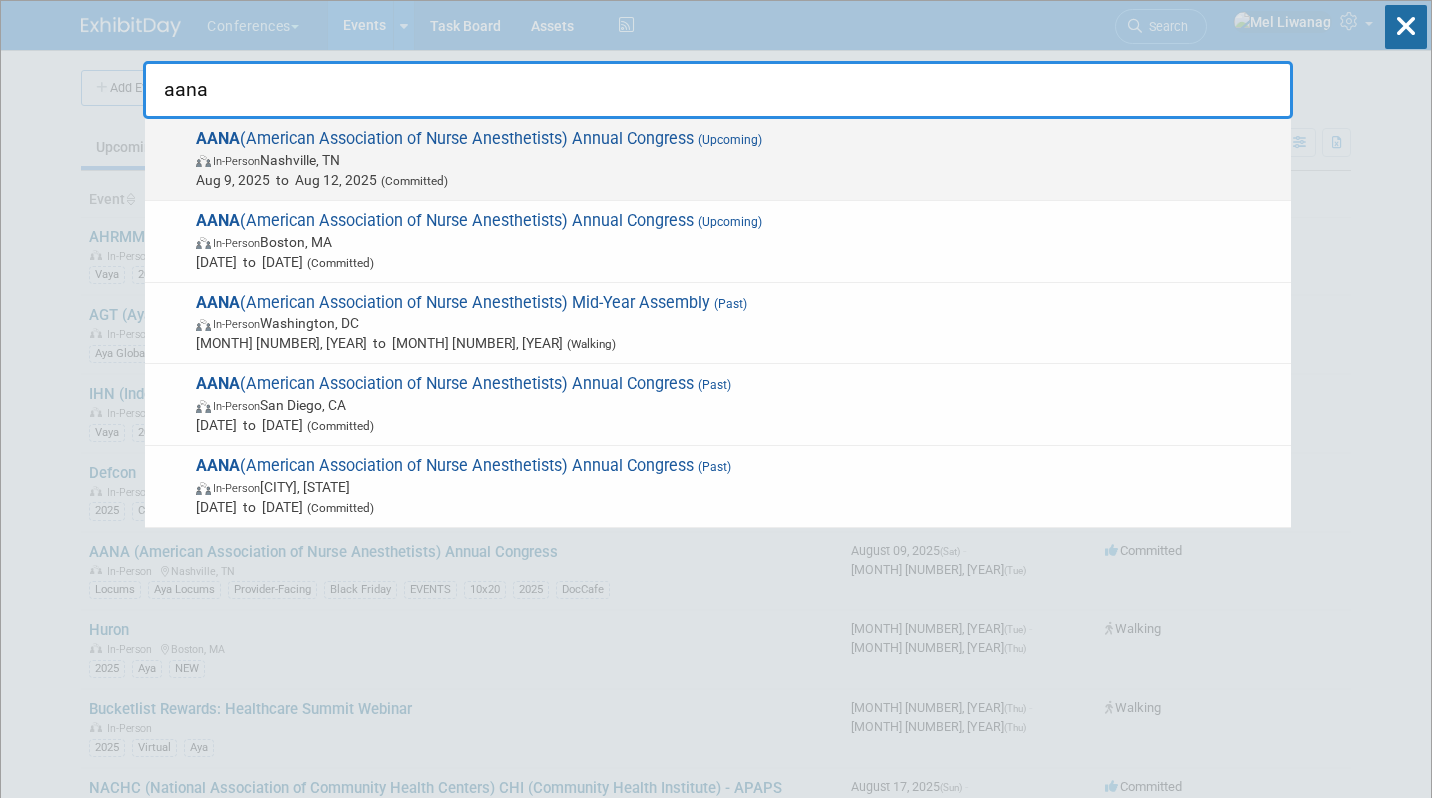 click on "In-Person     [CITY], [STATE]" at bounding box center (738, 160) 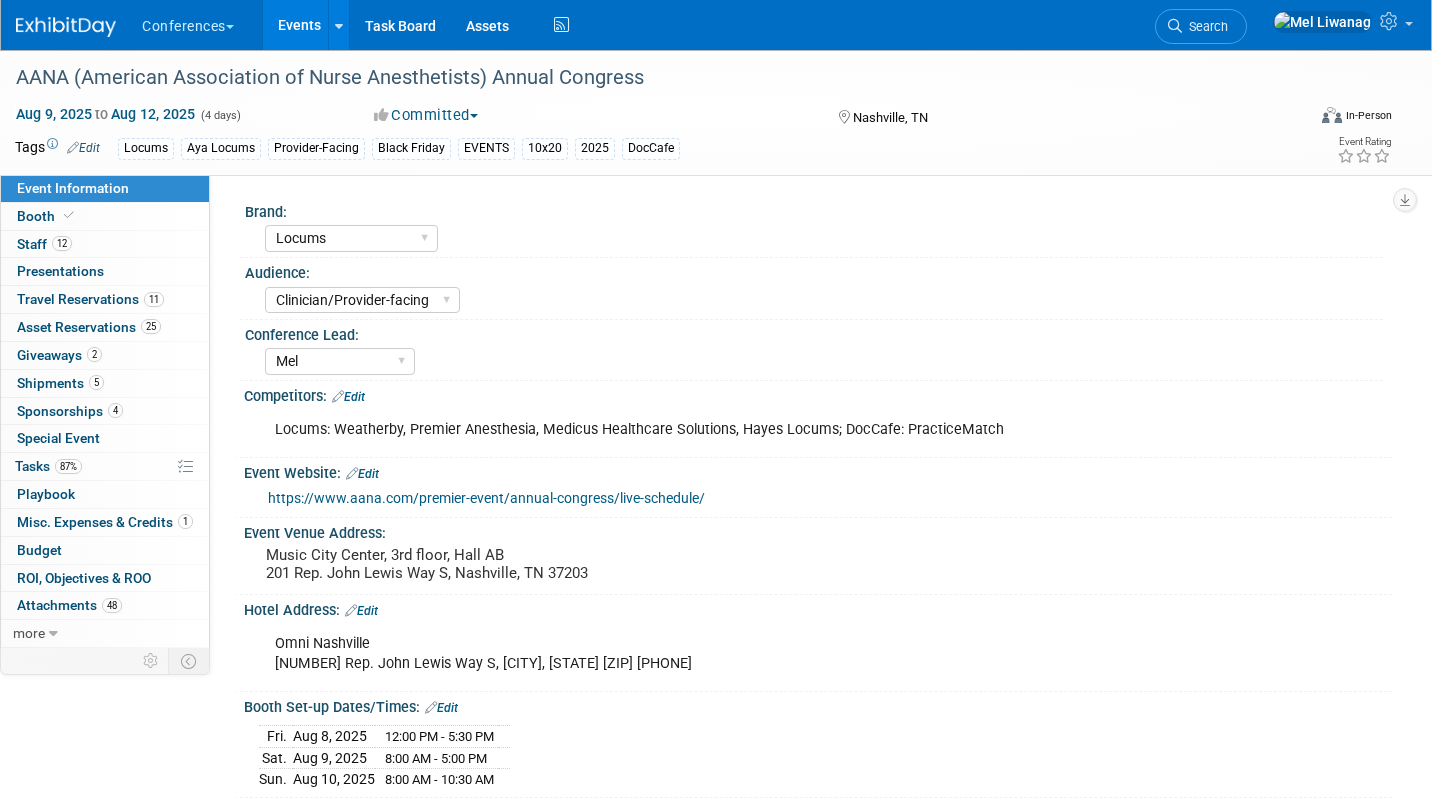 select on "Locums" 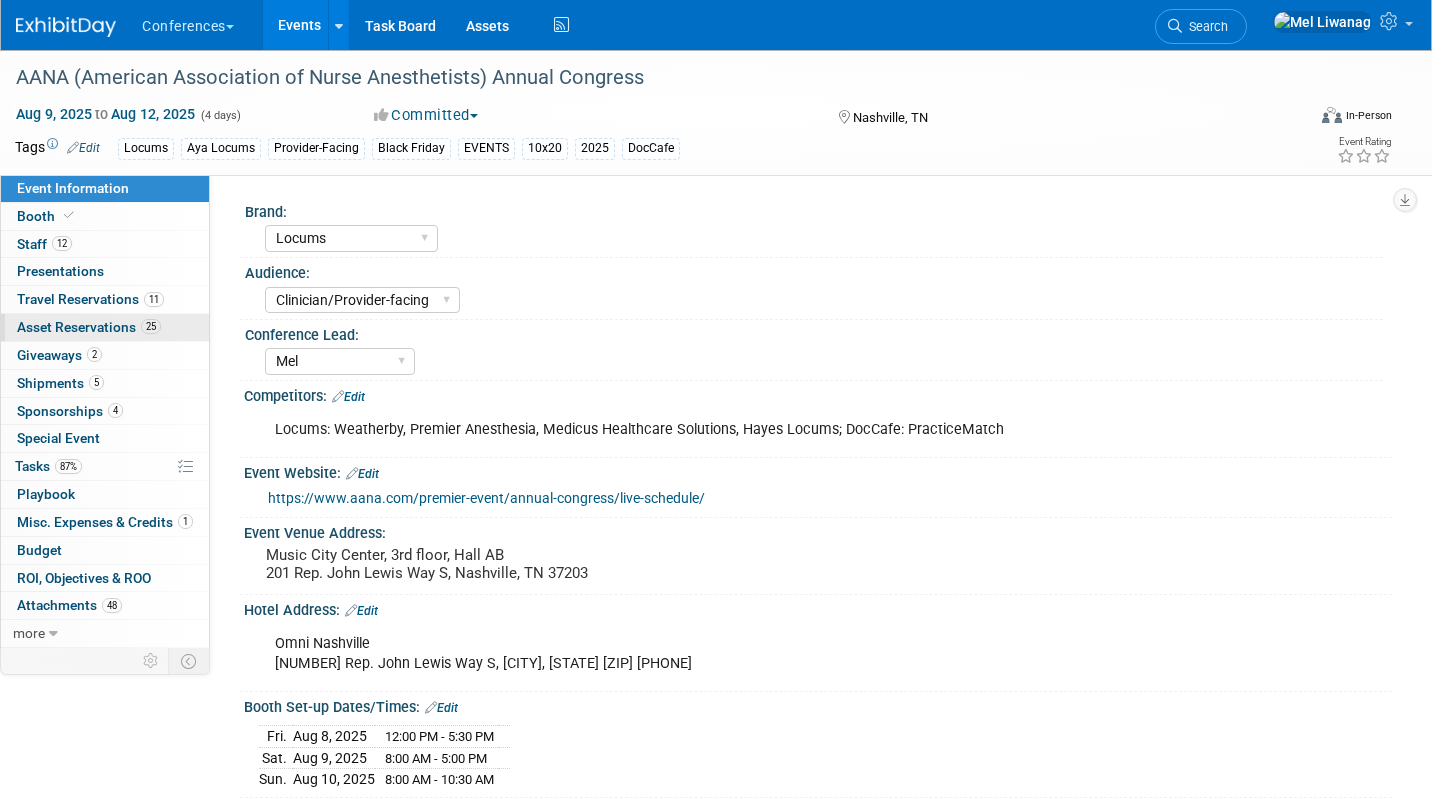click on "Asset Reservations 25" at bounding box center (89, 327) 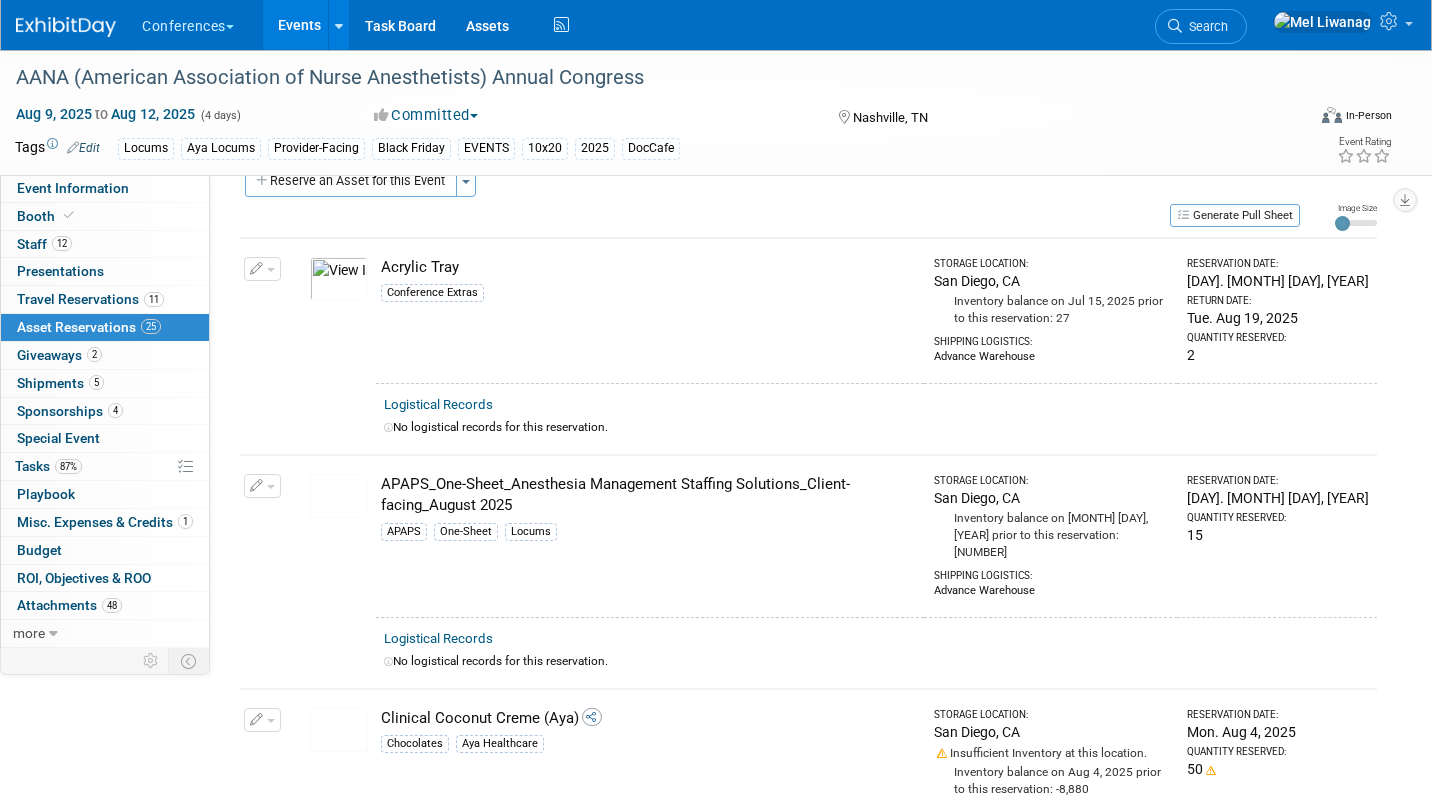 scroll, scrollTop: 0, scrollLeft: 0, axis: both 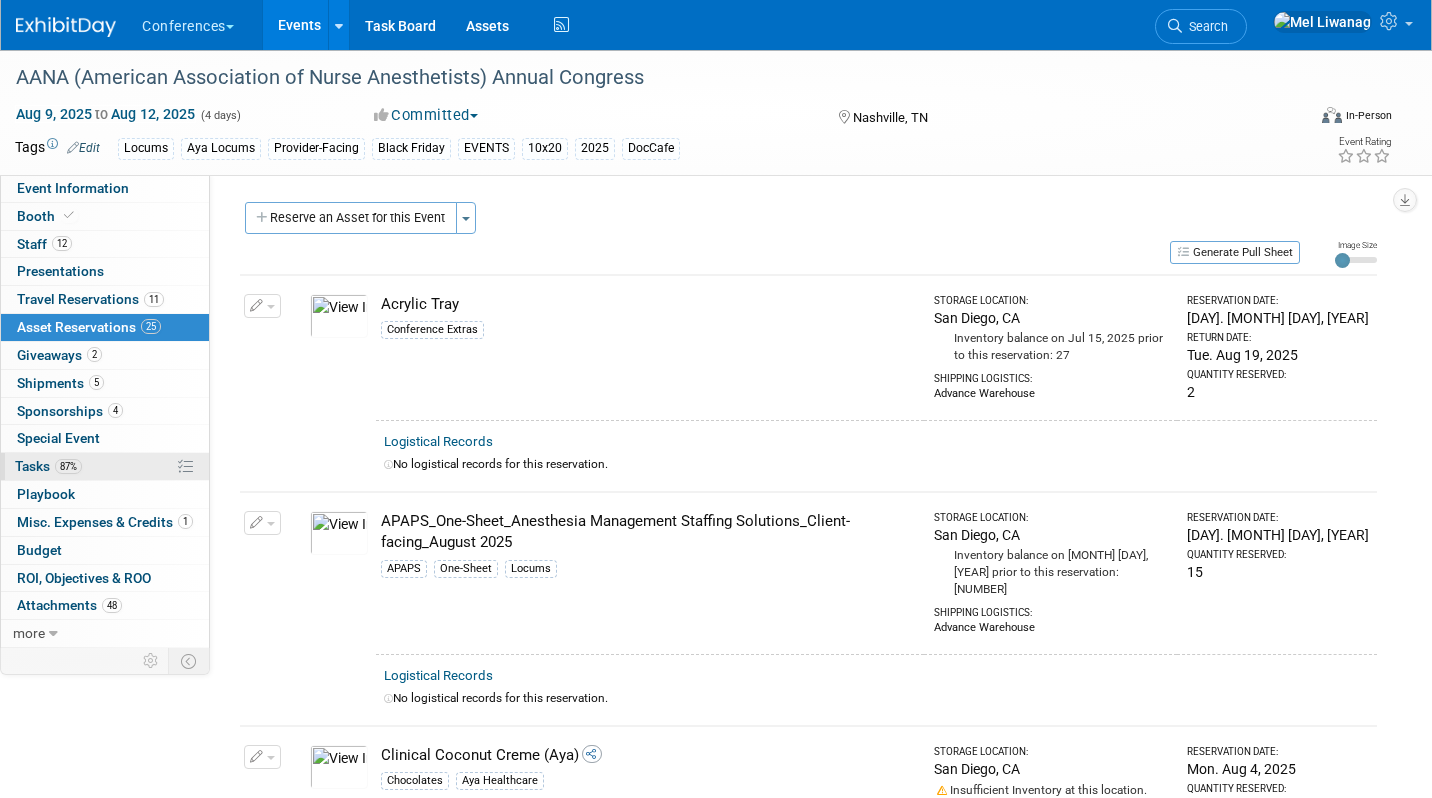 click on "87%
Tasks 87%" at bounding box center [105, 466] 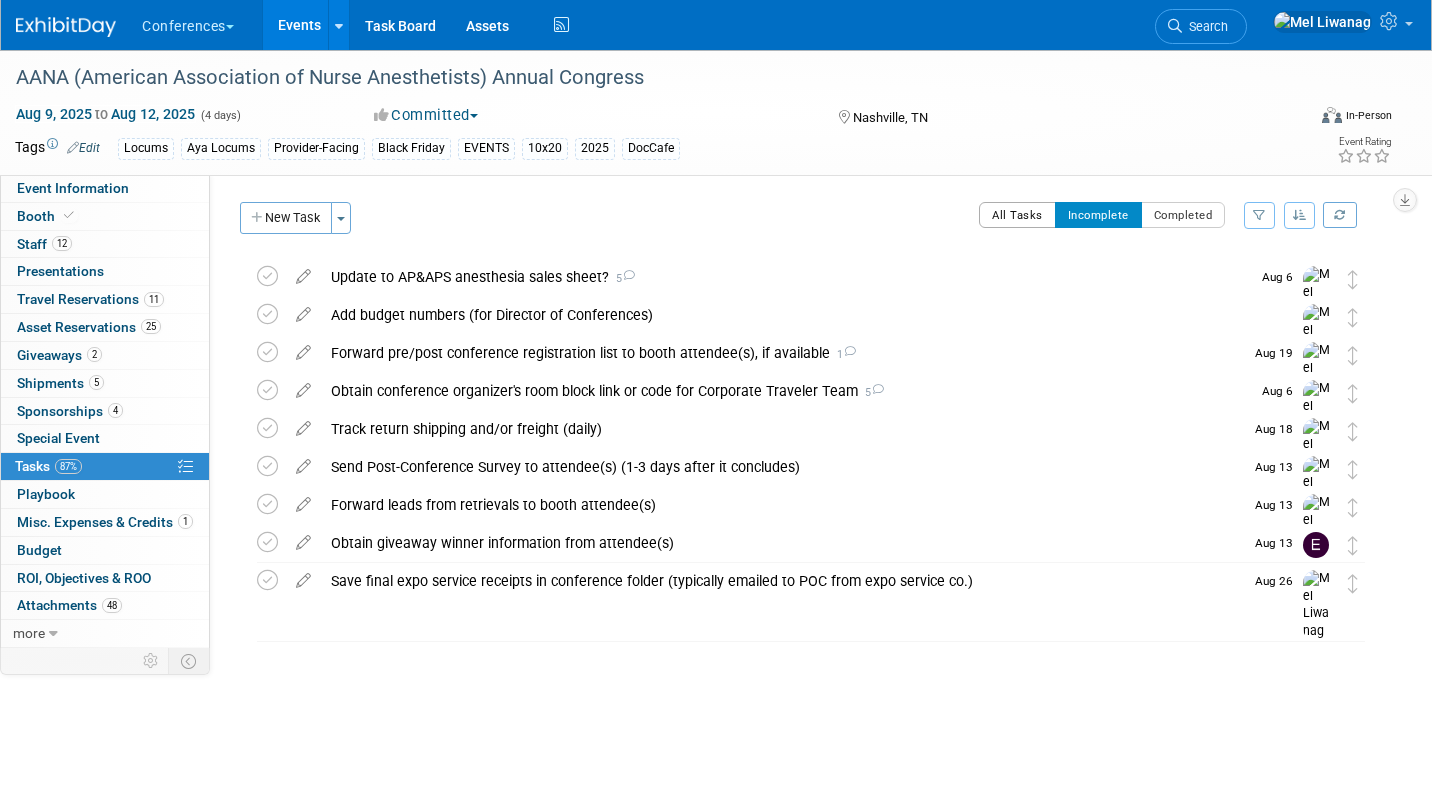 click on "All Tasks" at bounding box center (1017, 215) 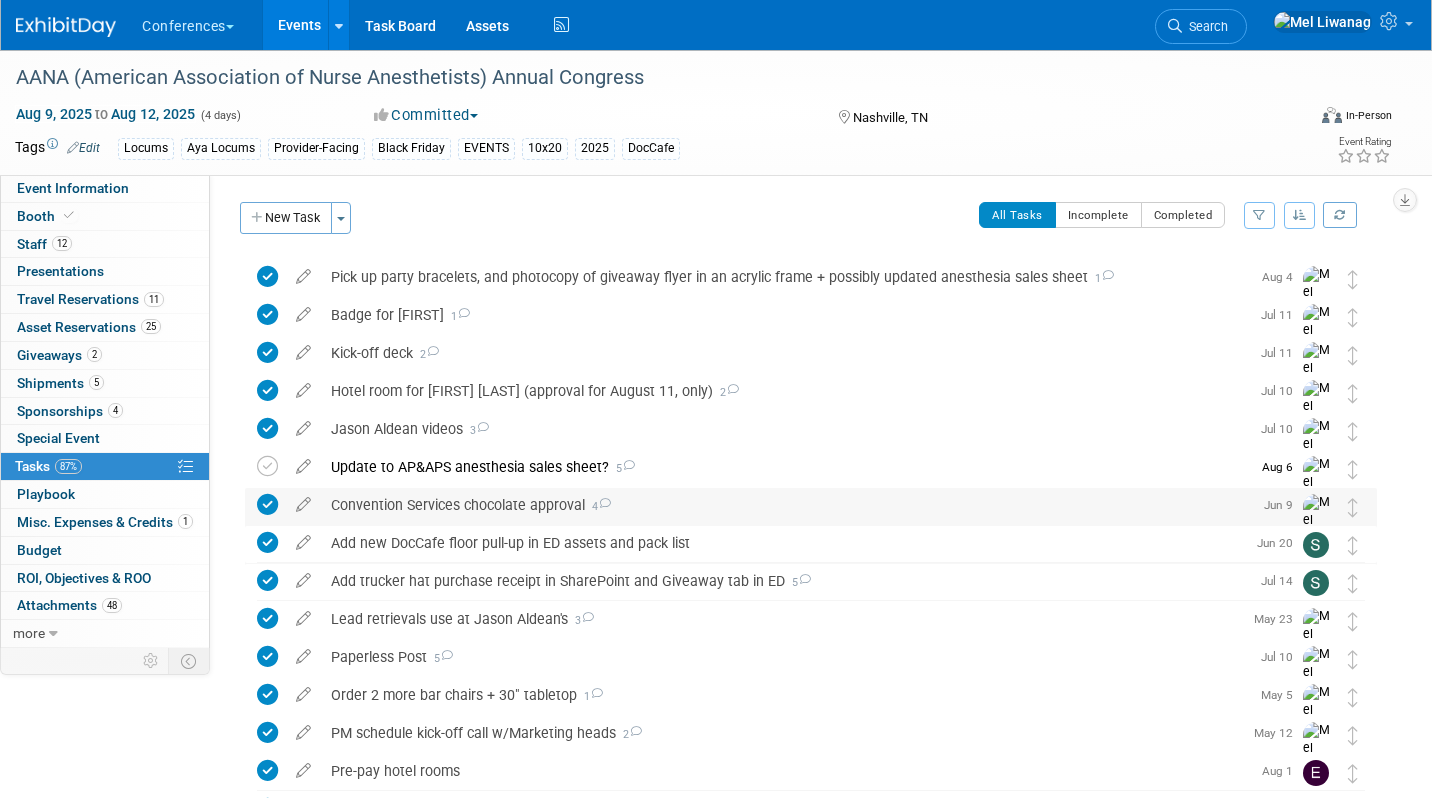 type 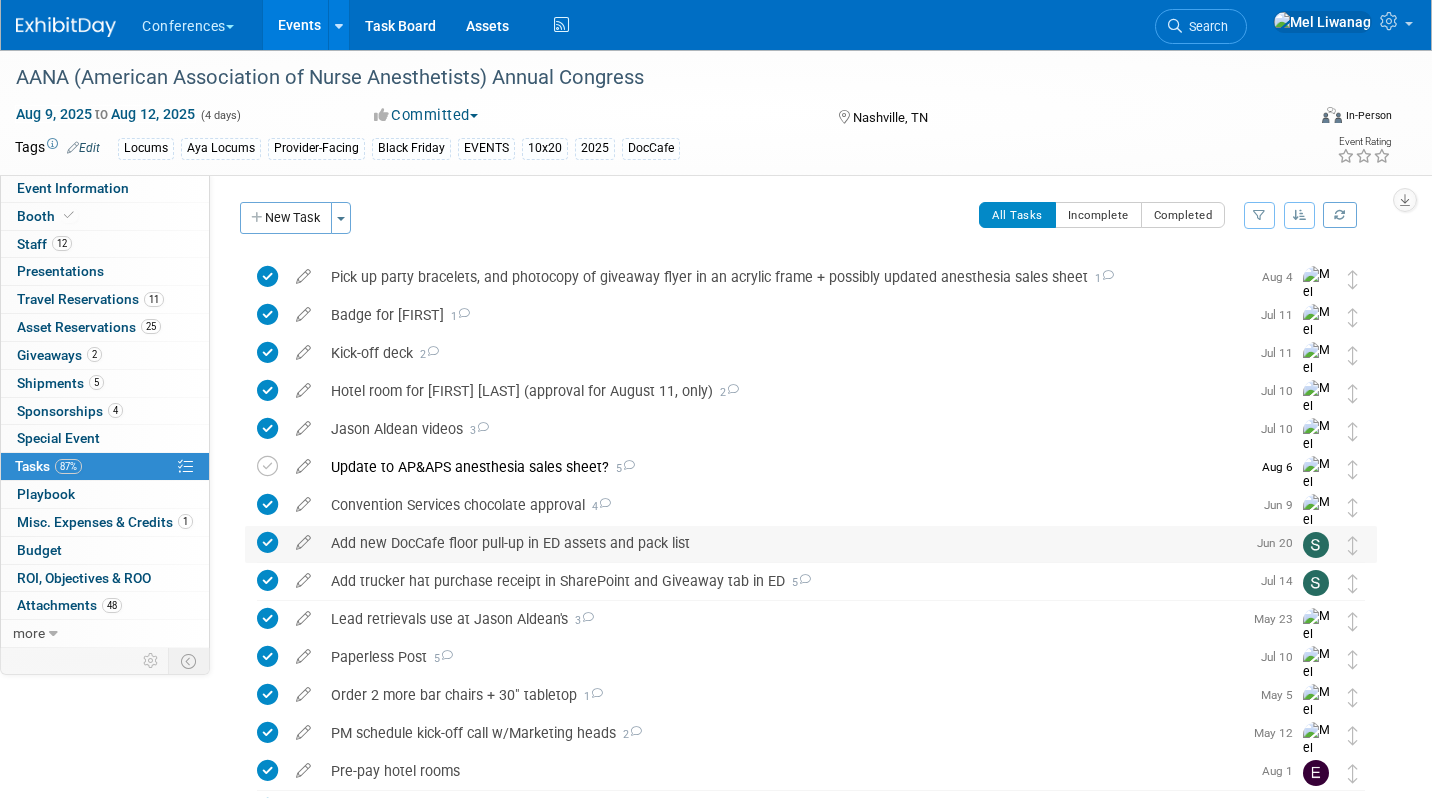 click on "Add new DocCafe floor pull-up in ED assets and pack list" at bounding box center (783, 543) 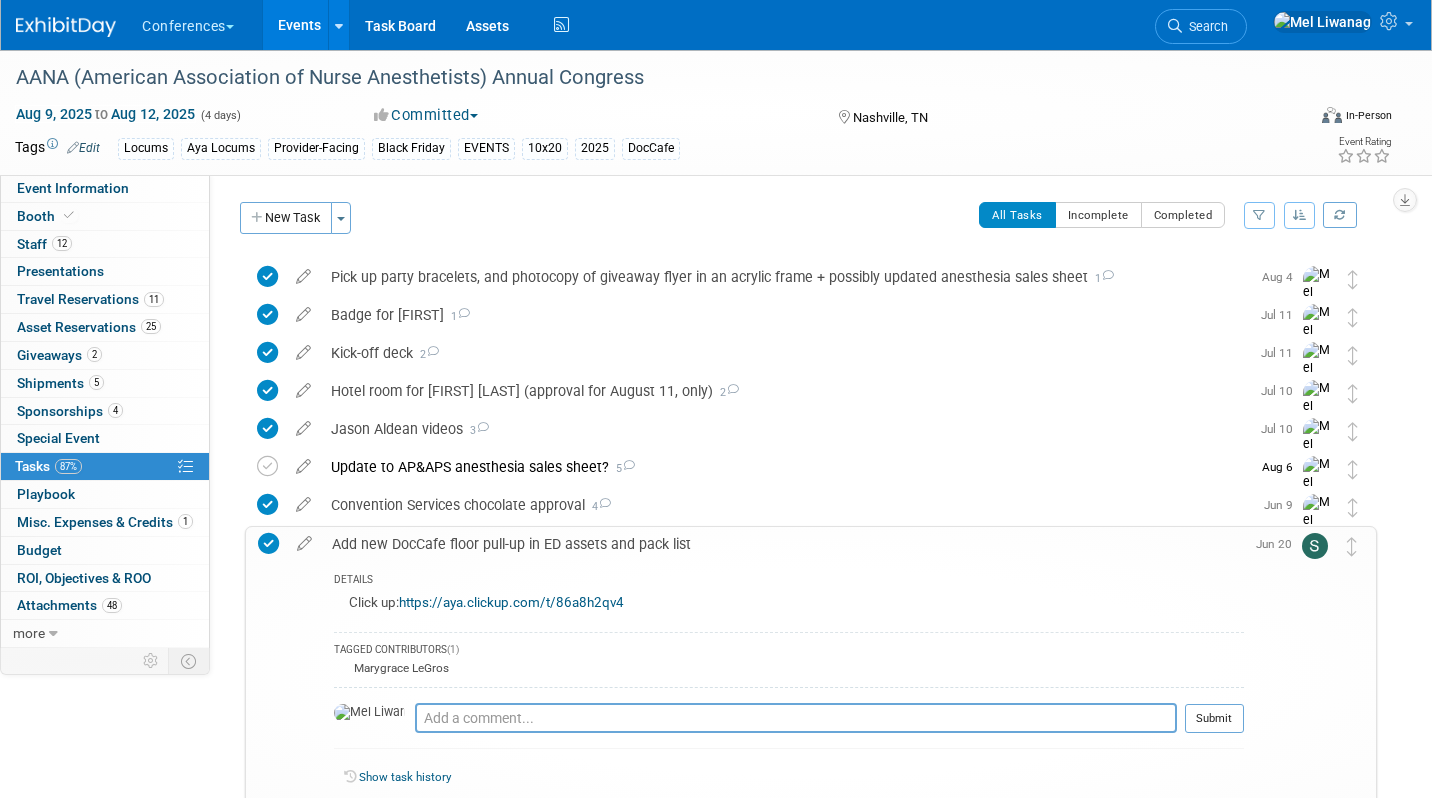 click on "Add new DocCafe floor pull-up in ED assets and pack list" at bounding box center (783, 544) 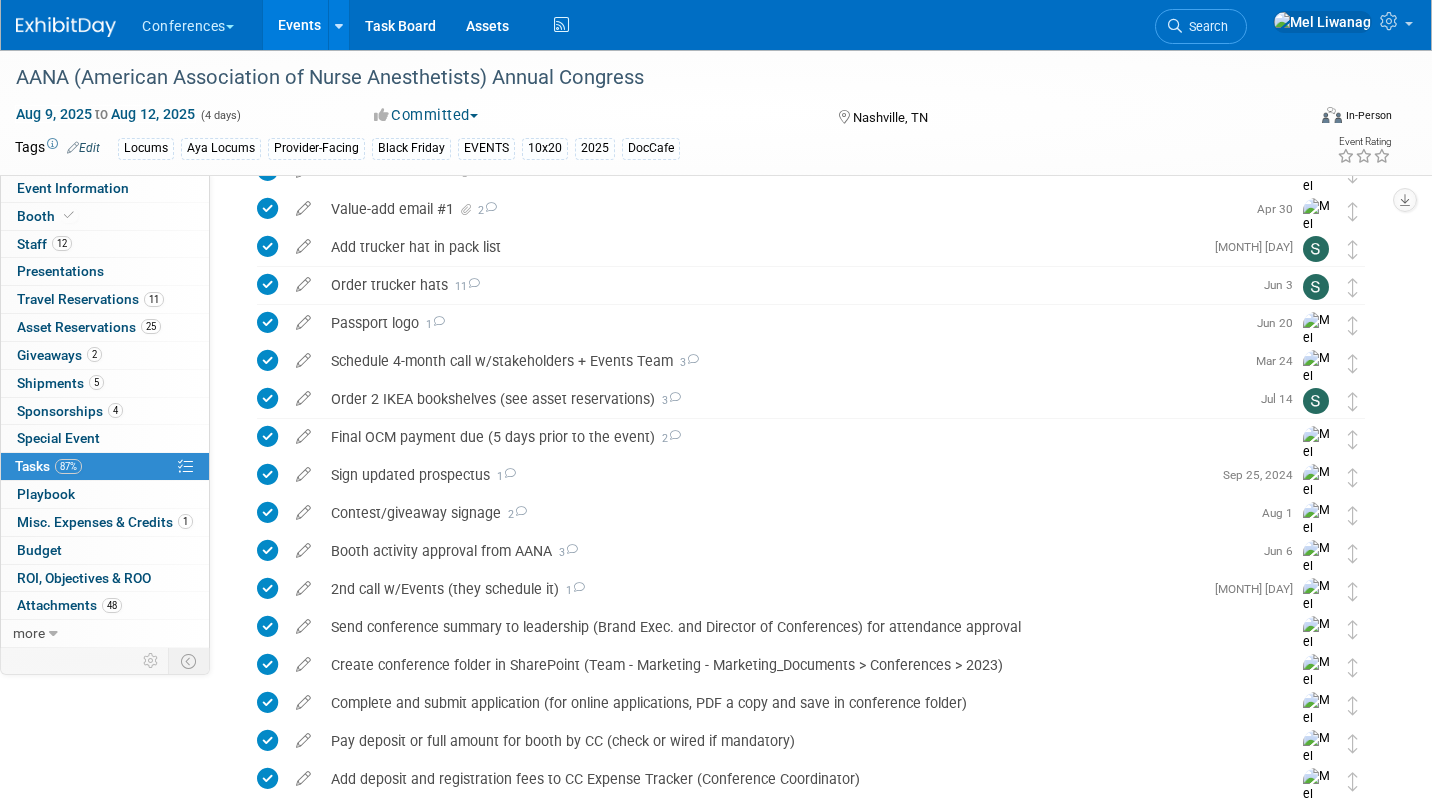 scroll, scrollTop: 1246, scrollLeft: 0, axis: vertical 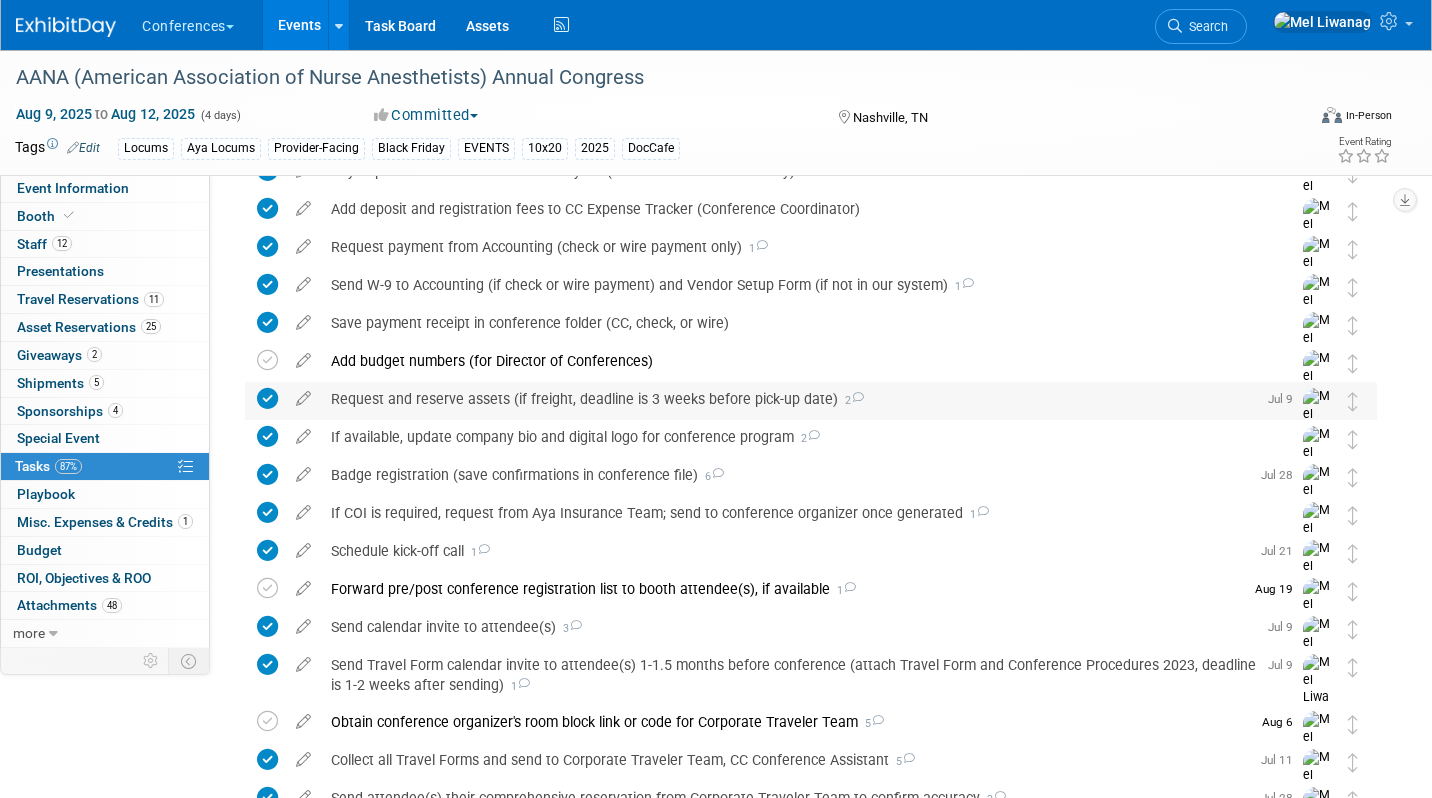 click on "Request and reserve assets (if freight, deadline is 3 weeks before pick-up date)
2" at bounding box center [788, 399] 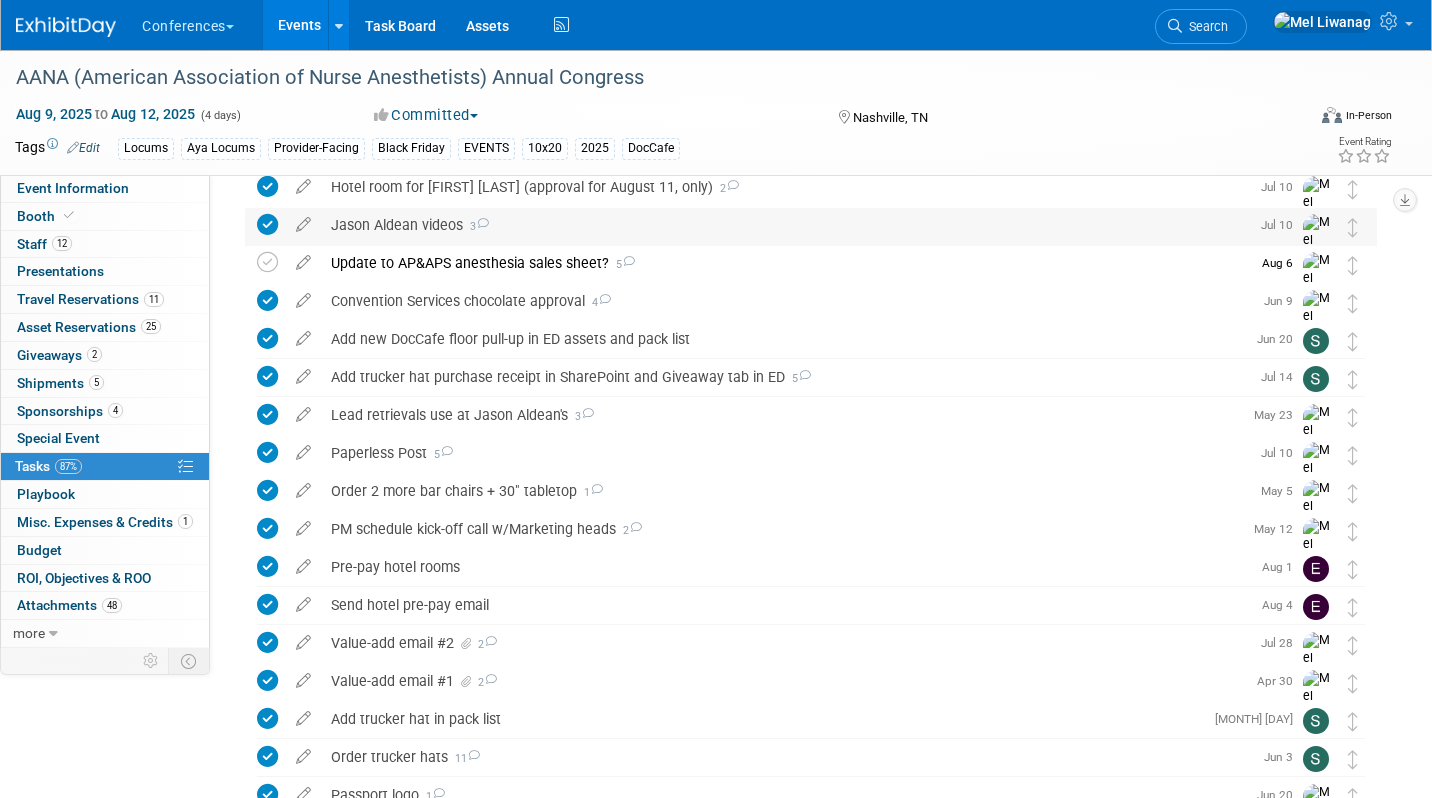 scroll, scrollTop: 0, scrollLeft: 0, axis: both 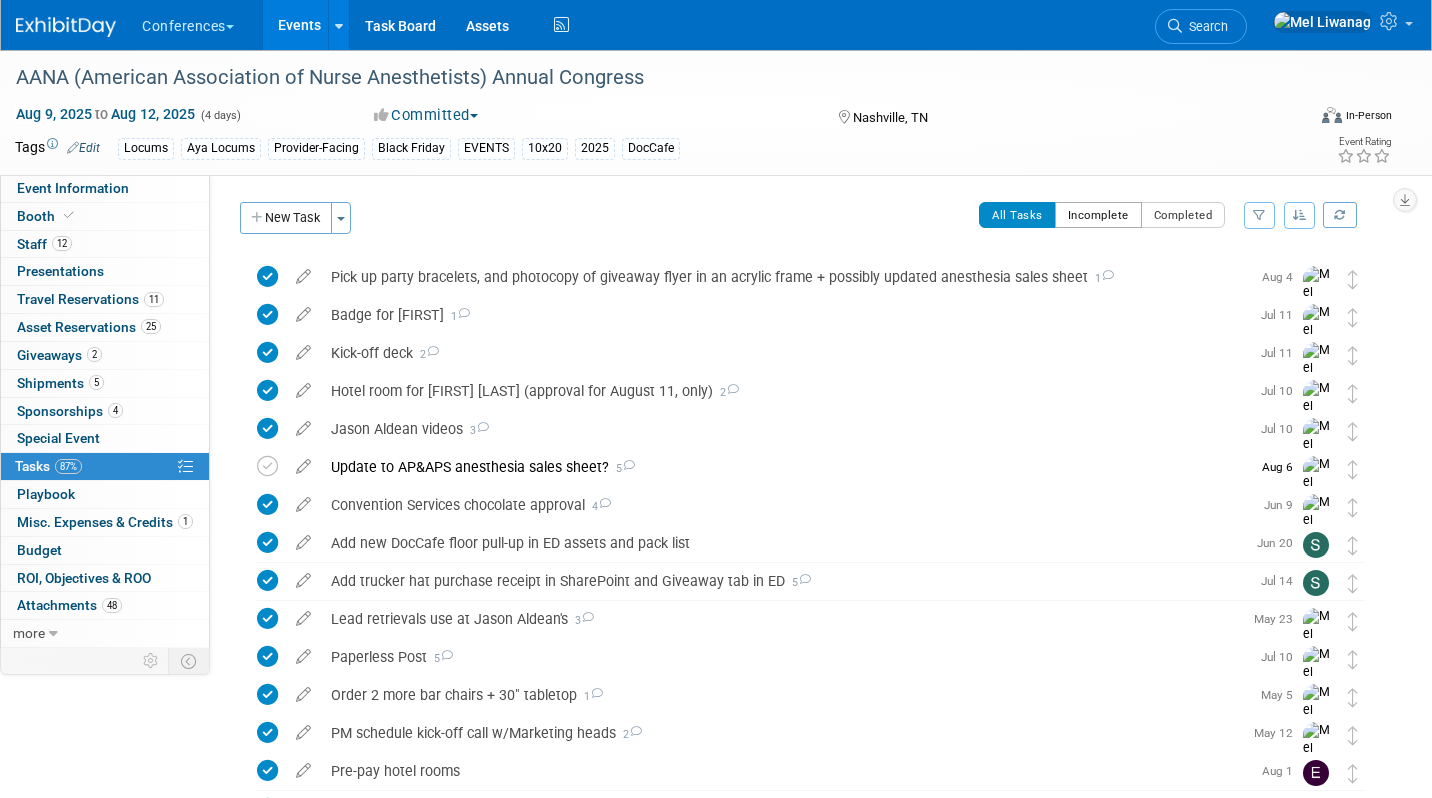 click on "Incomplete" at bounding box center [1098, 215] 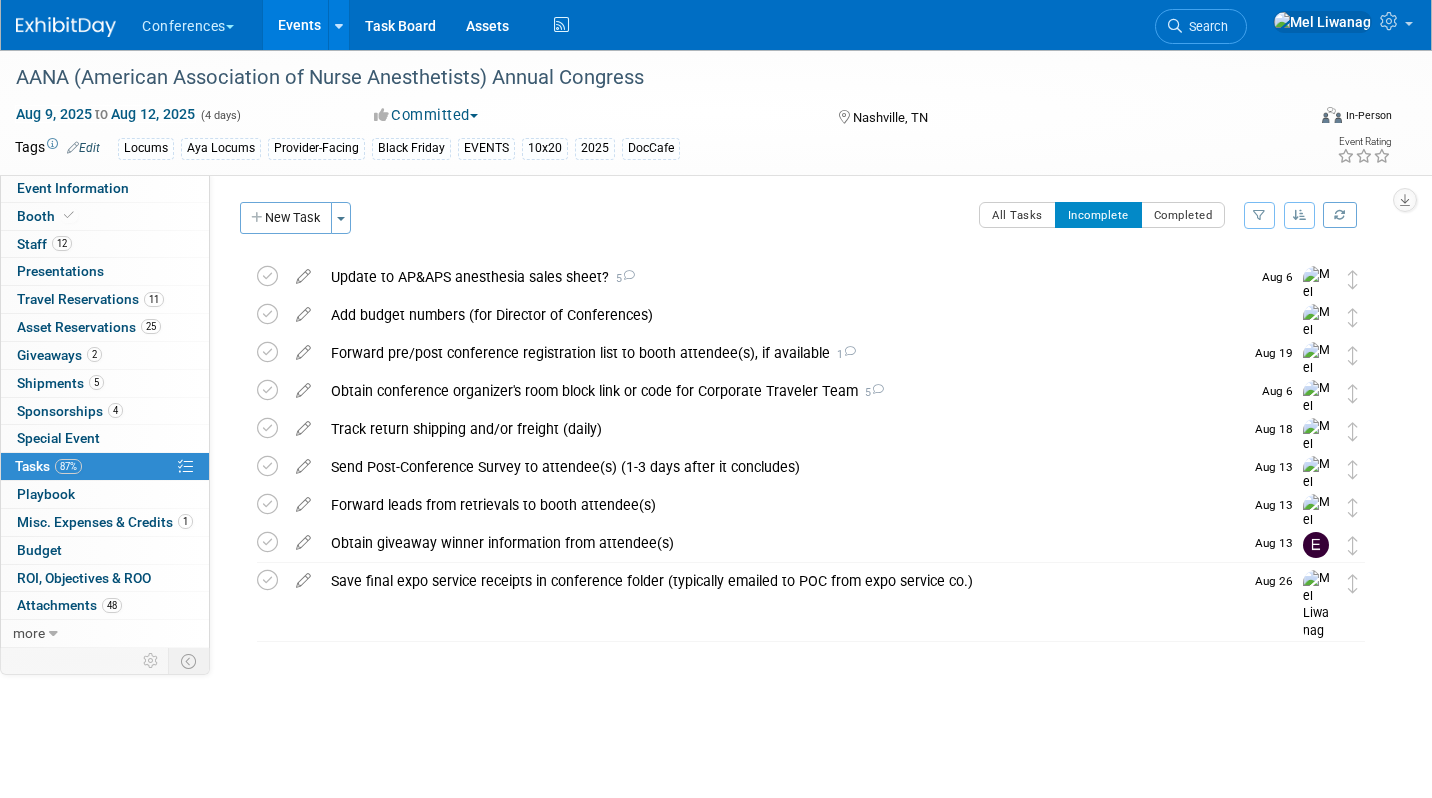 click on "Conferences
Explore:
My Workspaces  2
Go to Workspace:
Conferences
Marketing Requests
Events
Add Event
Bulk Upload Events
Shareable Event Boards
Recently Viewed Events:
AANA (American Association of Nurse Anesthetists) Annual Congress
Nashville, TN
Aug 9, 2025  to  Aug 12, 2025
NACHC (National Association of Community Health Centers) CHI (Community Health Institute) - APAPS
Chicago, IL
Aug 17, 2025  to  Aug 19, 2025
MGMA (Medical Group Management Association) Leaders Conference - APAPS
Orlando, FL
Sep 27, 2025  to  Sep 30, 2025
Task Board
Assets
Activity Feed
My Account
My Profile & Preferences
Sync to External Calendar...
Team Workspace
Users and Permissions
Workspace Settings
Metrics & Analytics" at bounding box center [703, 25] 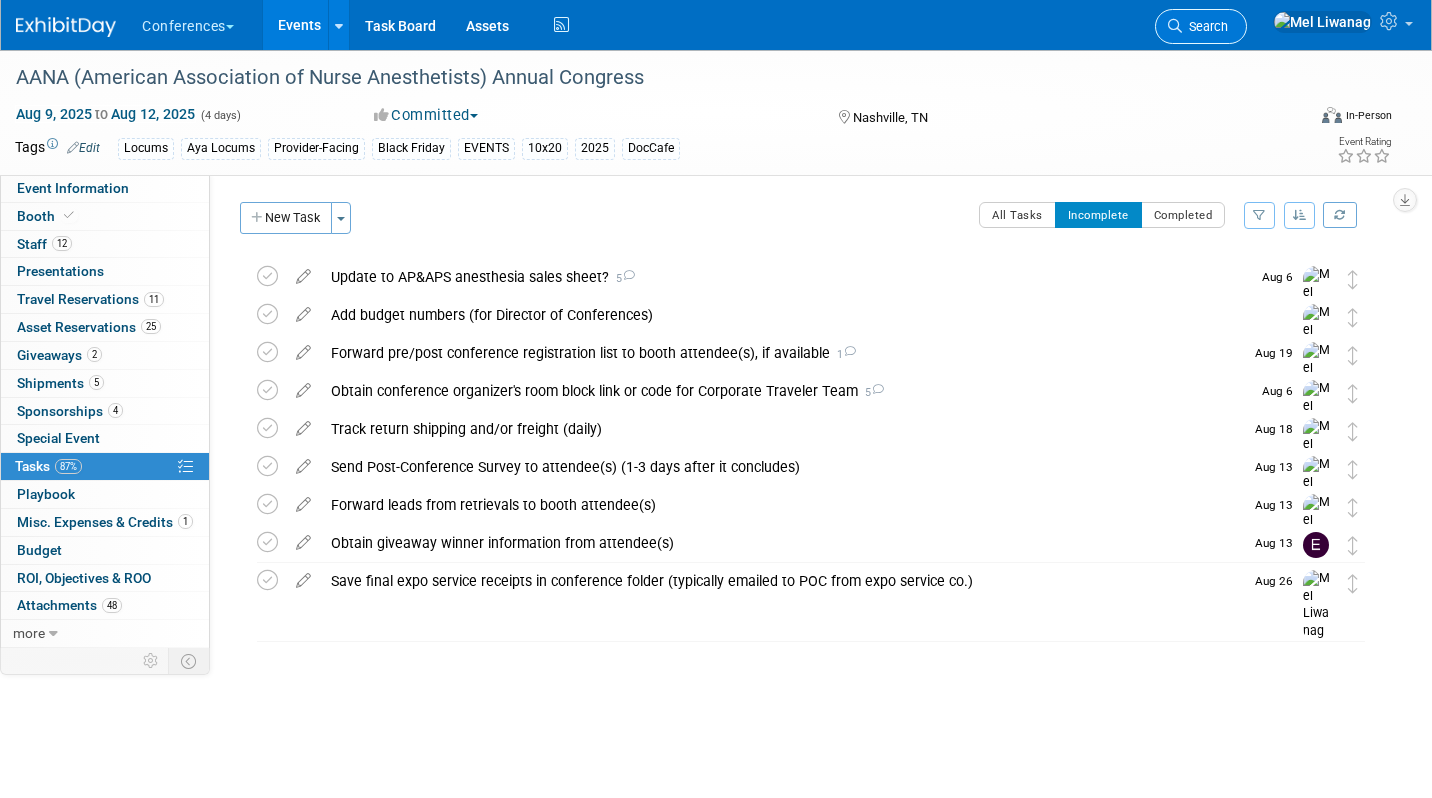 click at bounding box center [1175, 26] 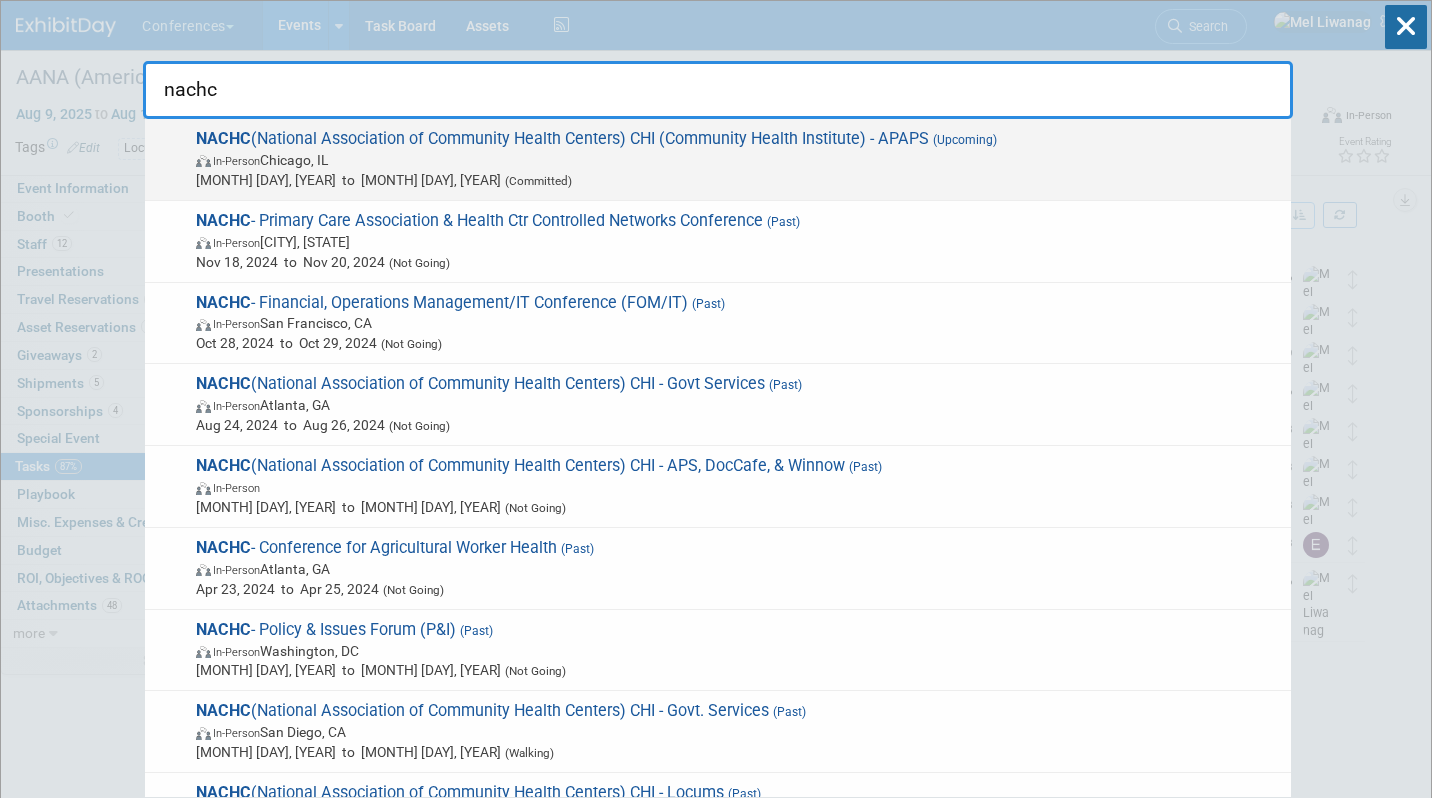 type on "nachc" 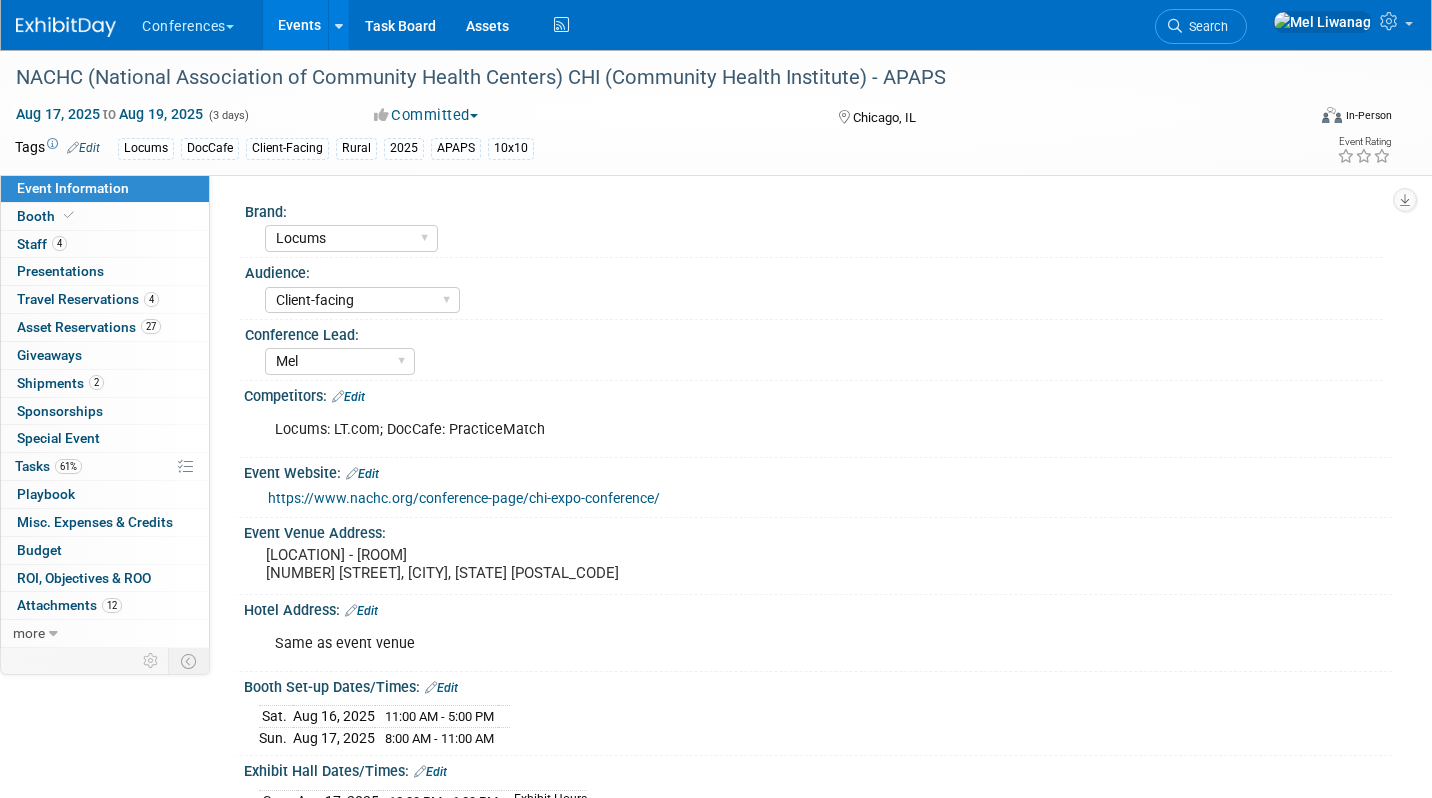select on "Locums" 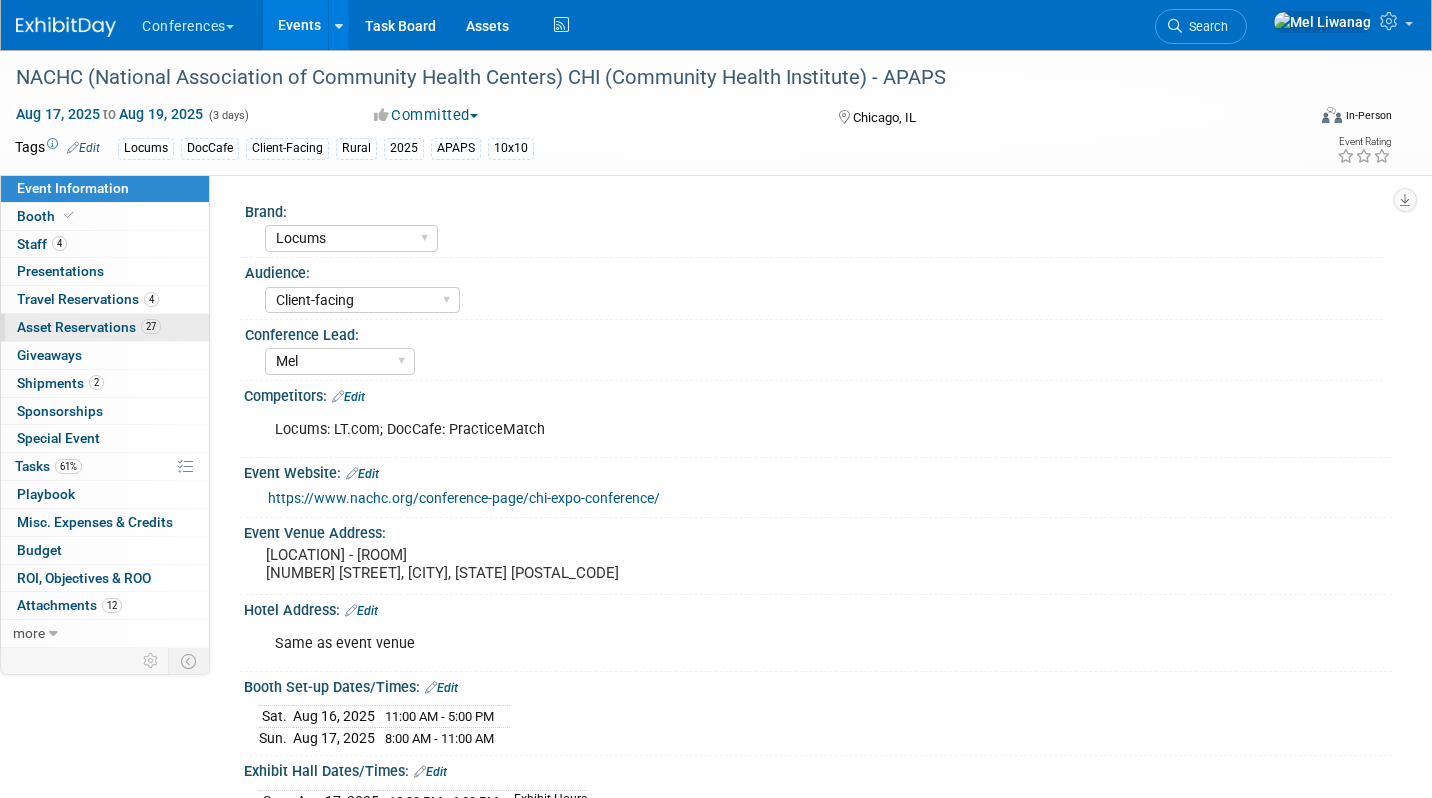 click on "27" at bounding box center [151, 326] 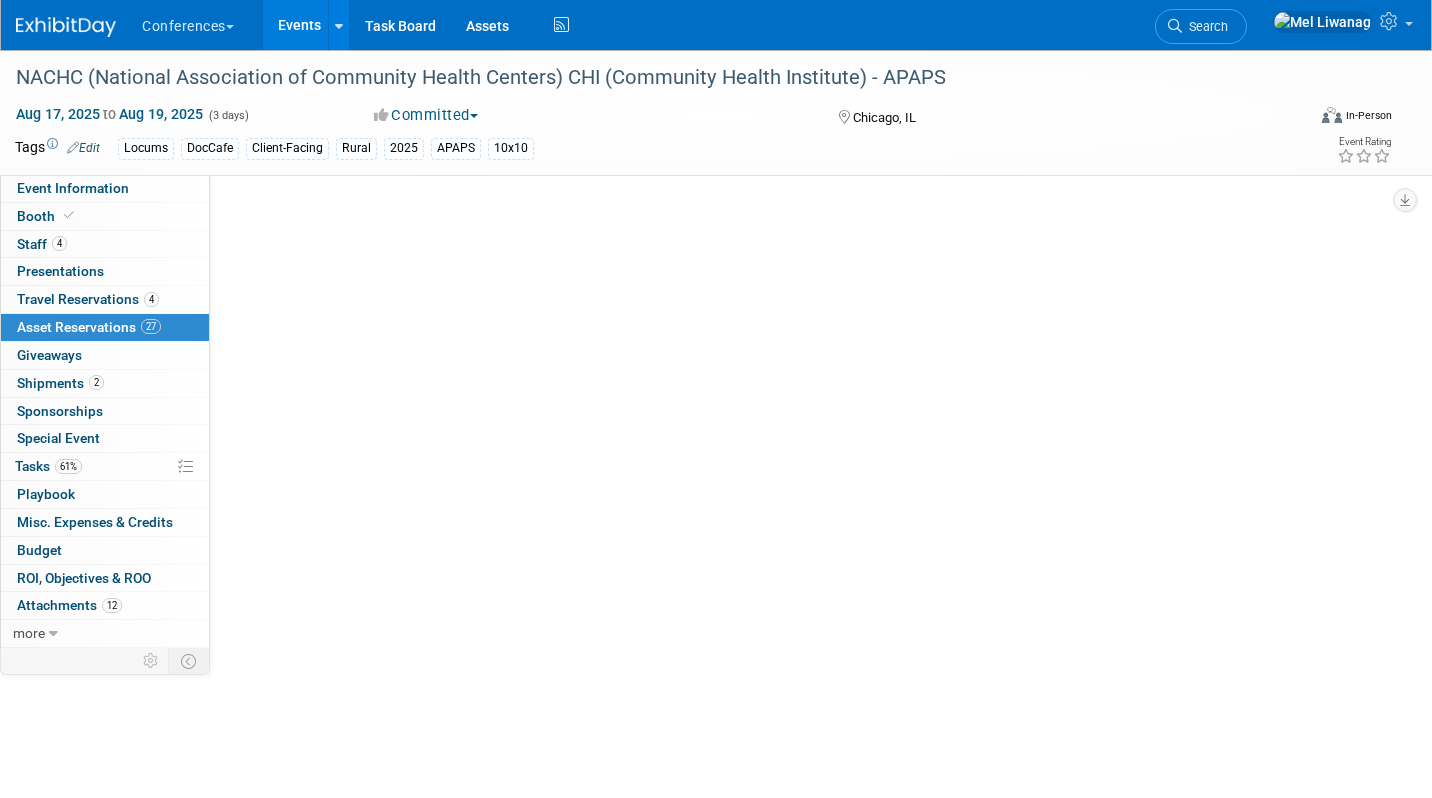 click on "Asset Reservations 27" at bounding box center [89, 327] 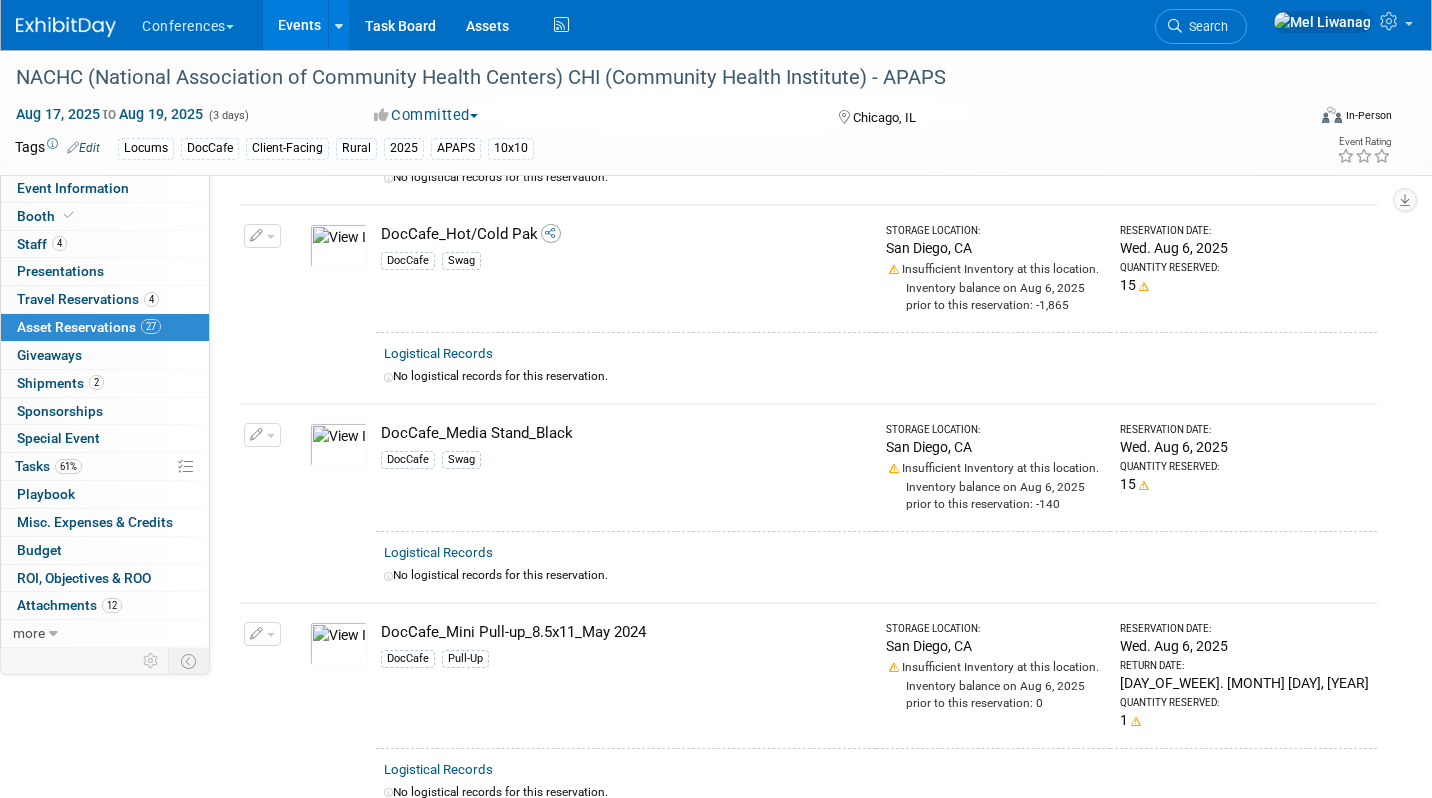 scroll, scrollTop: 2851, scrollLeft: 0, axis: vertical 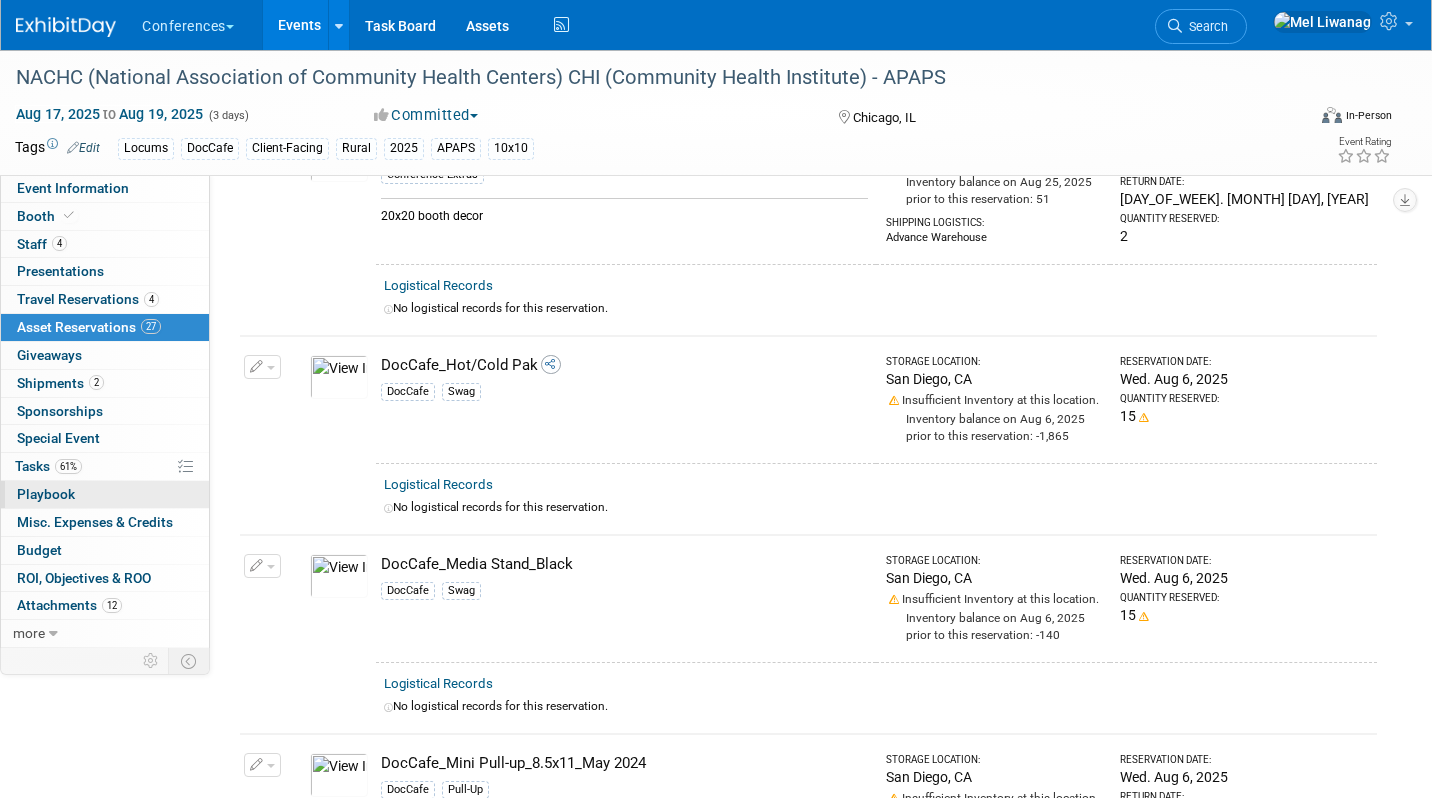 click on "Playbook 0" at bounding box center [46, 494] 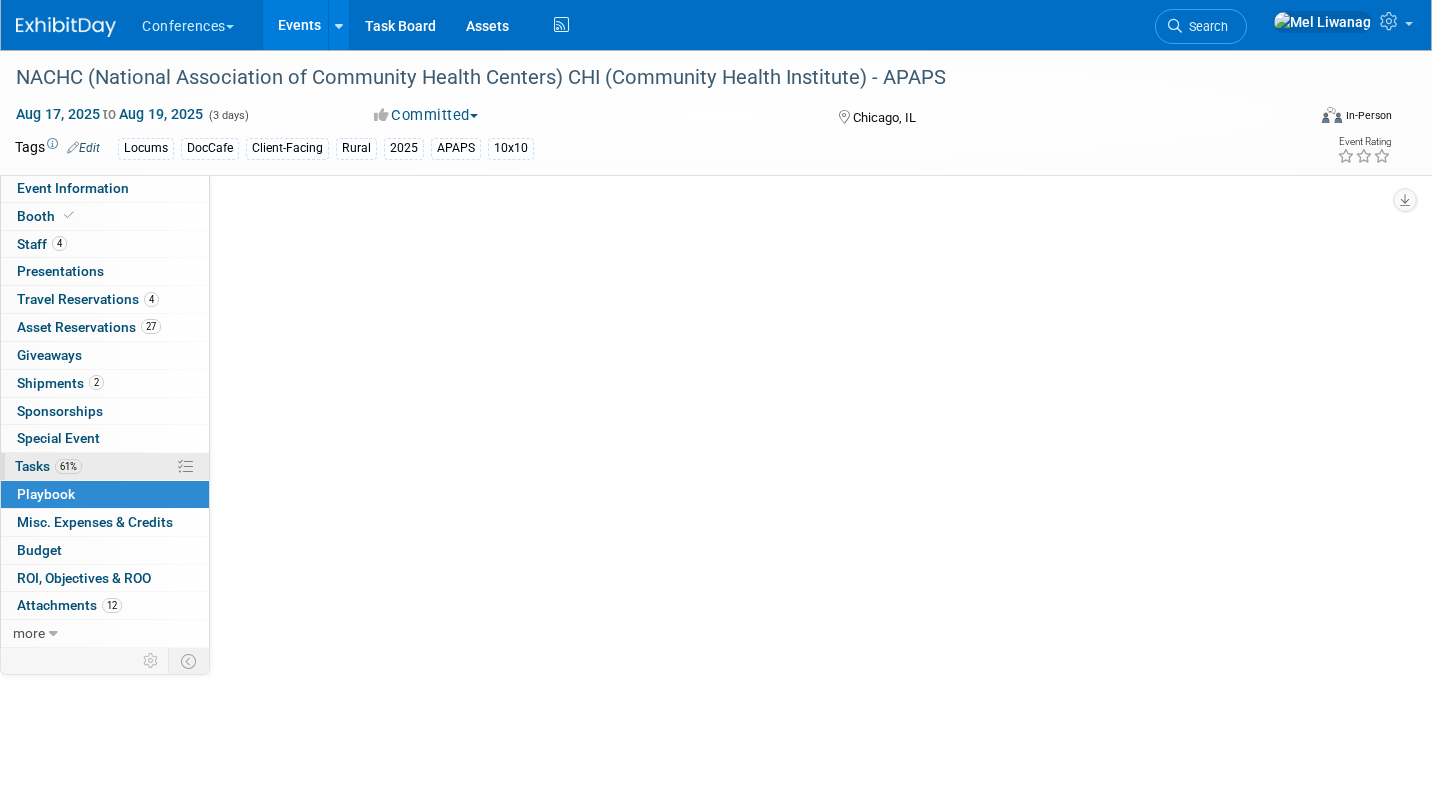 scroll, scrollTop: 0, scrollLeft: 0, axis: both 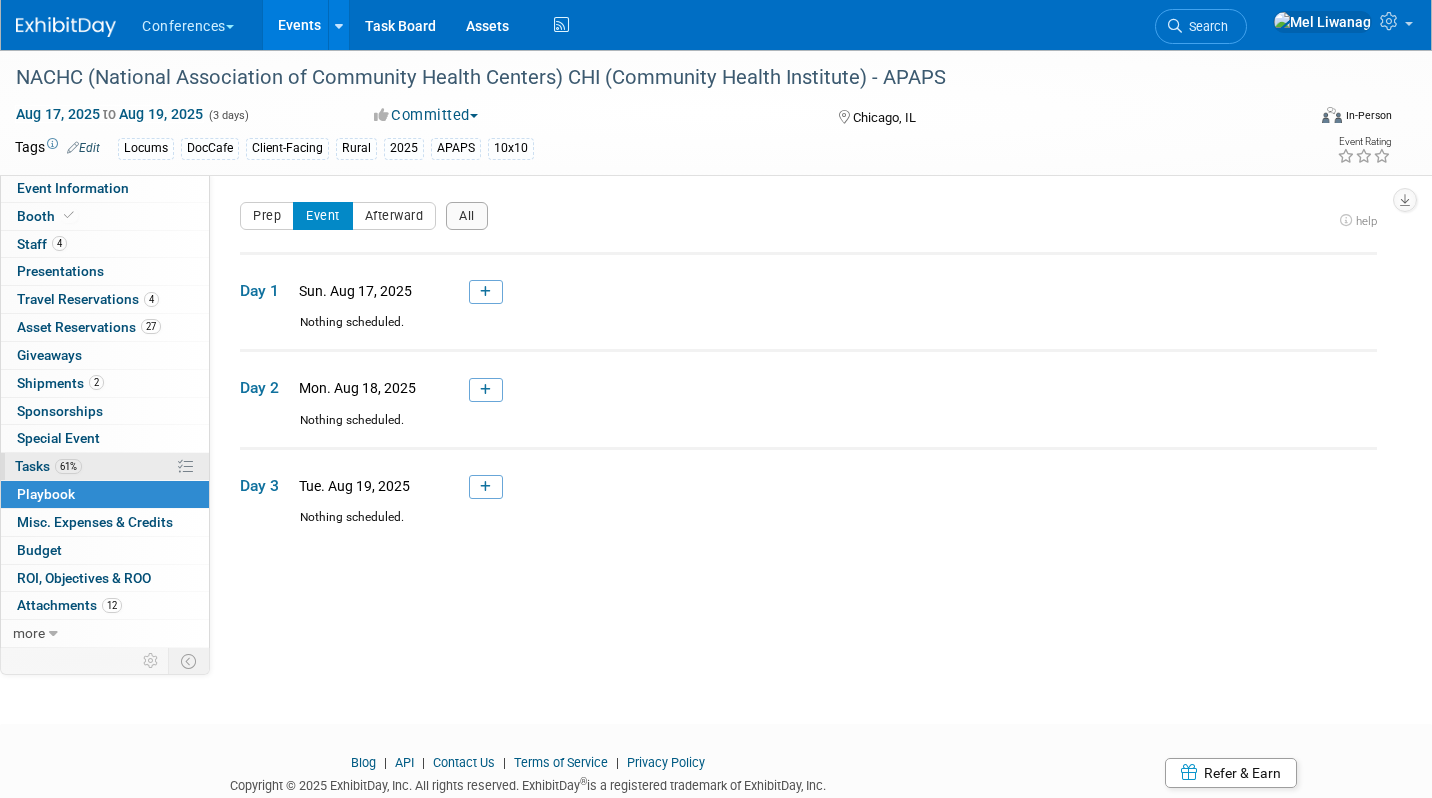 click on "61%
Tasks 61%" at bounding box center [105, 466] 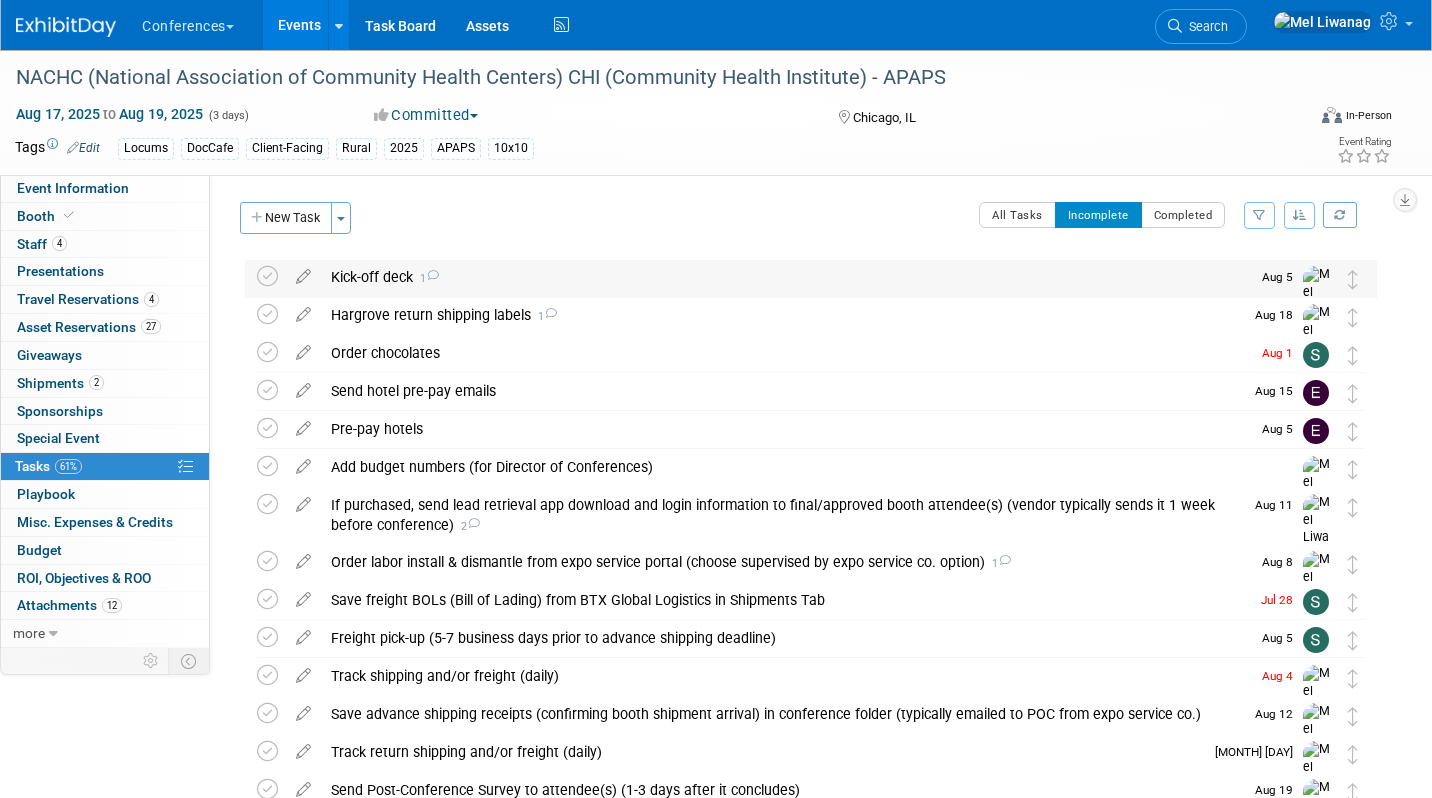 click on "Kick-off deck
1" at bounding box center [785, 277] 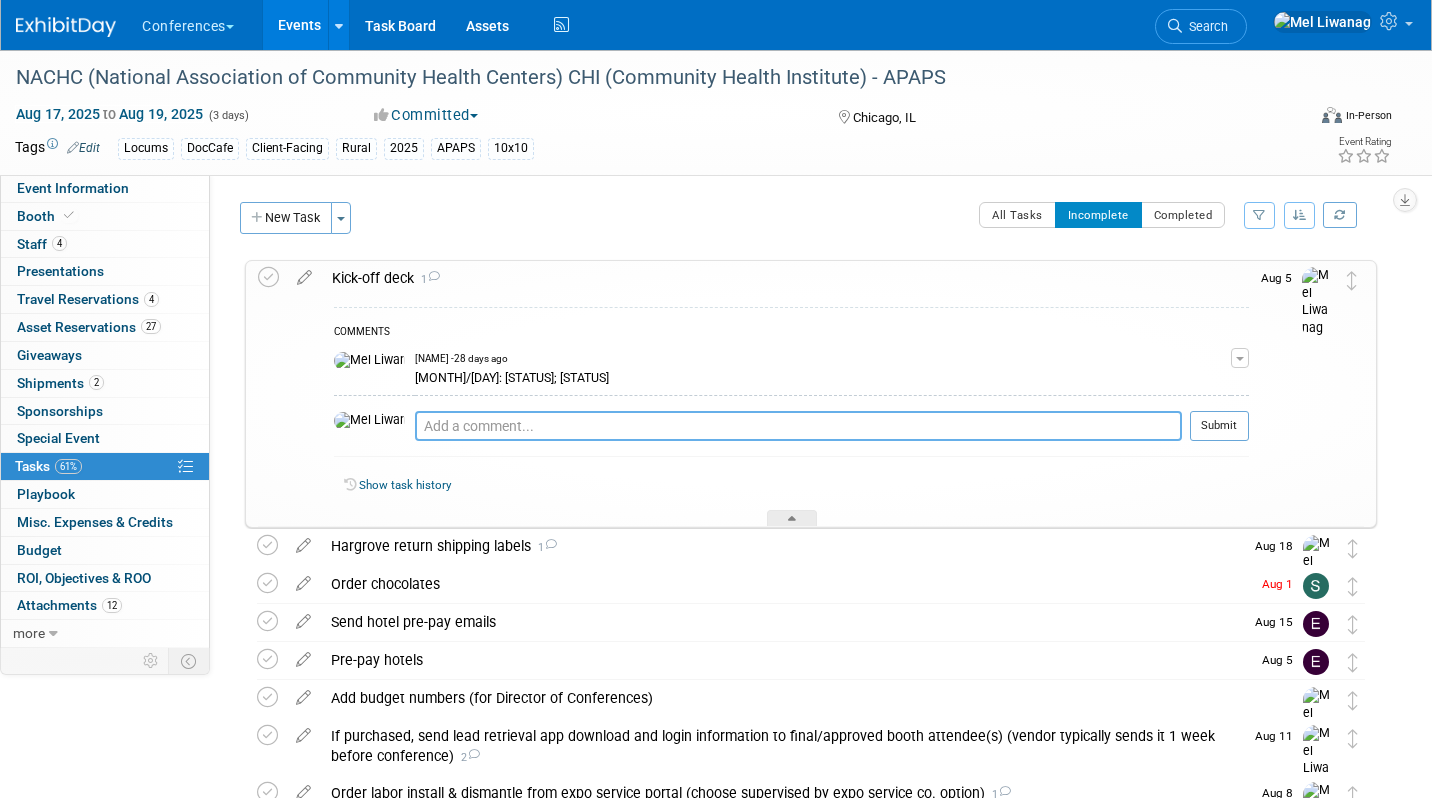 click at bounding box center [798, 426] 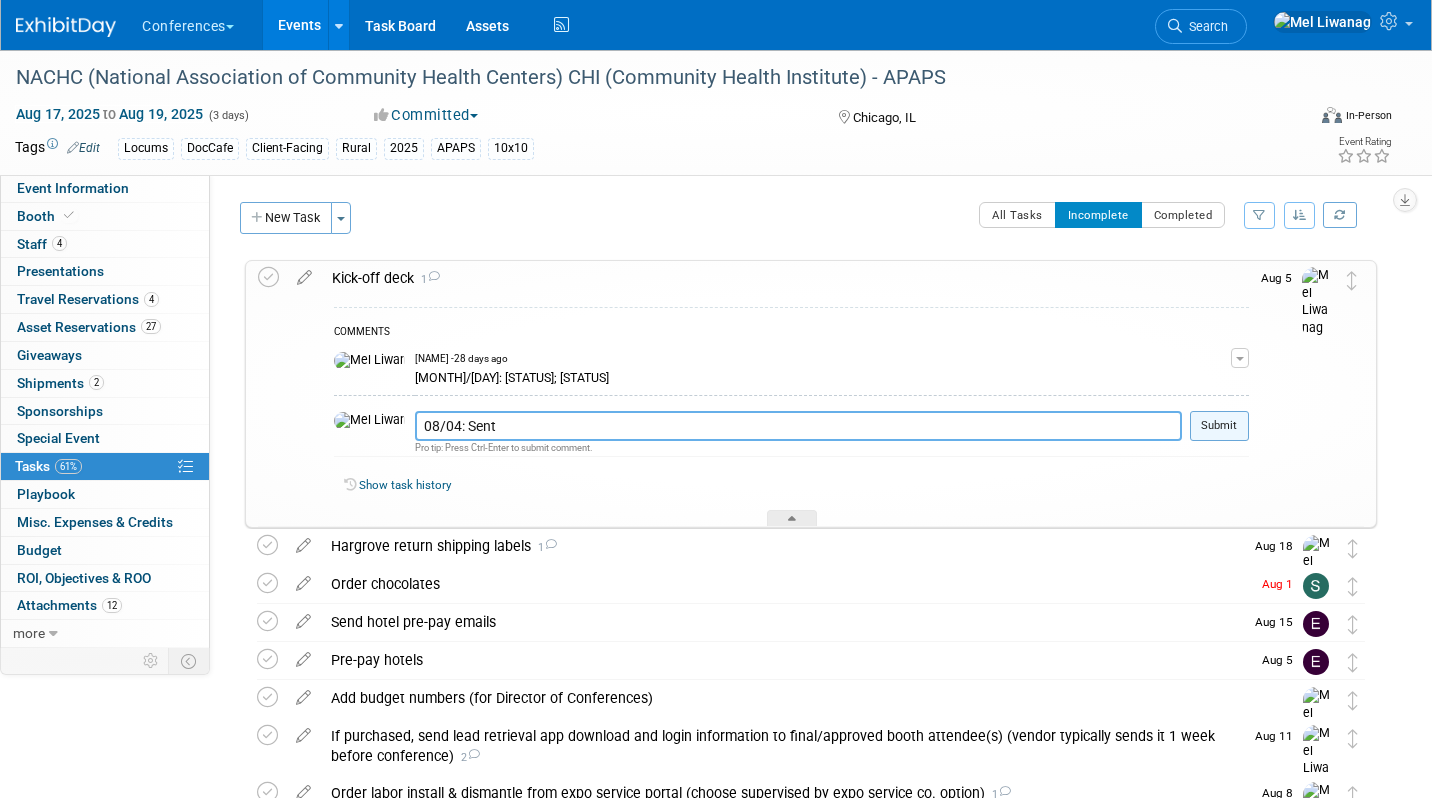 type on "08/04: Sent" 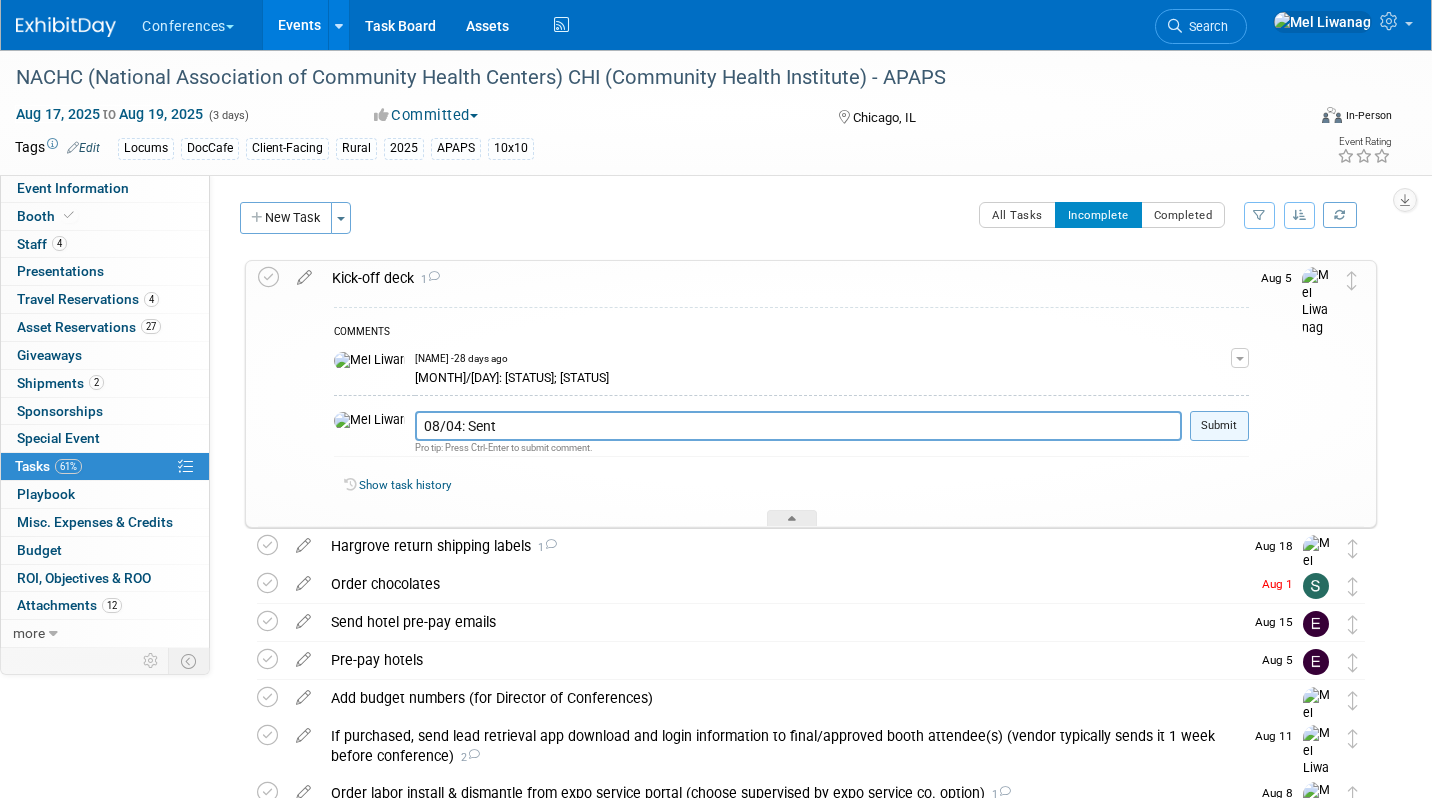 click on "Submit" at bounding box center [1219, 426] 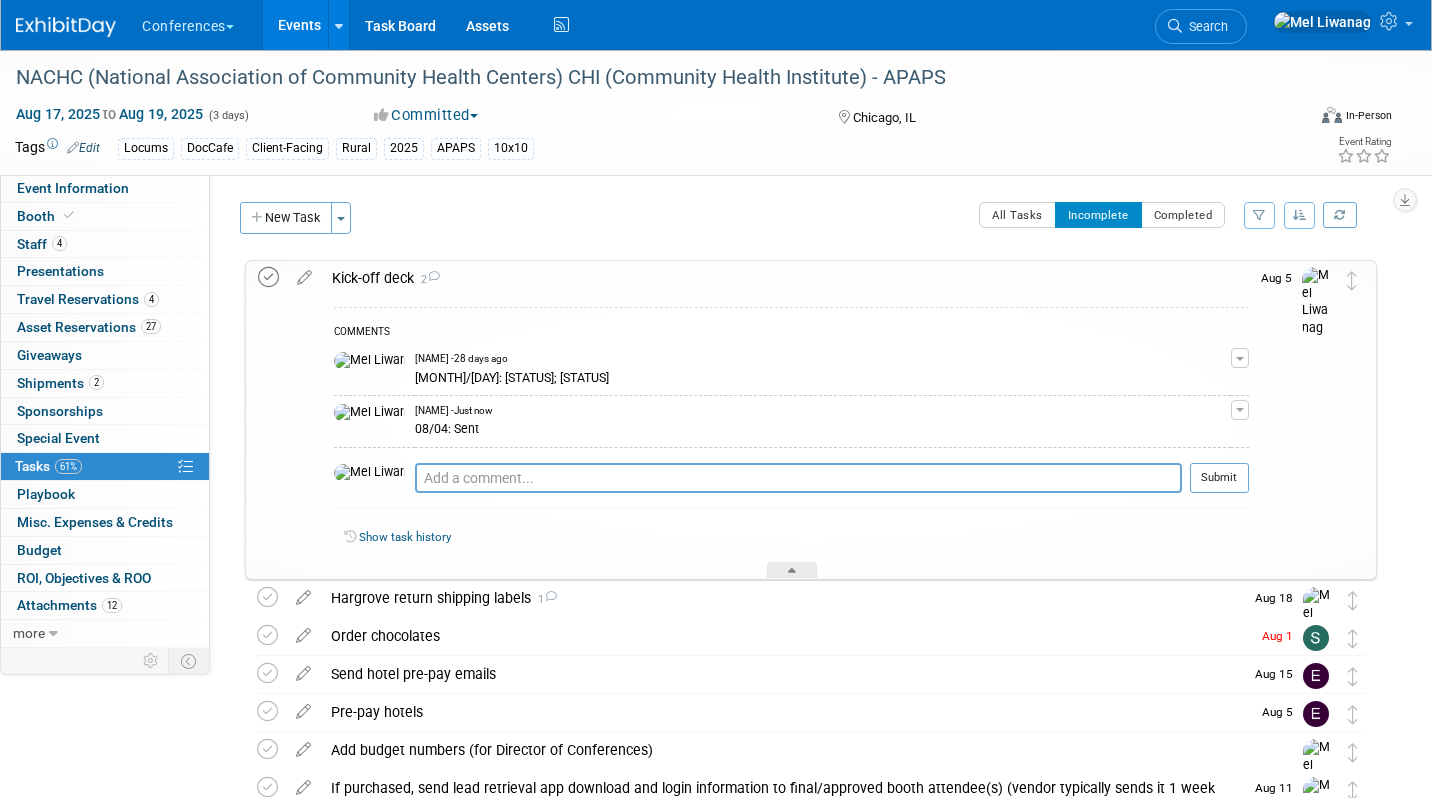 click at bounding box center [268, 277] 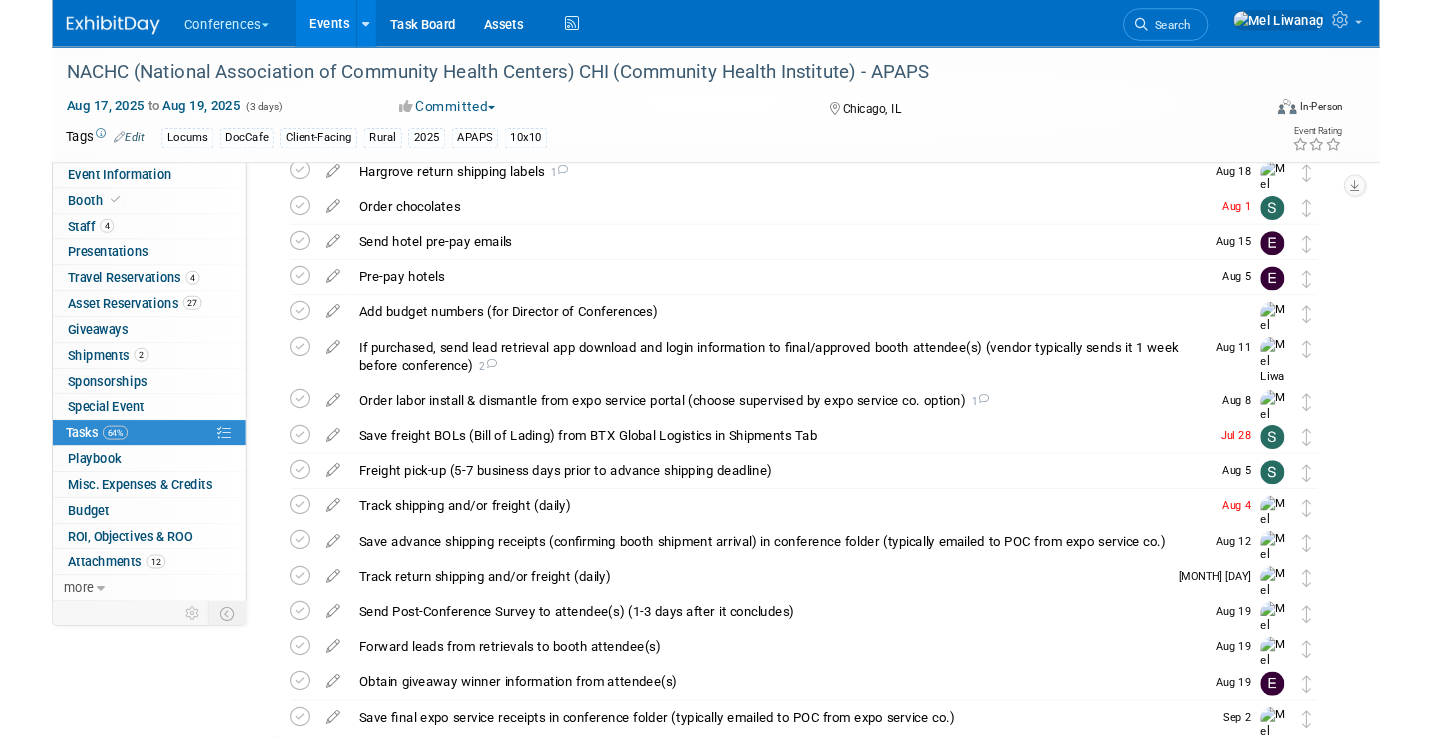 scroll, scrollTop: 0, scrollLeft: 0, axis: both 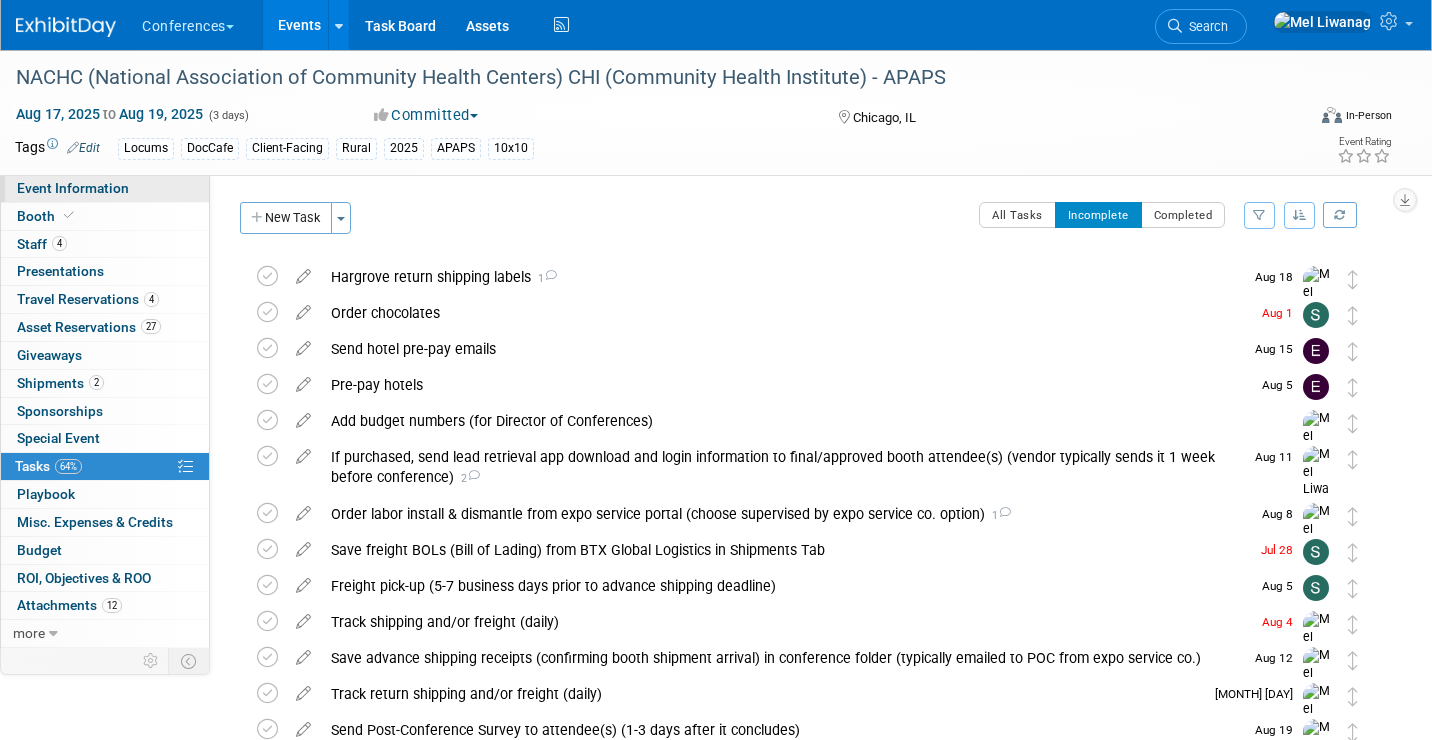 click on "Event Information" at bounding box center (73, 188) 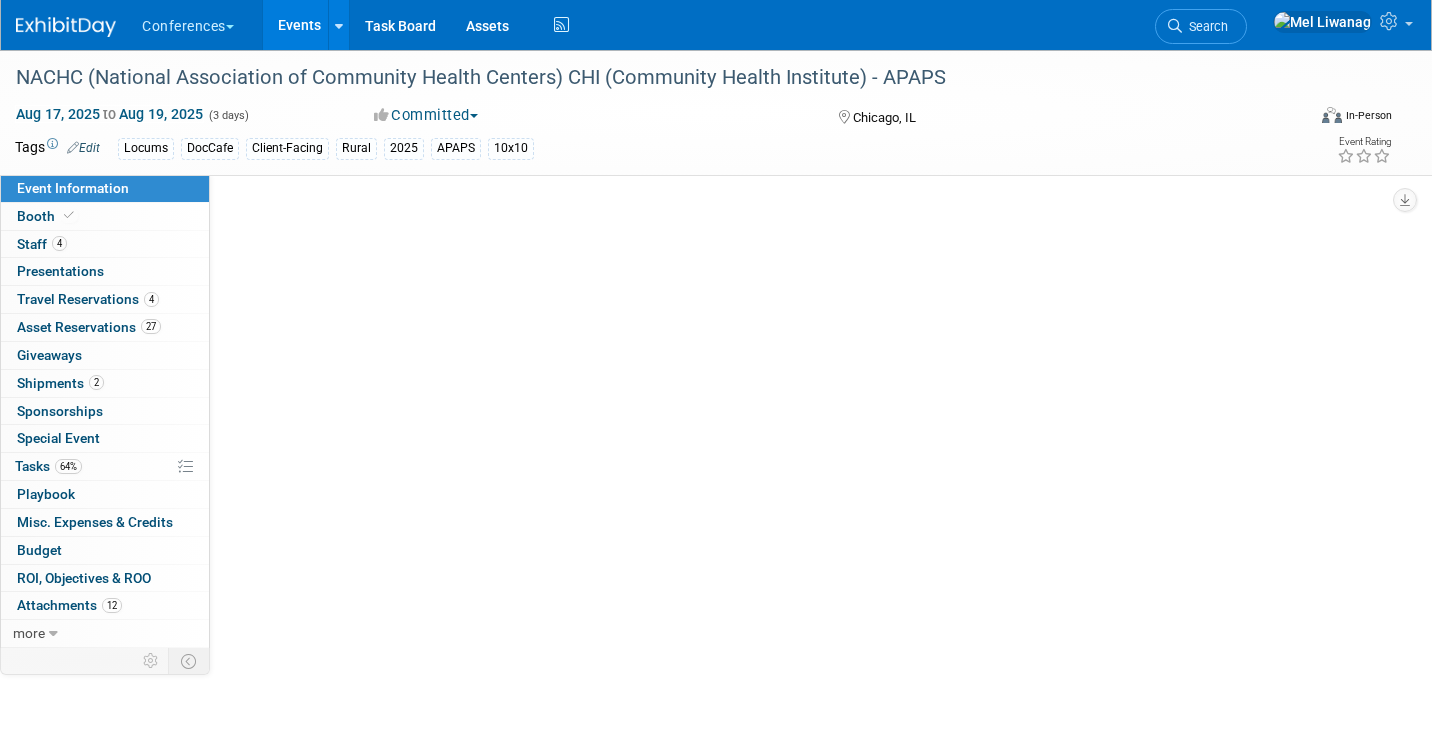 select on "Locums" 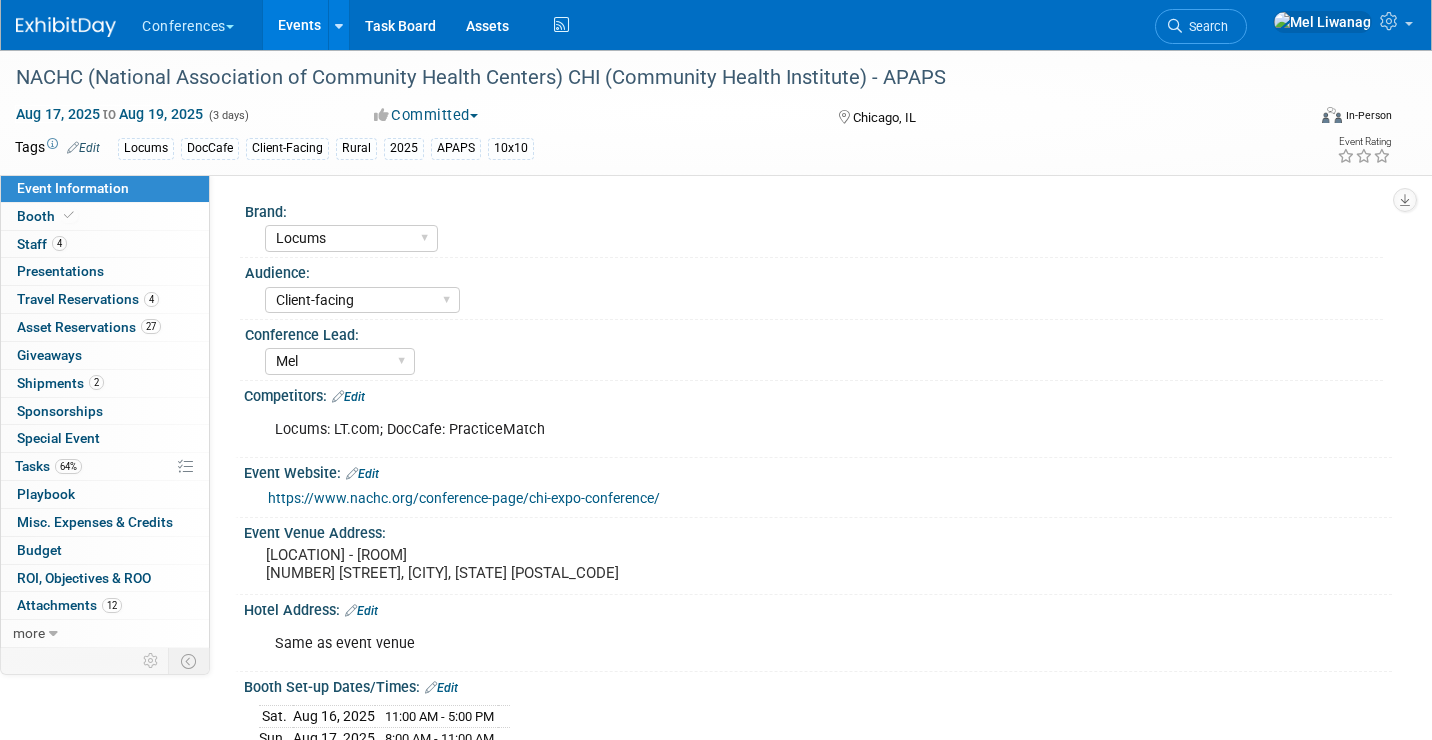 click at bounding box center (66, 27) 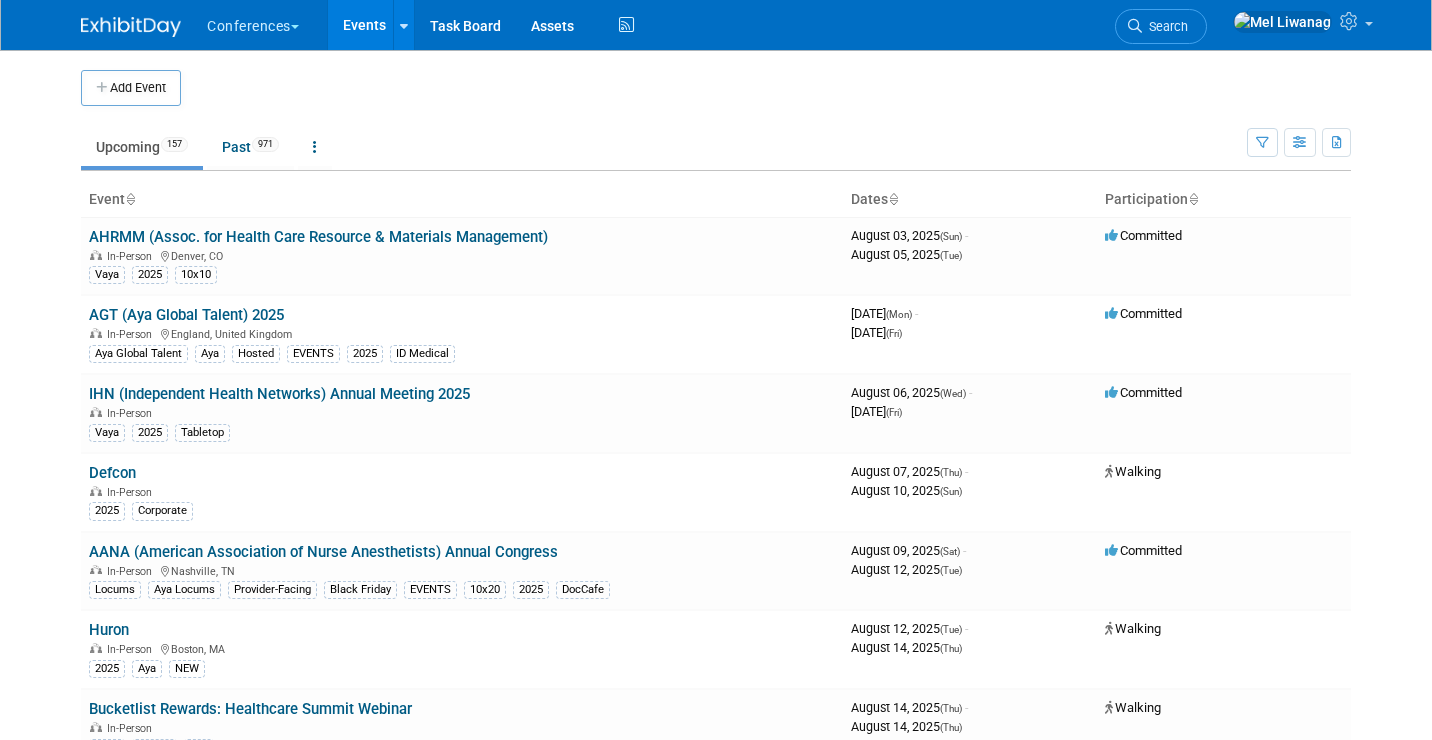 scroll, scrollTop: 0, scrollLeft: 0, axis: both 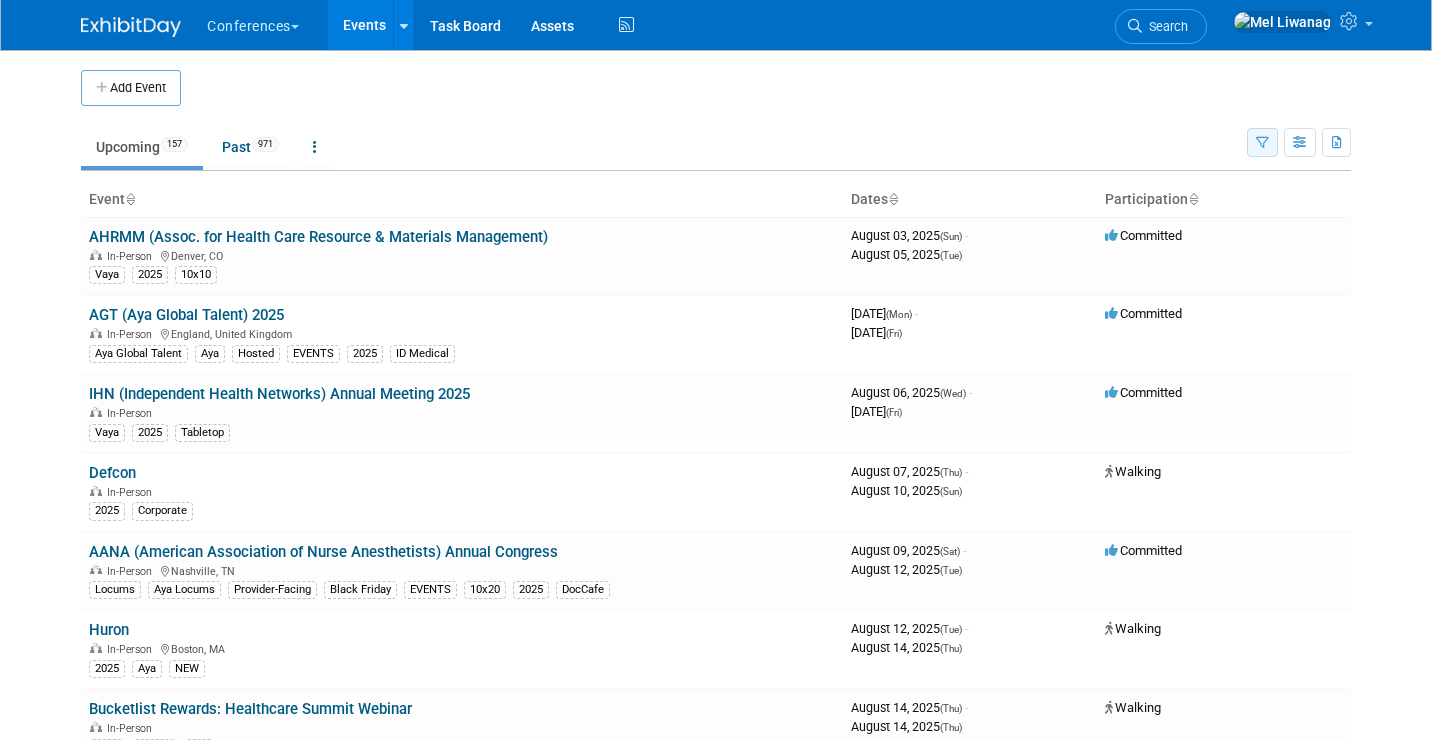 click at bounding box center [1262, 143] 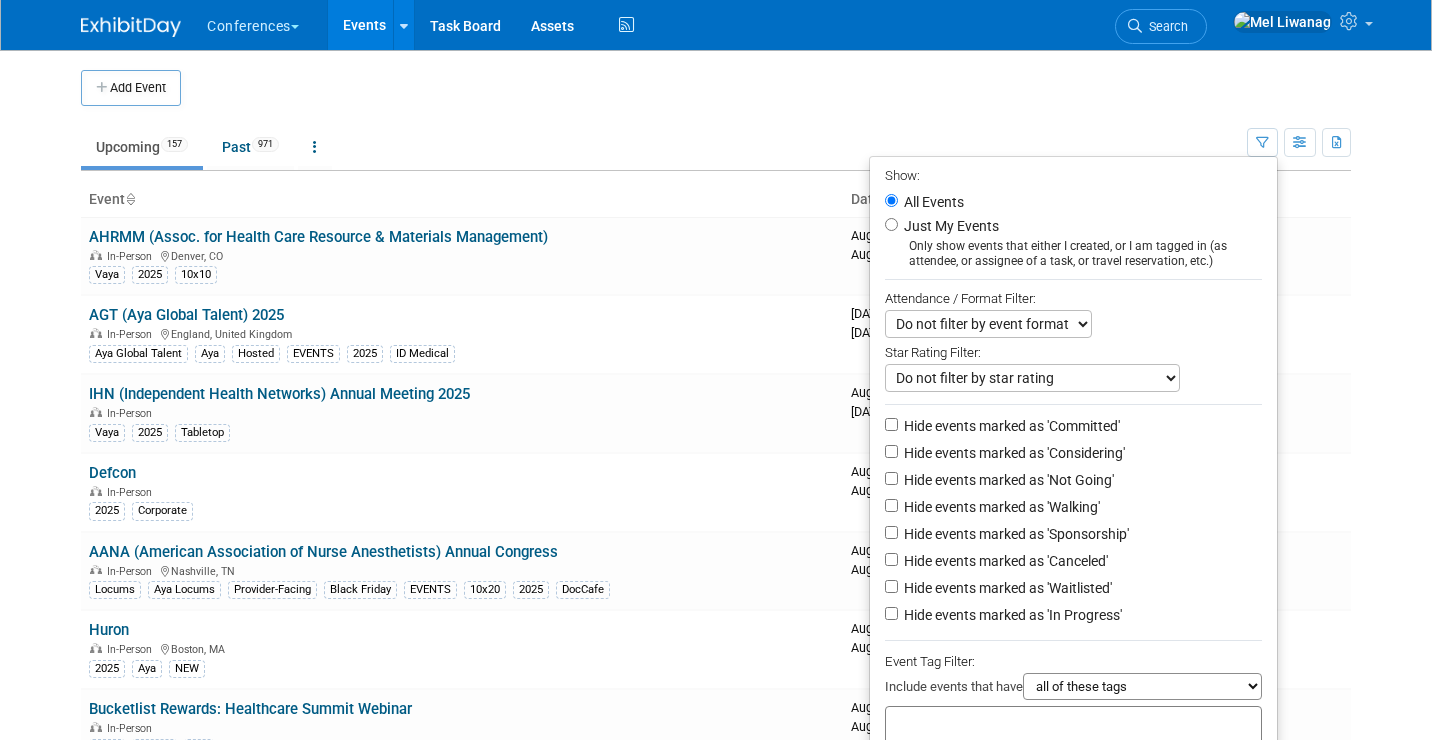 click on "Just My Events" at bounding box center [949, 226] 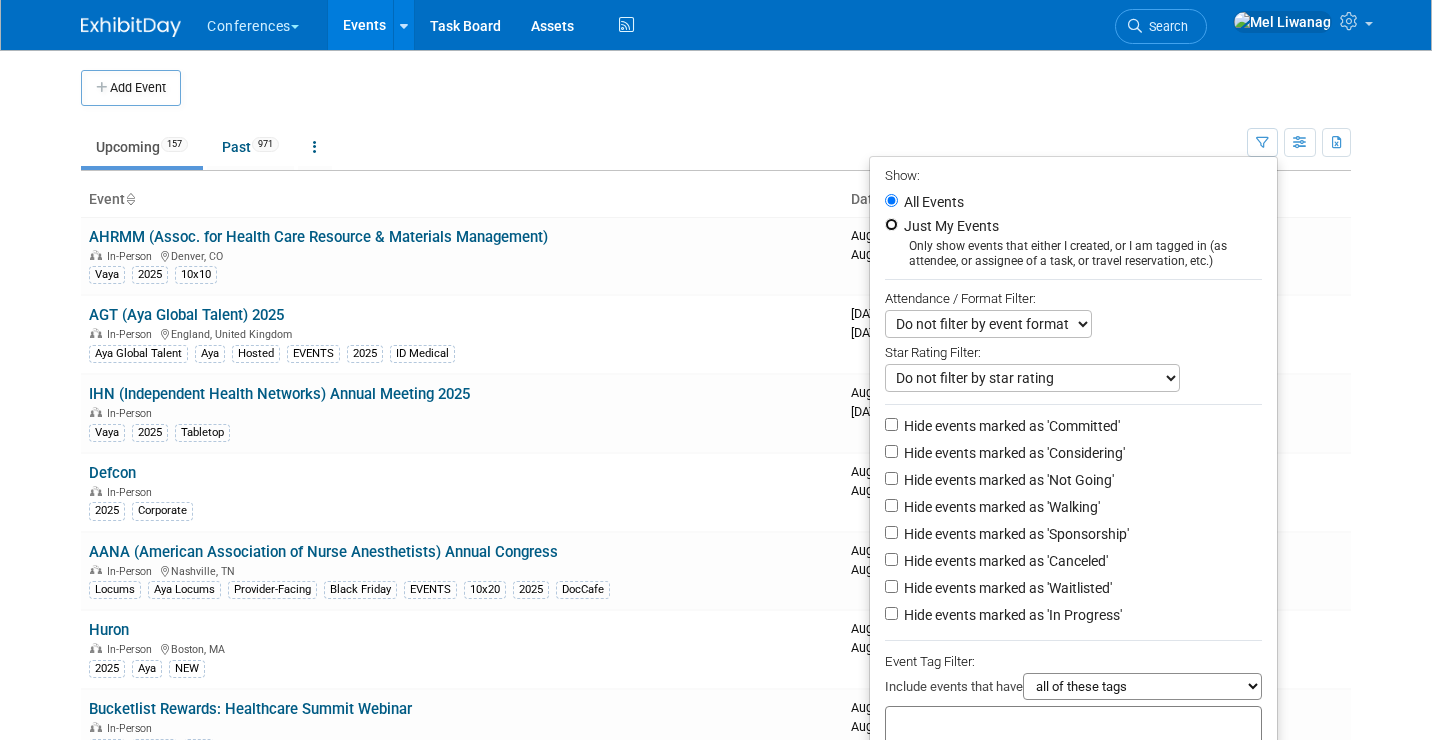 click on "Just My Events" at bounding box center (891, 224) 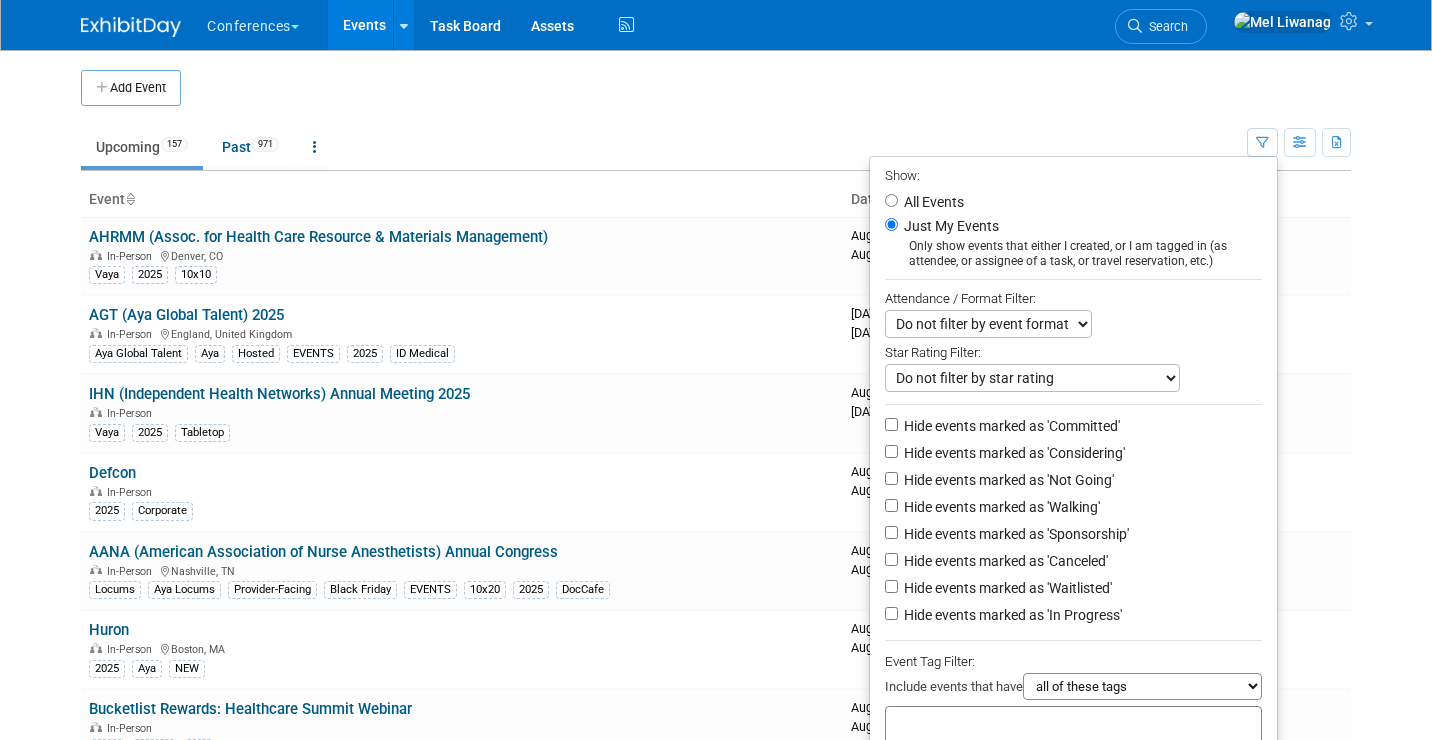 click on "Hide events marked as 'Not Going'" at bounding box center [1007, 480] 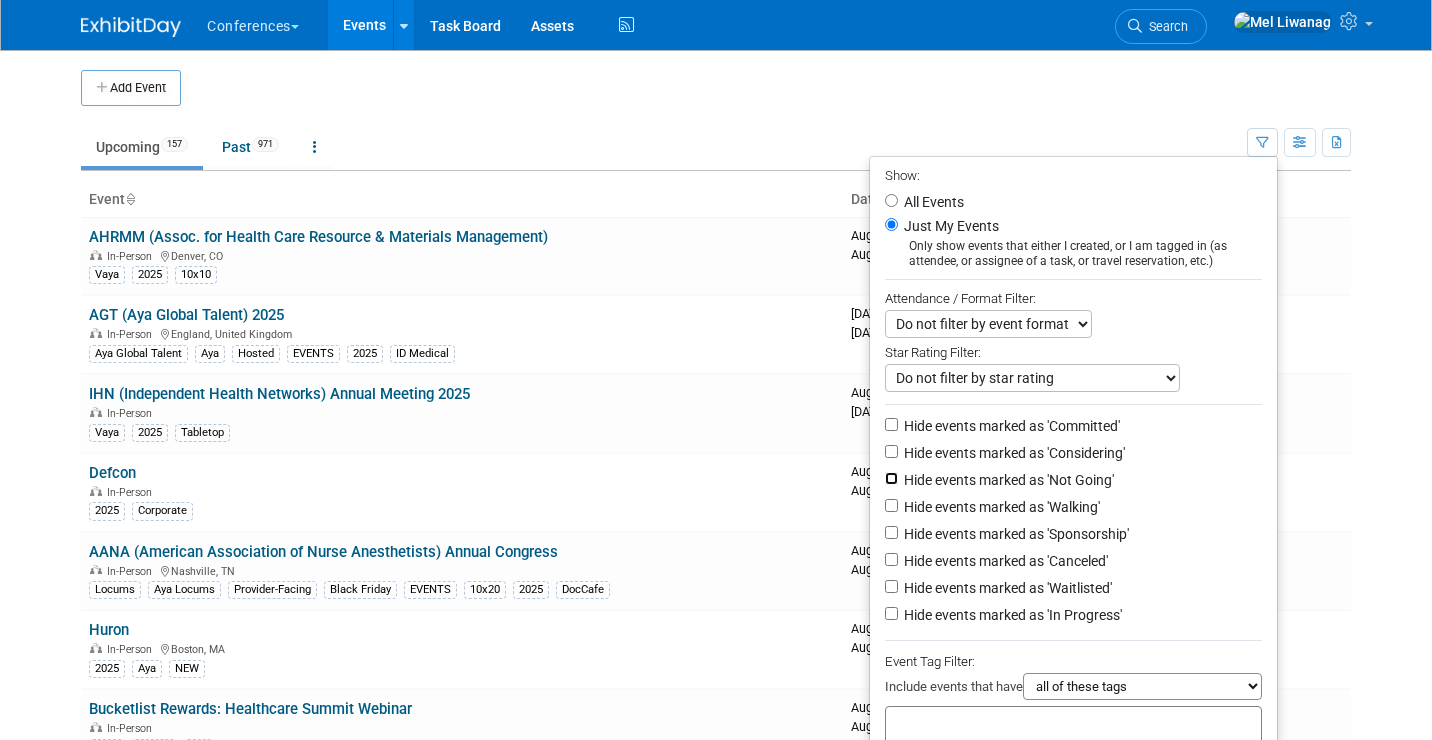 click on "Hide events marked as 'Not Going'" at bounding box center (891, 478) 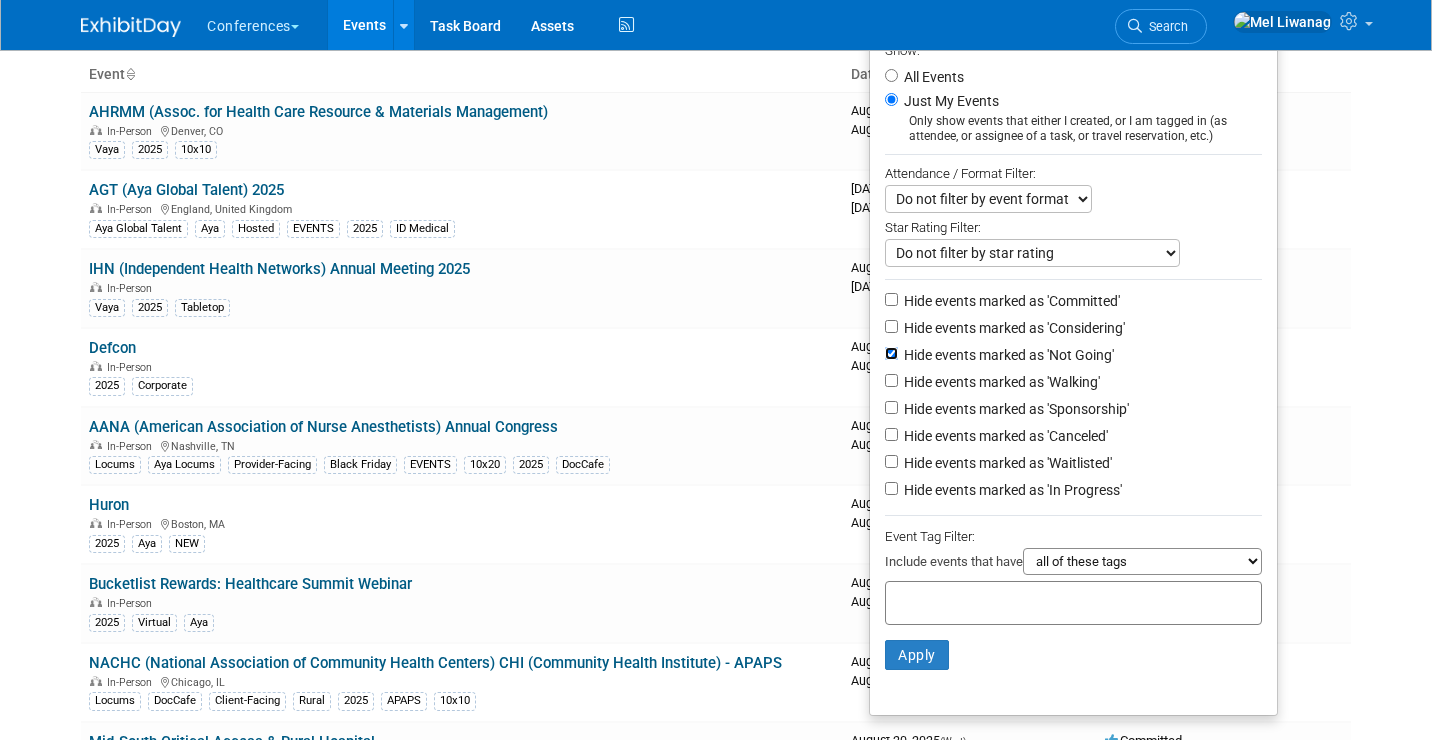 scroll, scrollTop: 125, scrollLeft: 0, axis: vertical 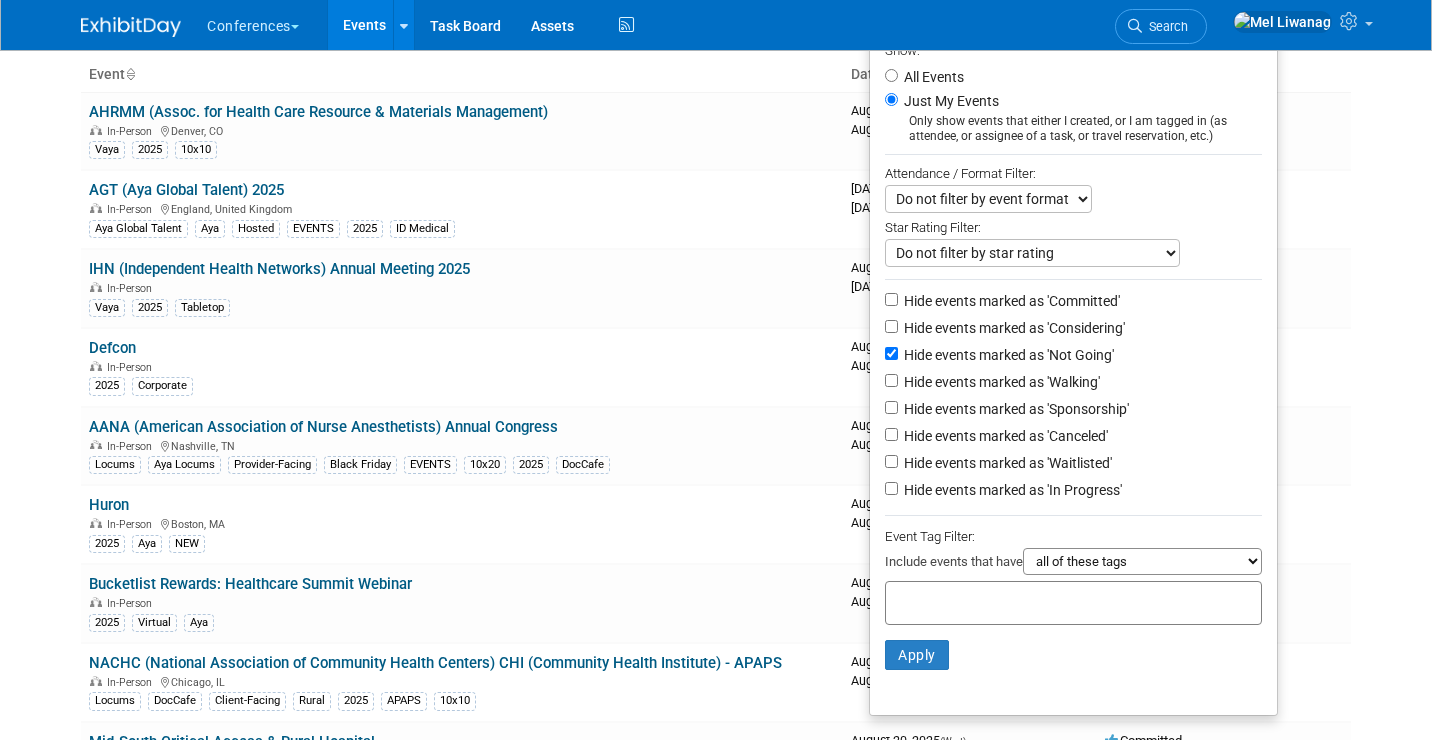 click on "Hide events marked as 'Waitlisted'" at bounding box center [1006, 463] 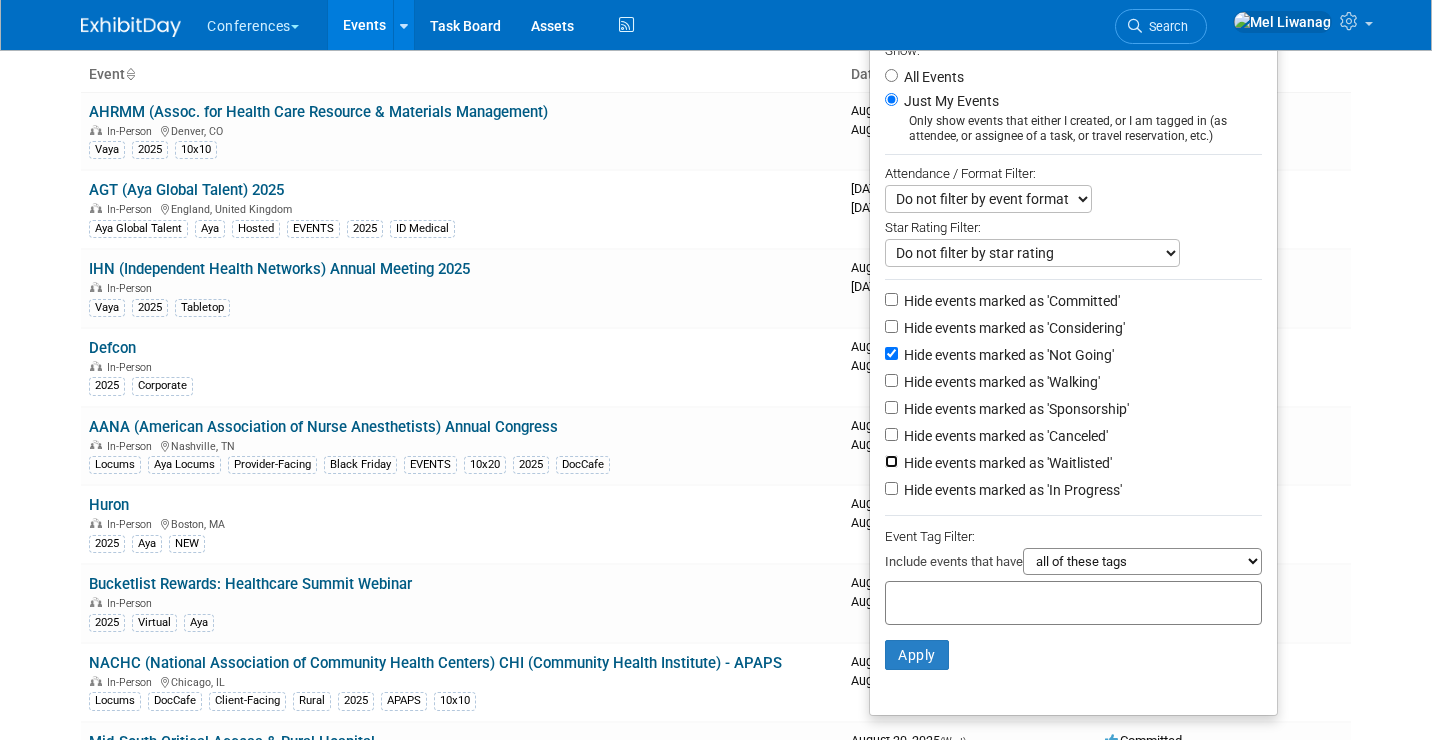 click on "Hide events marked as 'Waitlisted'" at bounding box center [891, 461] 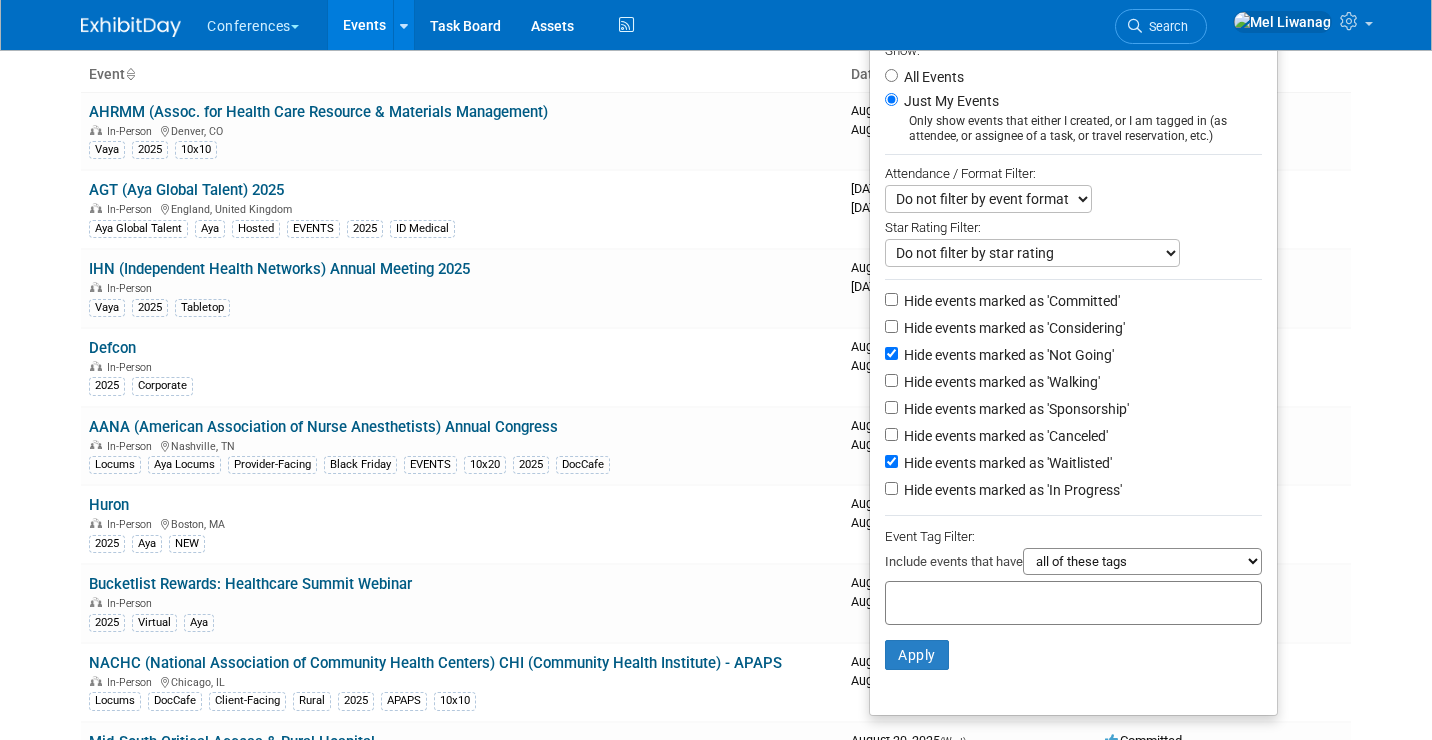 click on "Hide events marked as 'Canceled'" at bounding box center (1004, 436) 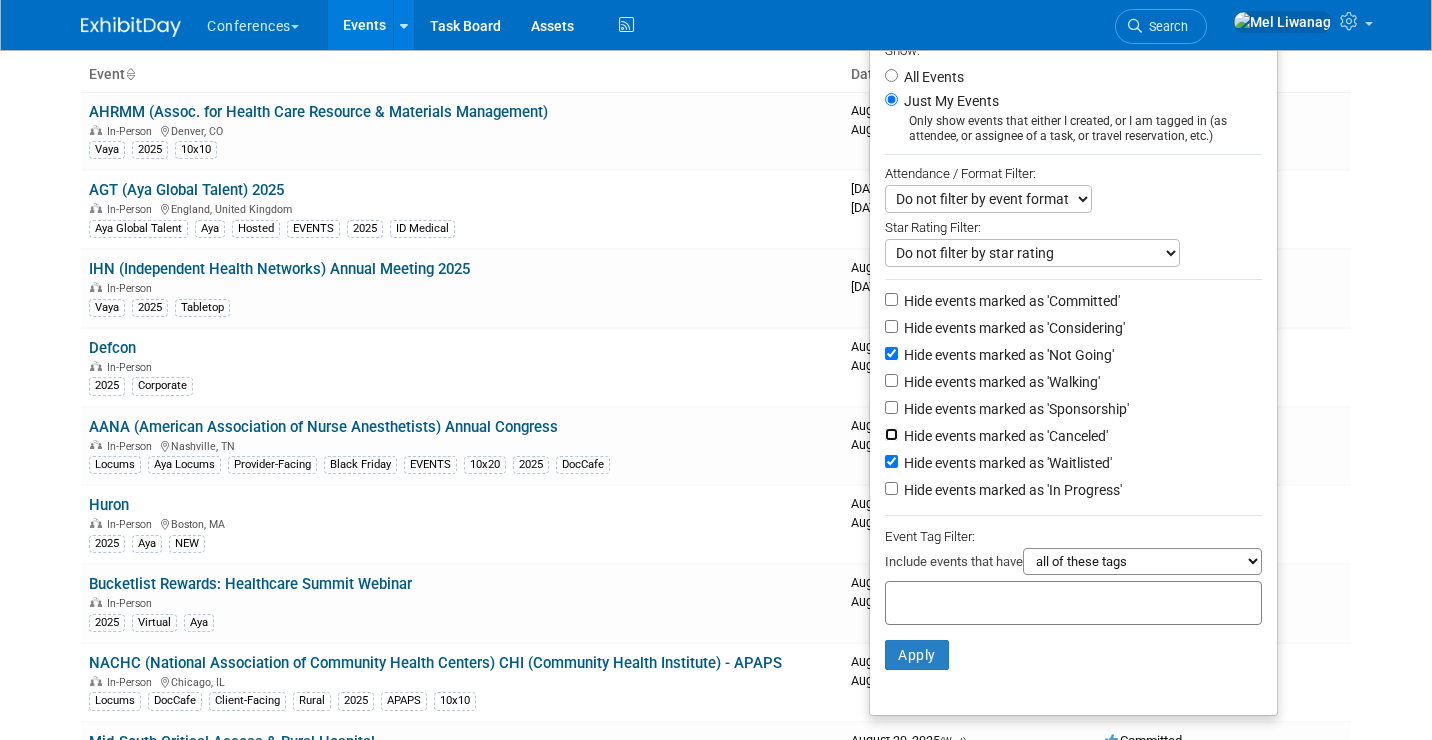 checkbox on "true" 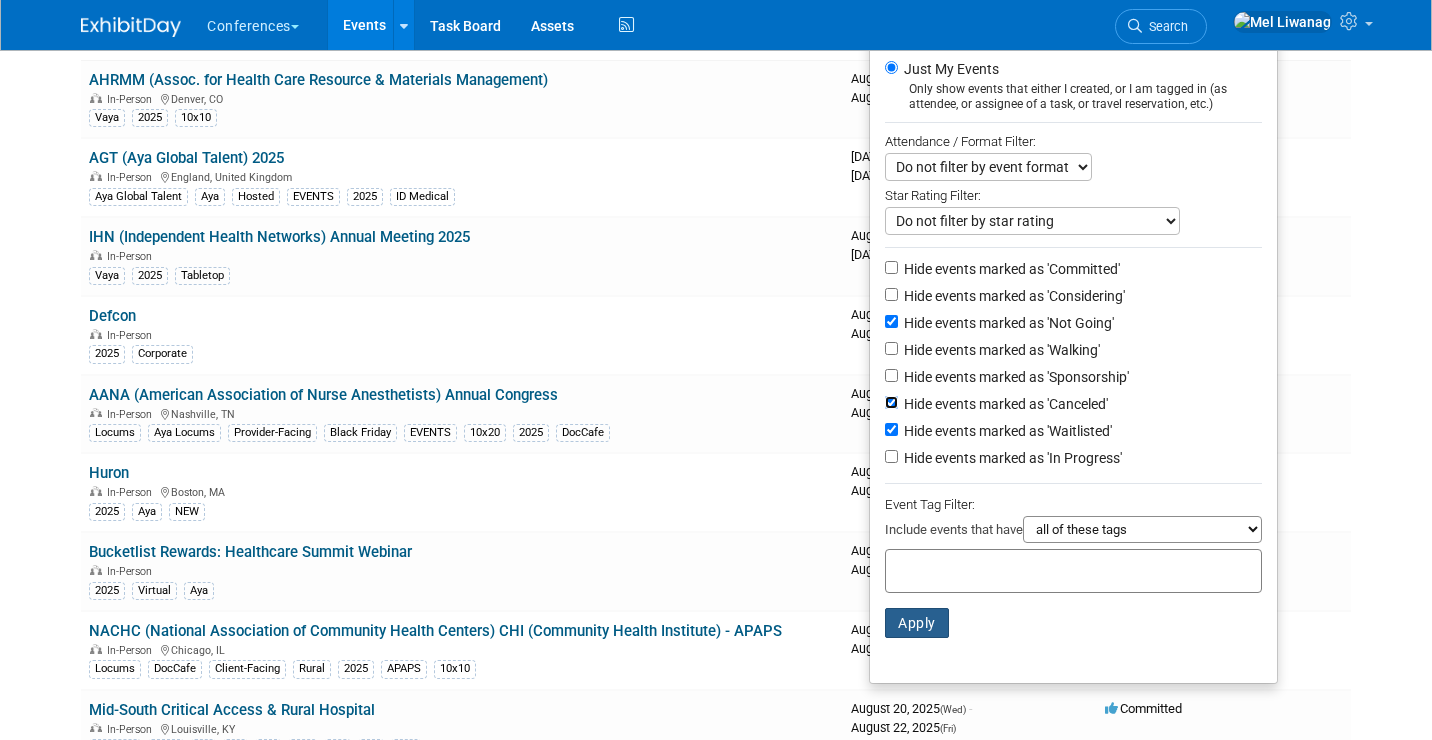 scroll, scrollTop: 159, scrollLeft: 0, axis: vertical 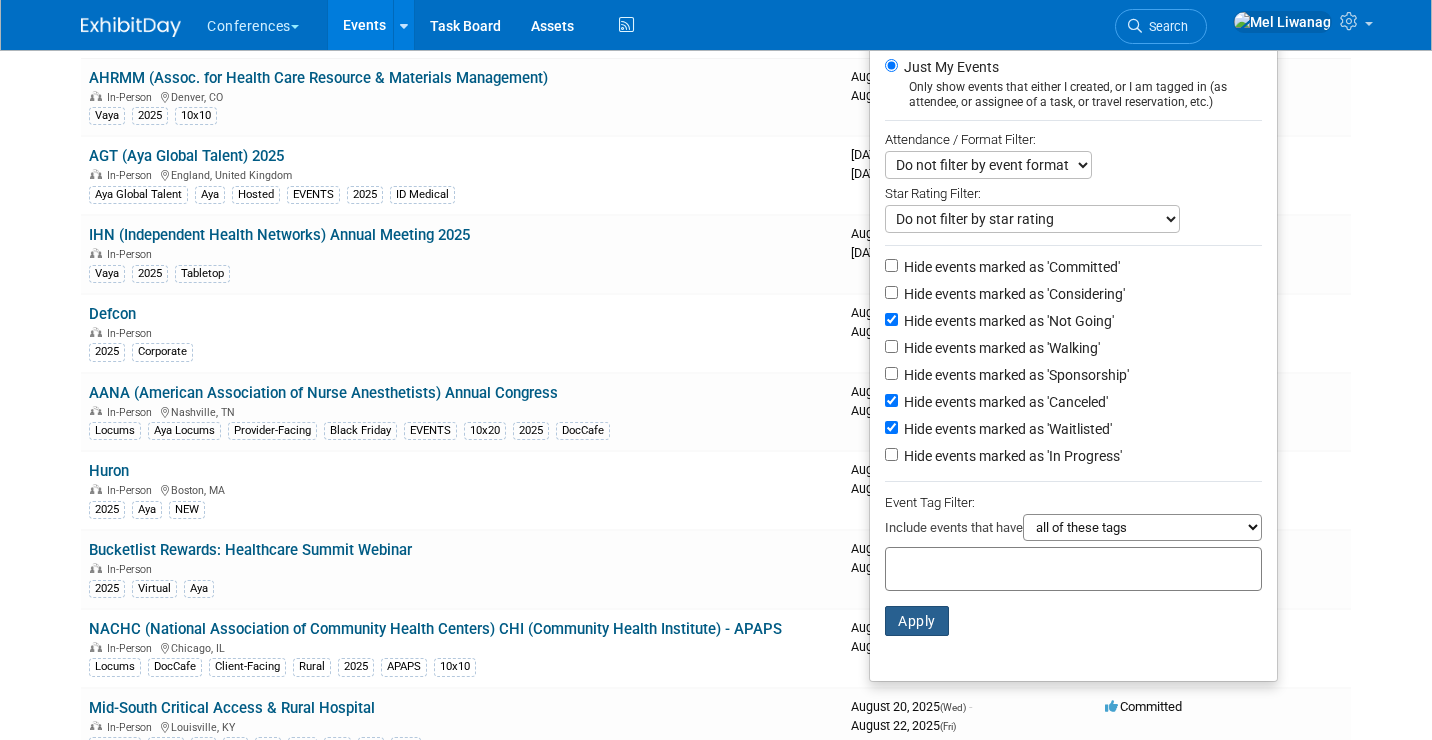 click on "Apply" at bounding box center [917, 621] 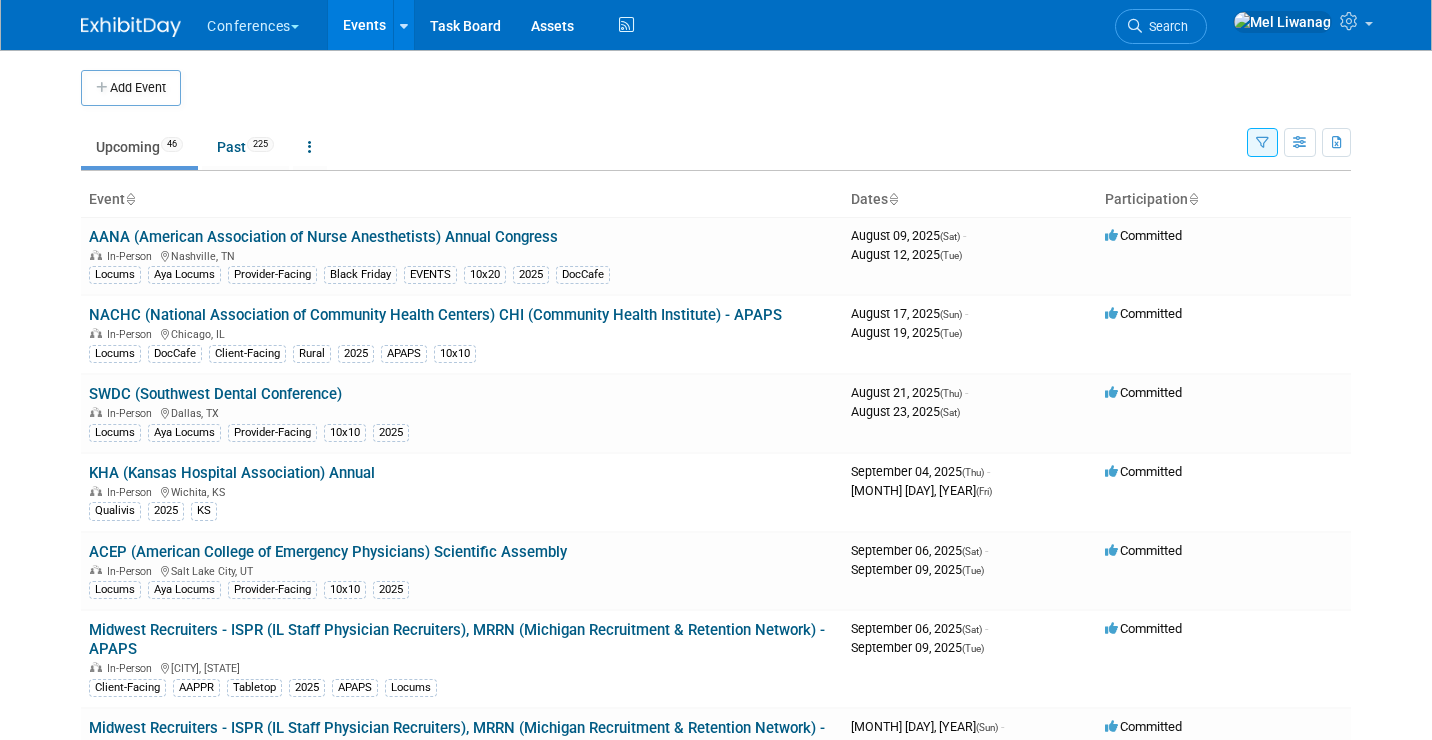 scroll, scrollTop: 0, scrollLeft: 0, axis: both 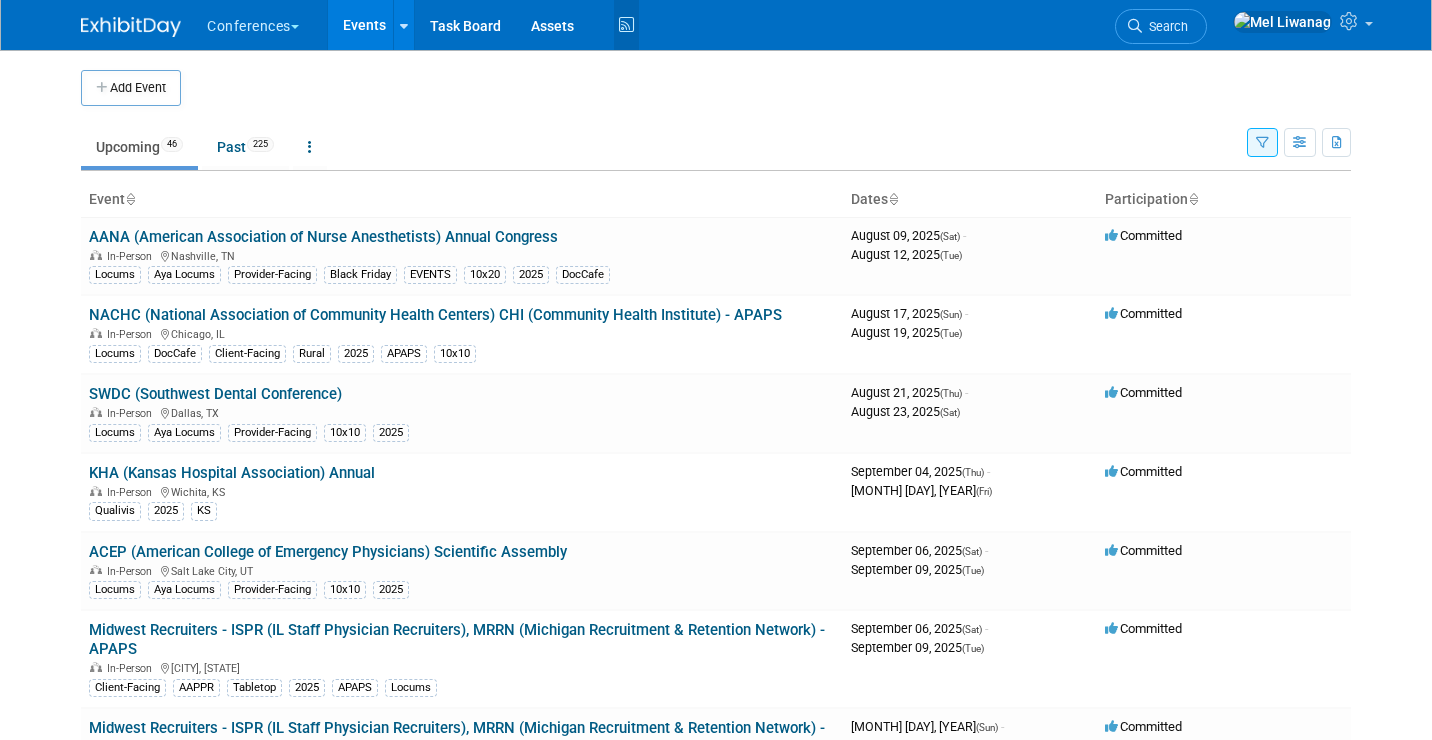 click at bounding box center (626, 25) 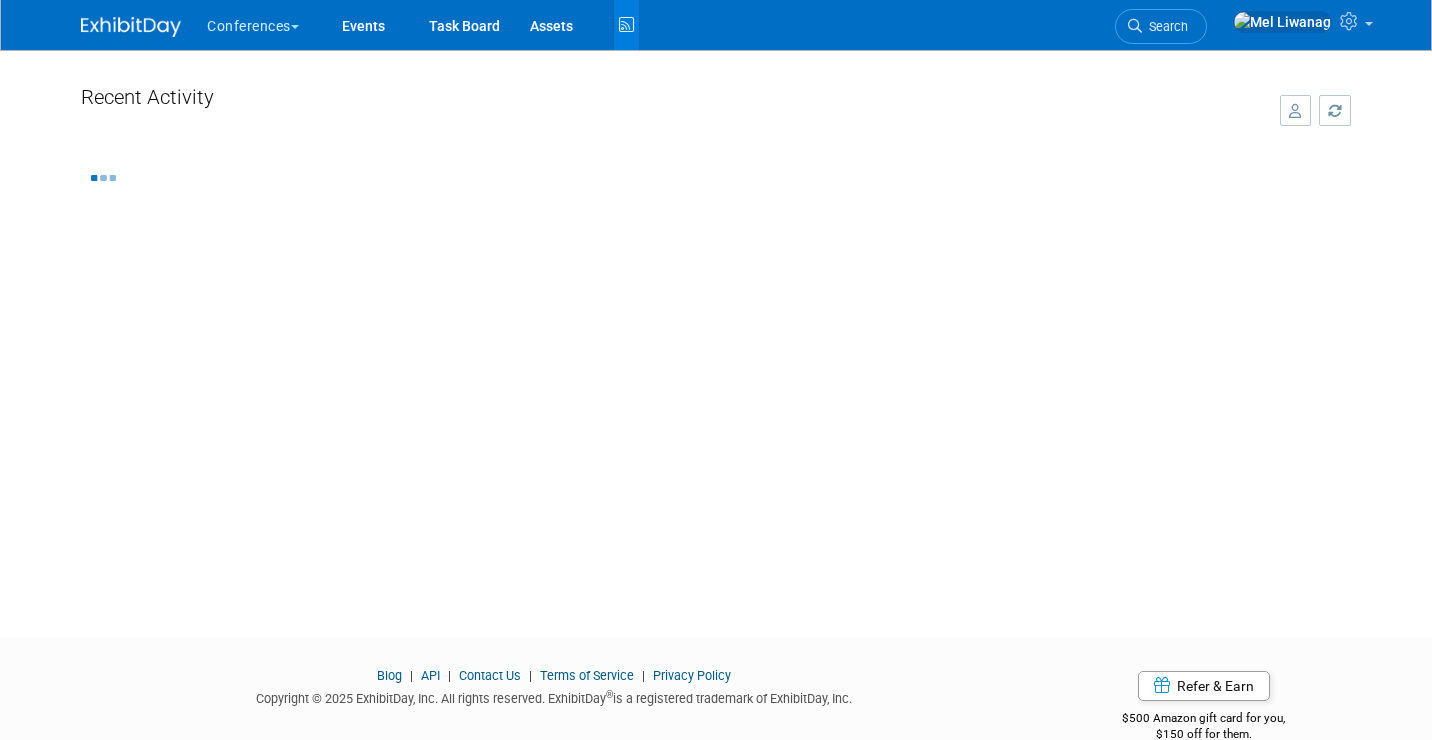 scroll, scrollTop: 0, scrollLeft: 0, axis: both 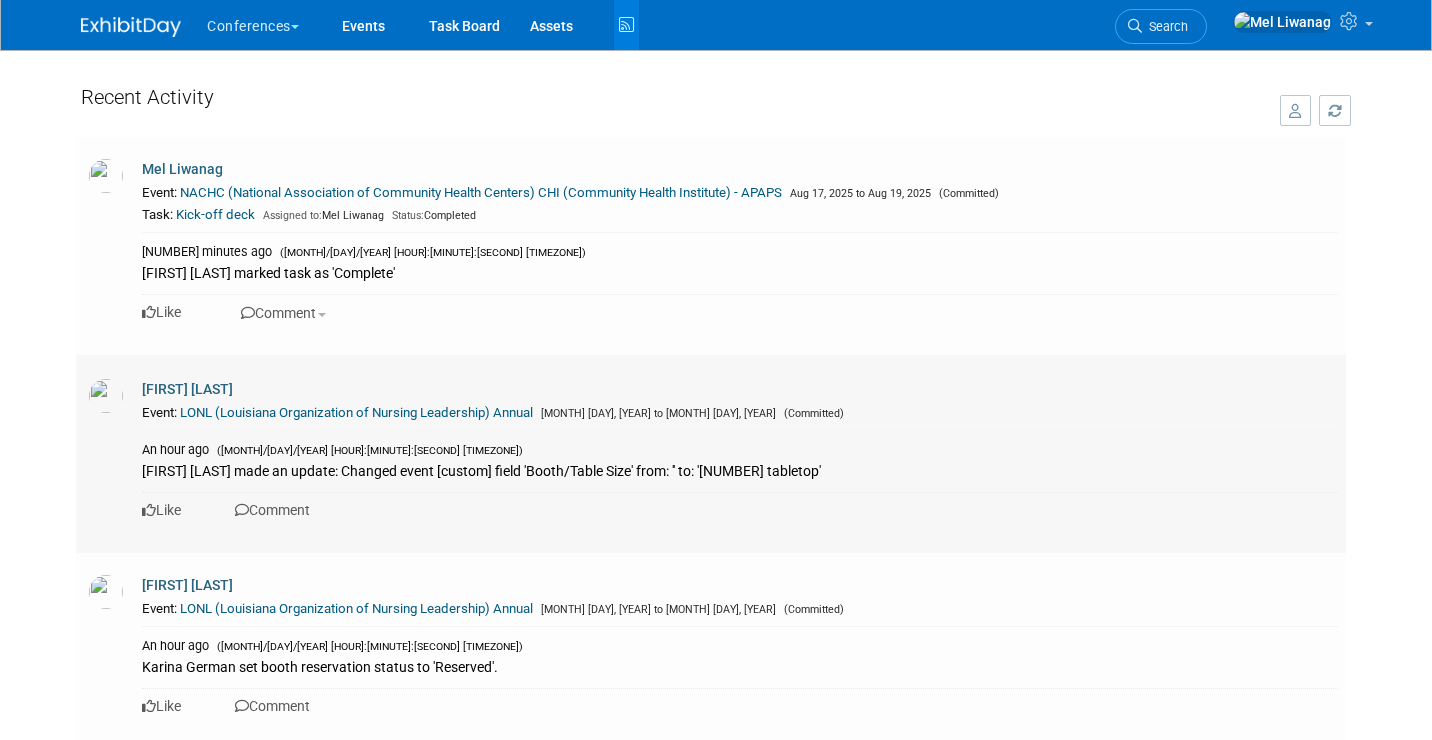 click on "LONL (Louisiana Organization of Nursing Leadership) Annual" at bounding box center (356, 412) 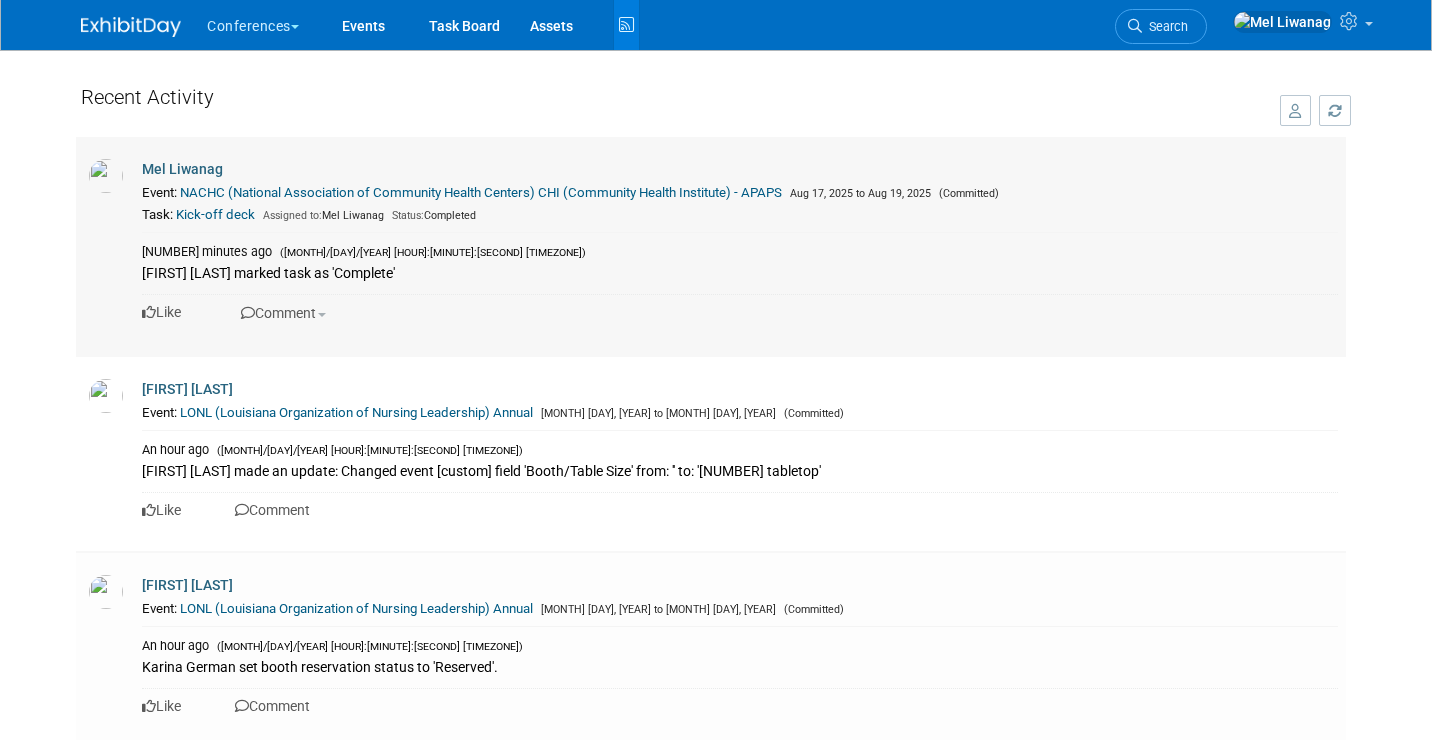 click on "NACHC (National Association of Community Health Centers) CHI (Community Health Institute) - APAPS" at bounding box center [481, 192] 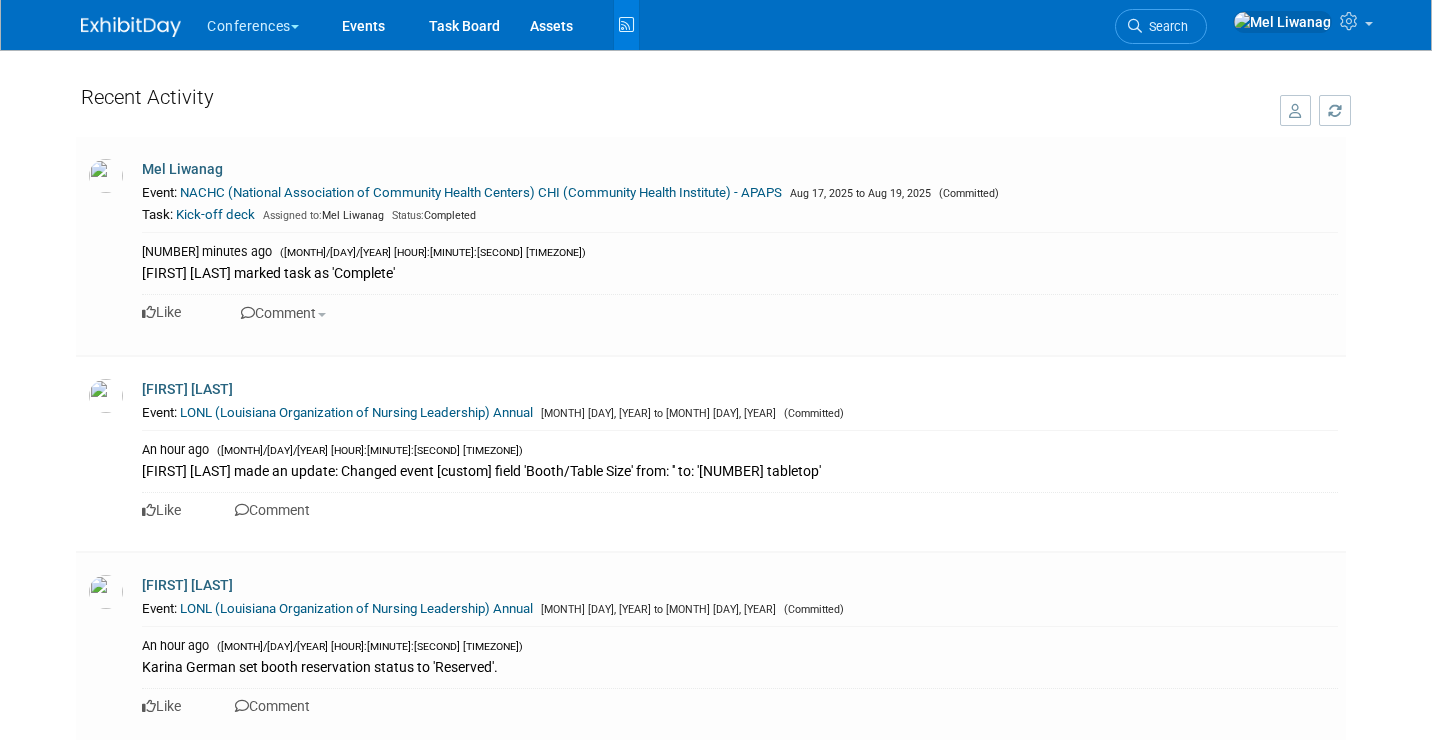 click at bounding box center (131, 27) 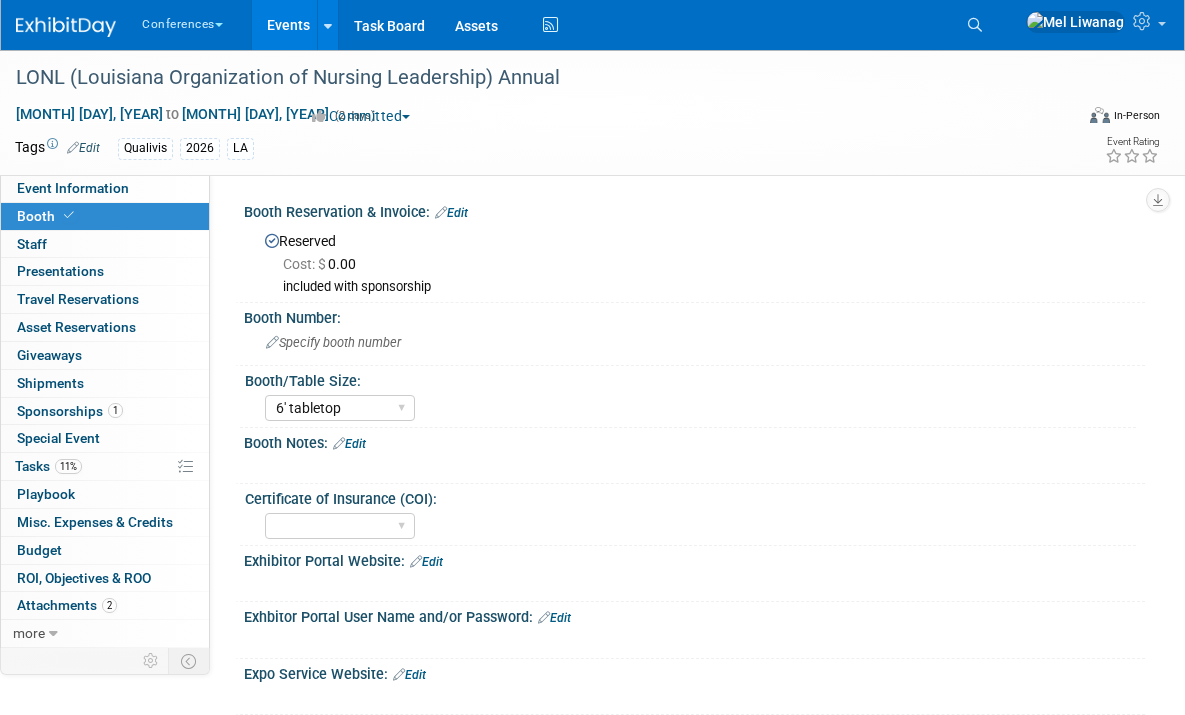 select on "6' tabletop" 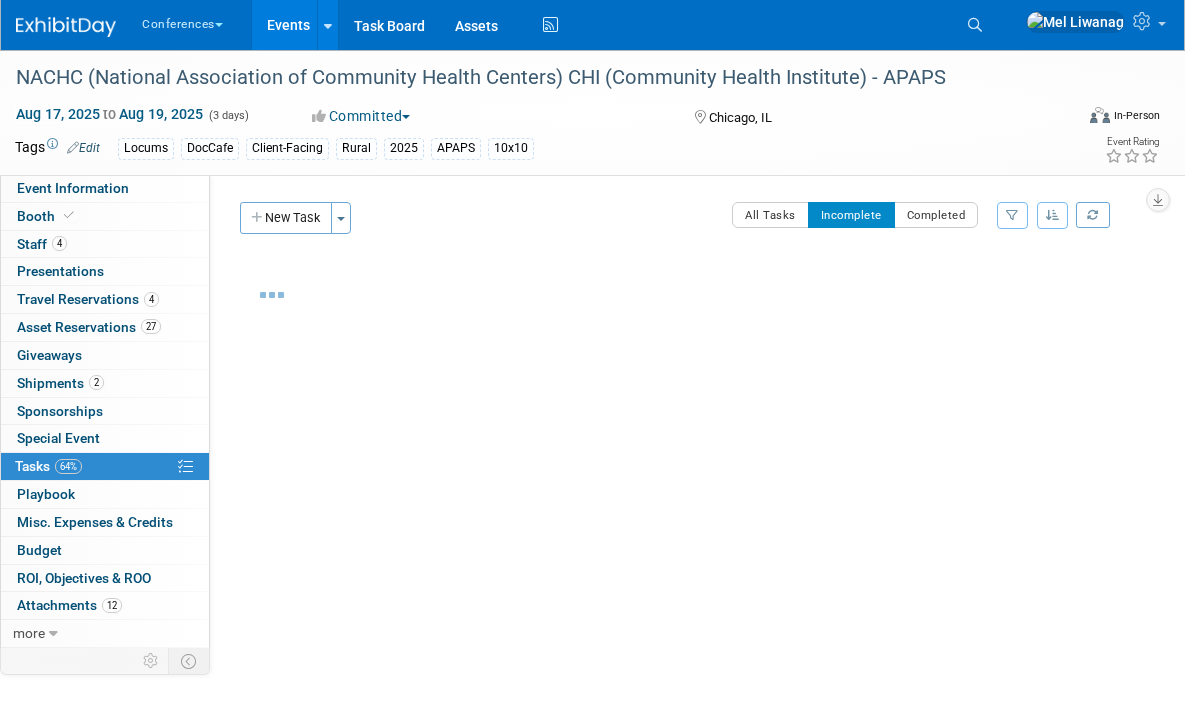 scroll, scrollTop: 0, scrollLeft: 0, axis: both 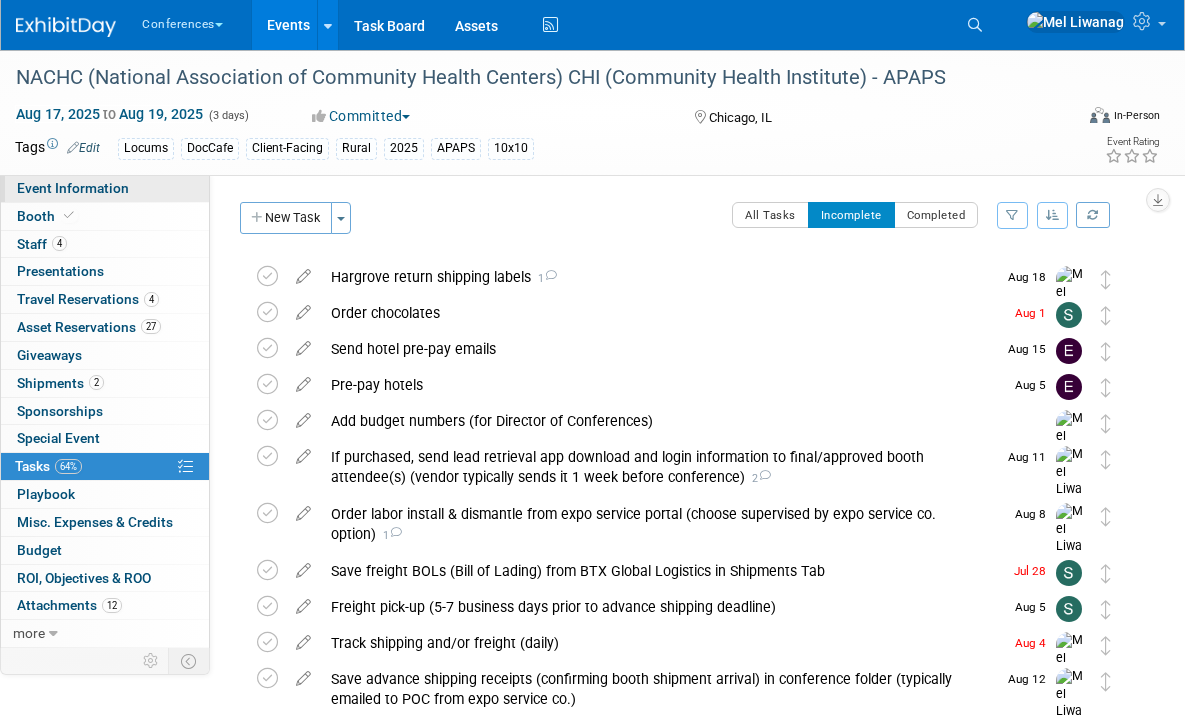 click on "Event Information" at bounding box center [105, 188] 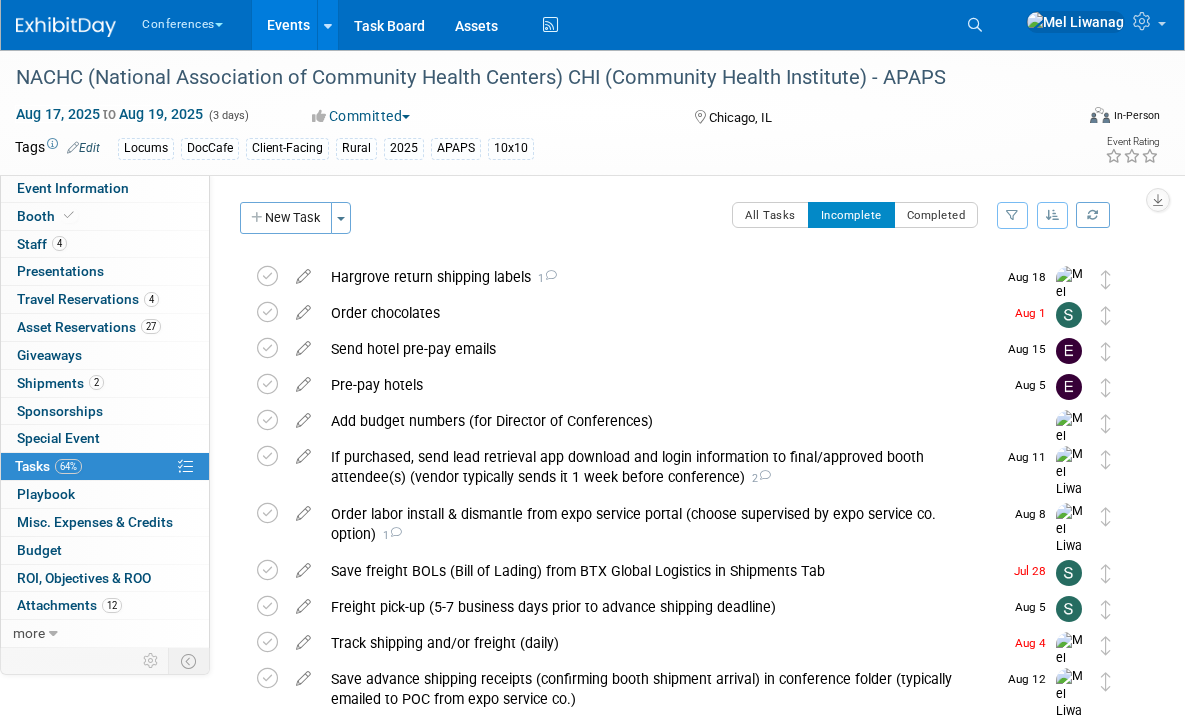 select on "Locums" 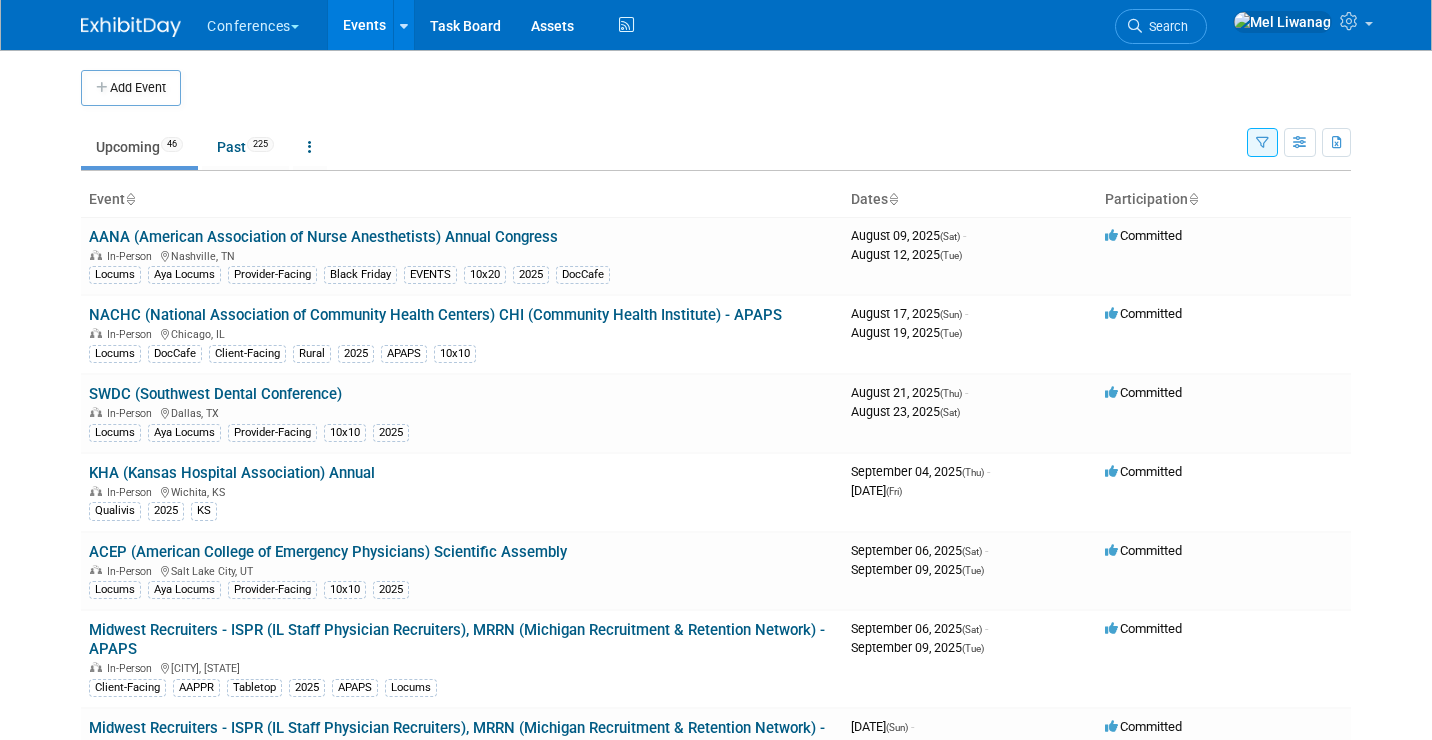 scroll, scrollTop: 0, scrollLeft: 0, axis: both 